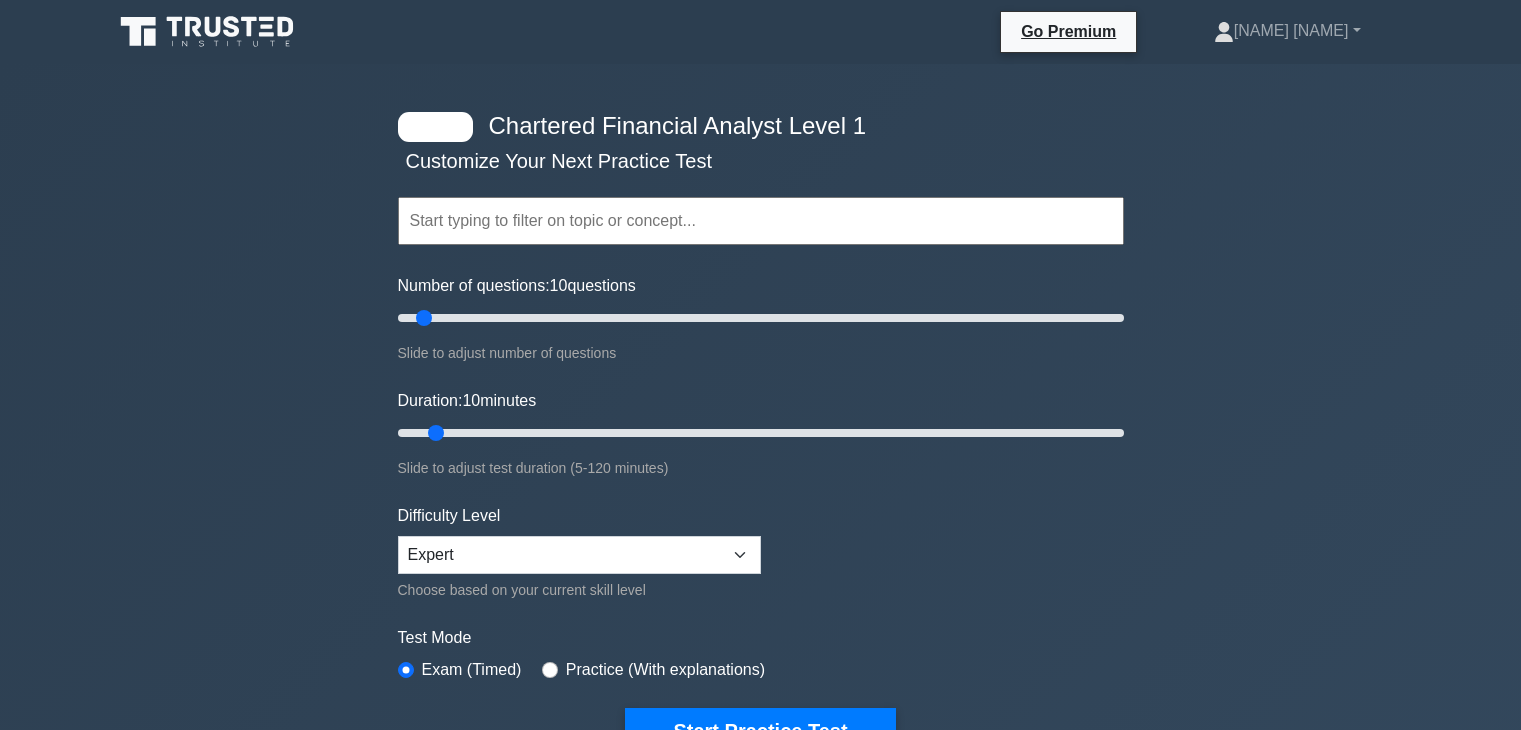 scroll, scrollTop: 0, scrollLeft: 0, axis: both 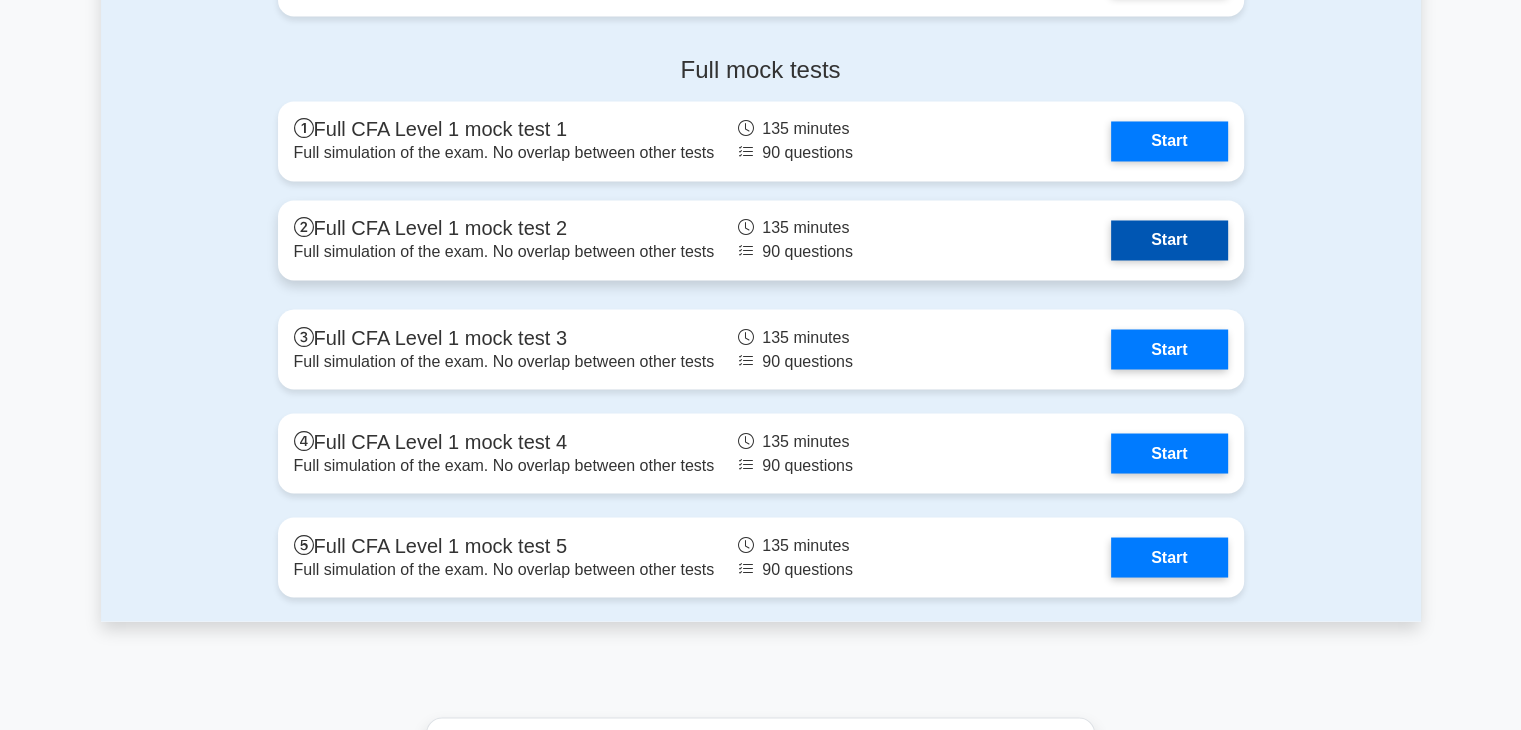 click on "Start" at bounding box center (1169, 240) 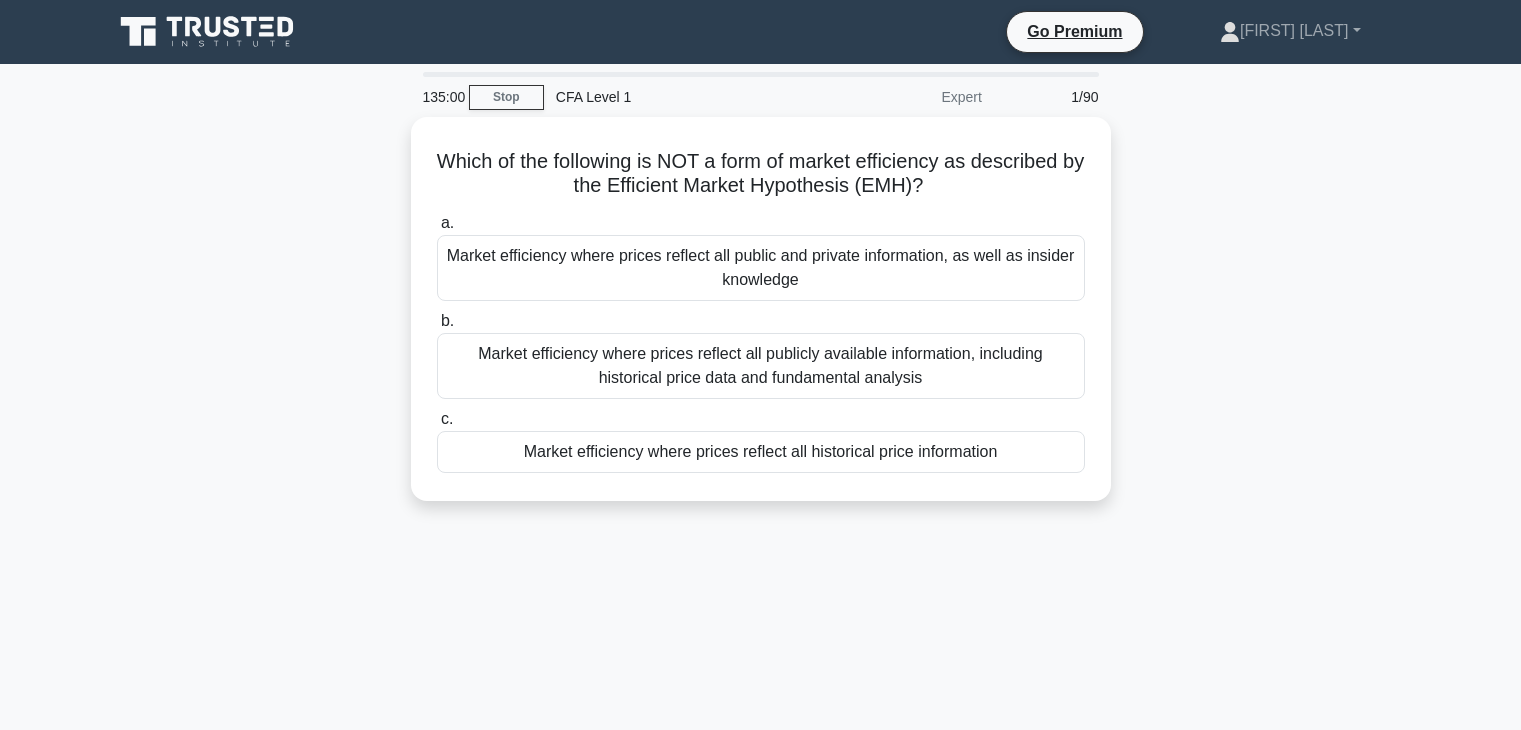 scroll, scrollTop: 0, scrollLeft: 0, axis: both 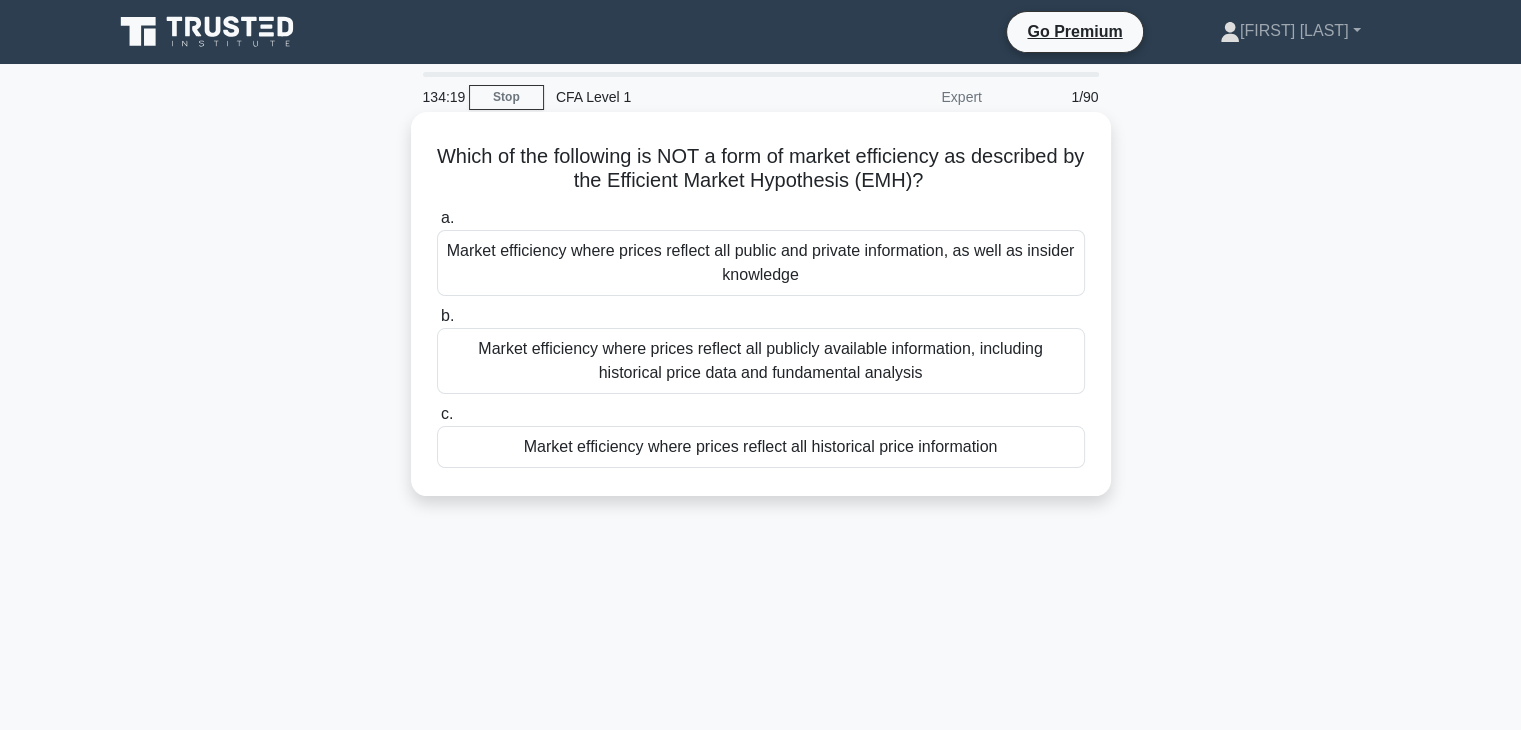 click on "Market efficiency where prices reflect all publicly available information, including historical price data and fundamental analysis" at bounding box center [761, 361] 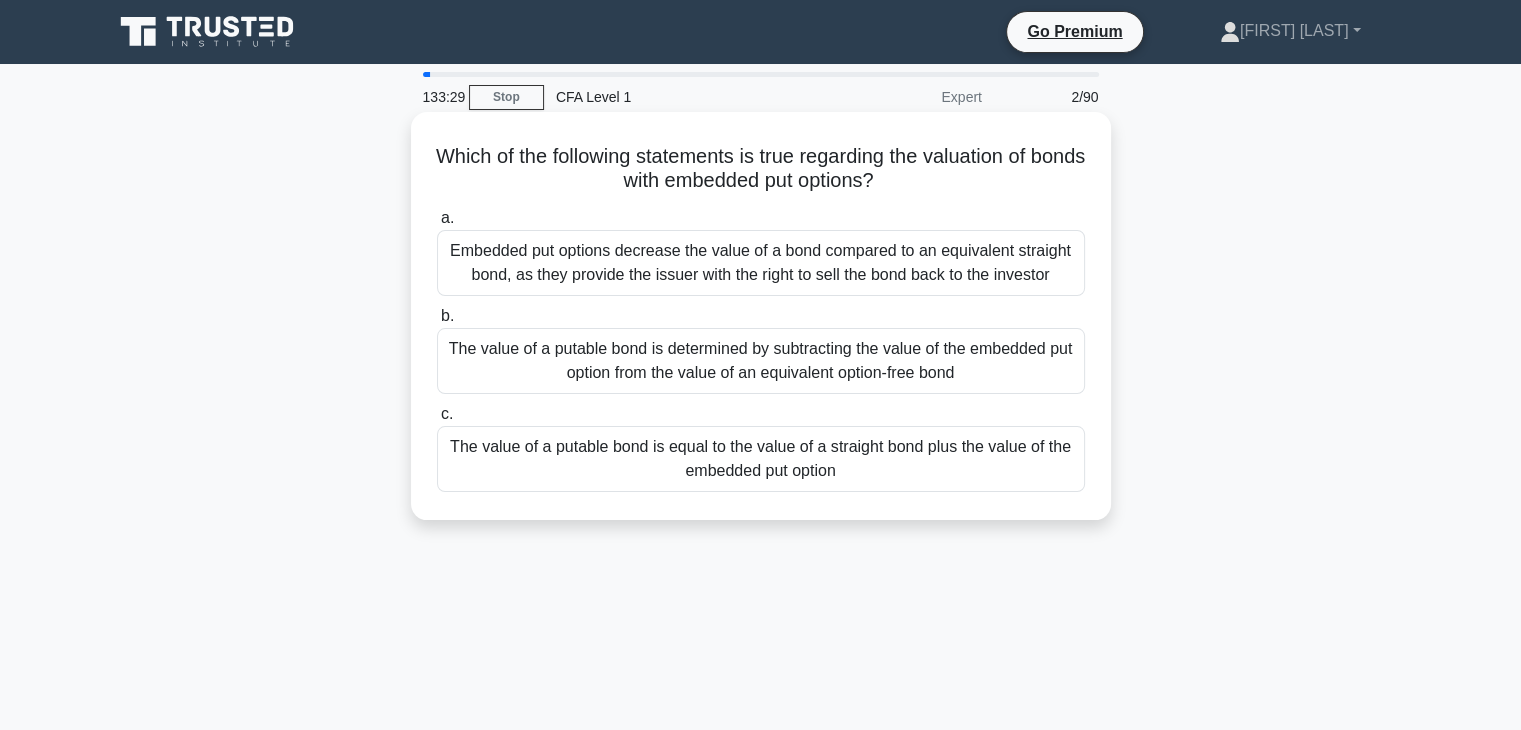 click on "The value of a putable bond is equal to the value of a straight bond plus the value of the embedded put option" at bounding box center [761, 459] 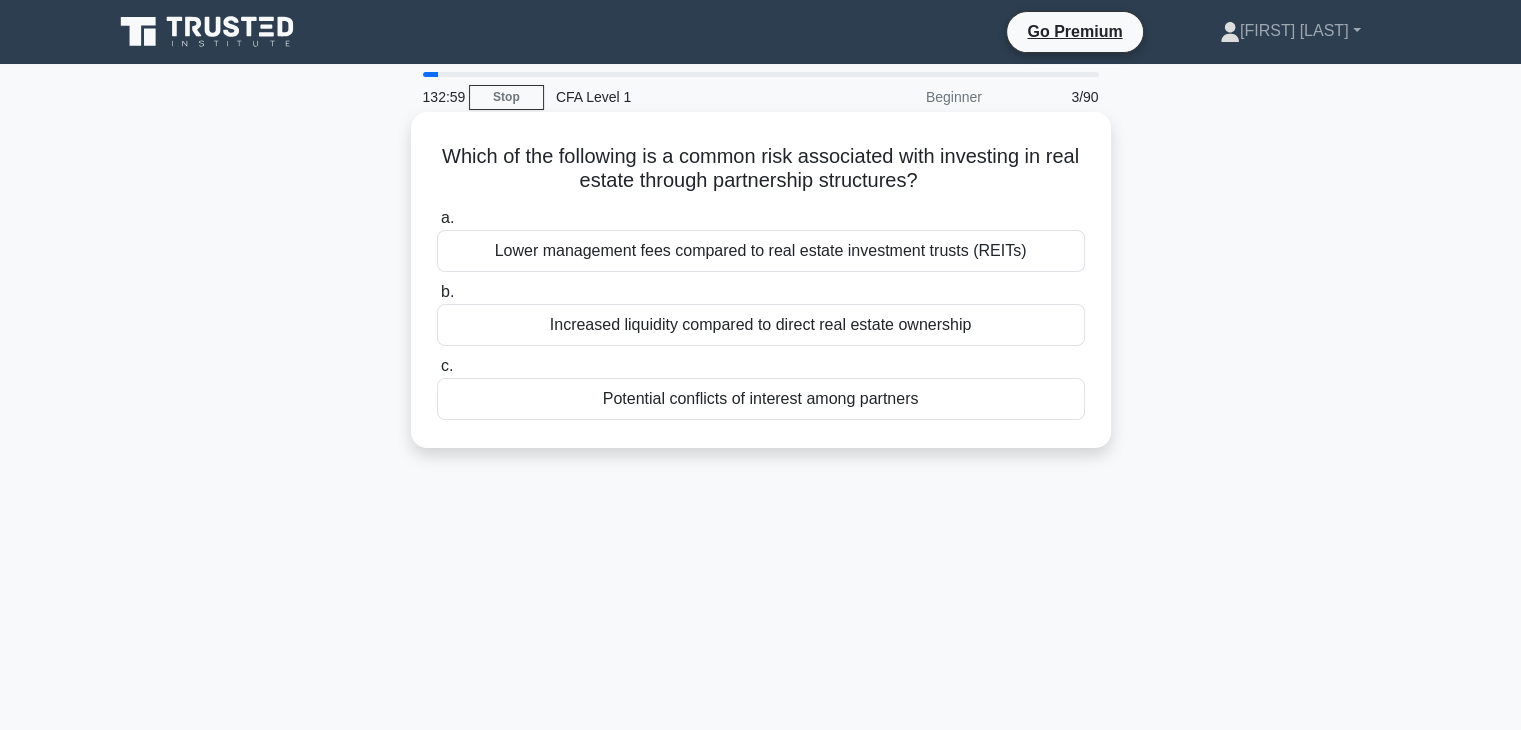 click on "Potential conflicts of interest among partners" at bounding box center (761, 399) 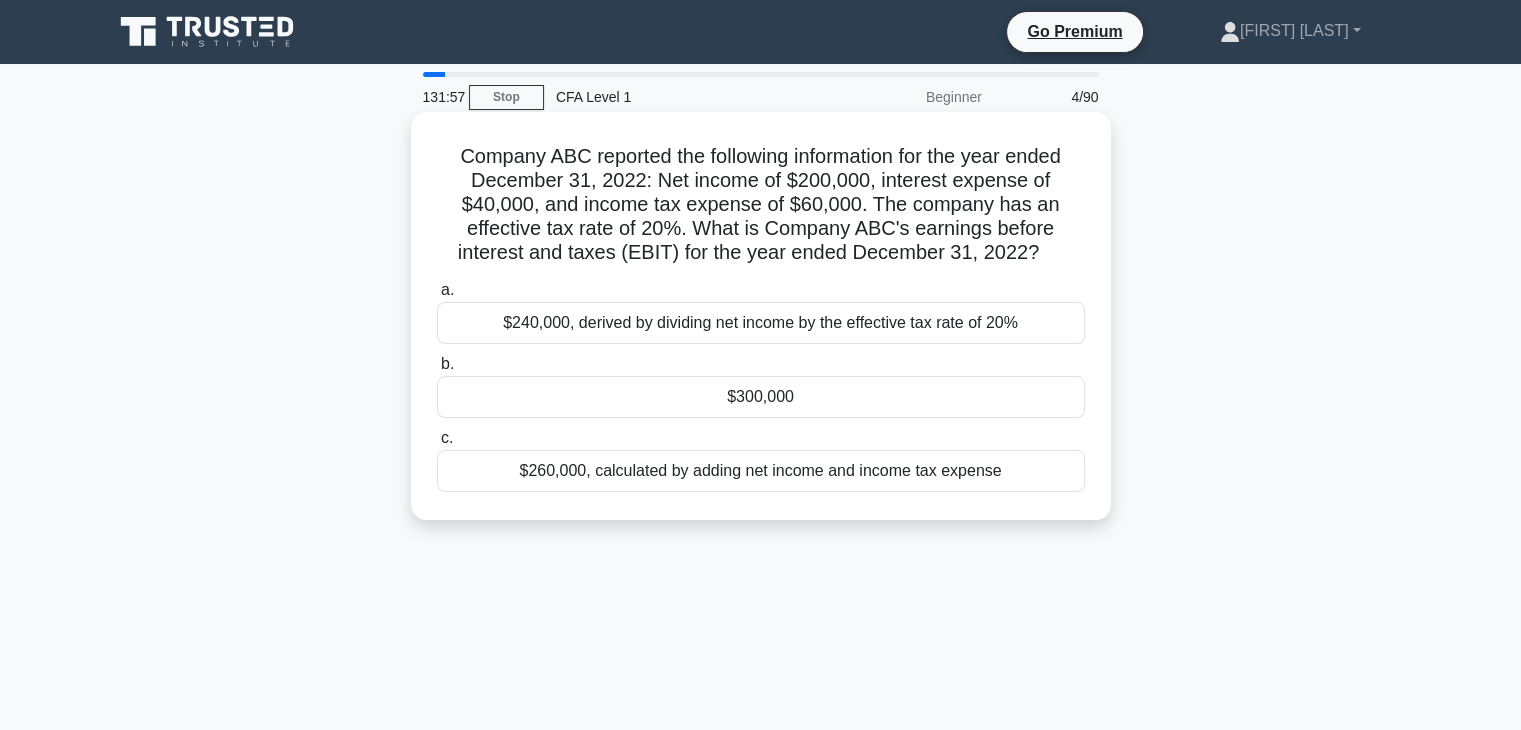 click on "$300,000" at bounding box center (761, 397) 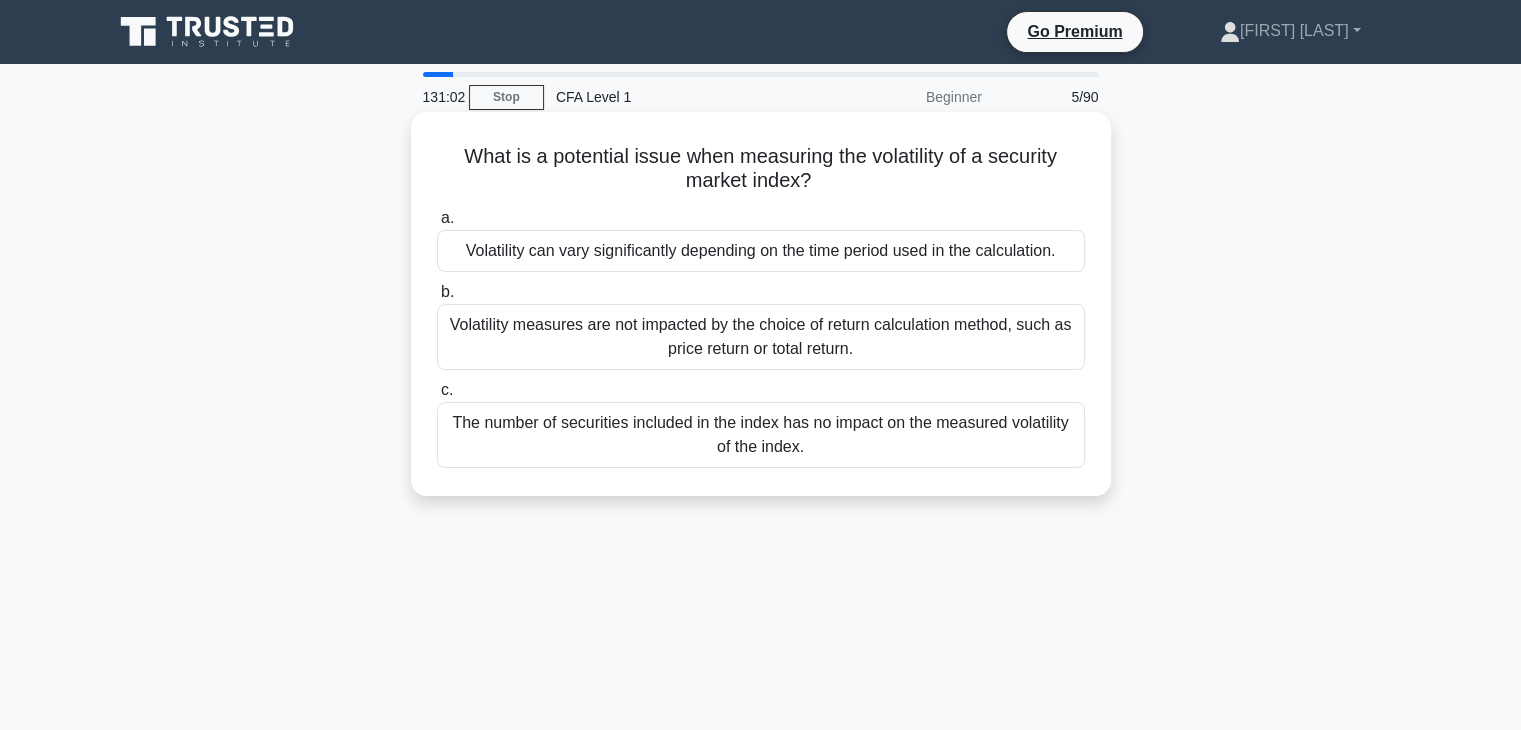 click on "Volatility can vary significantly depending on the time period used in the calculation." at bounding box center [761, 251] 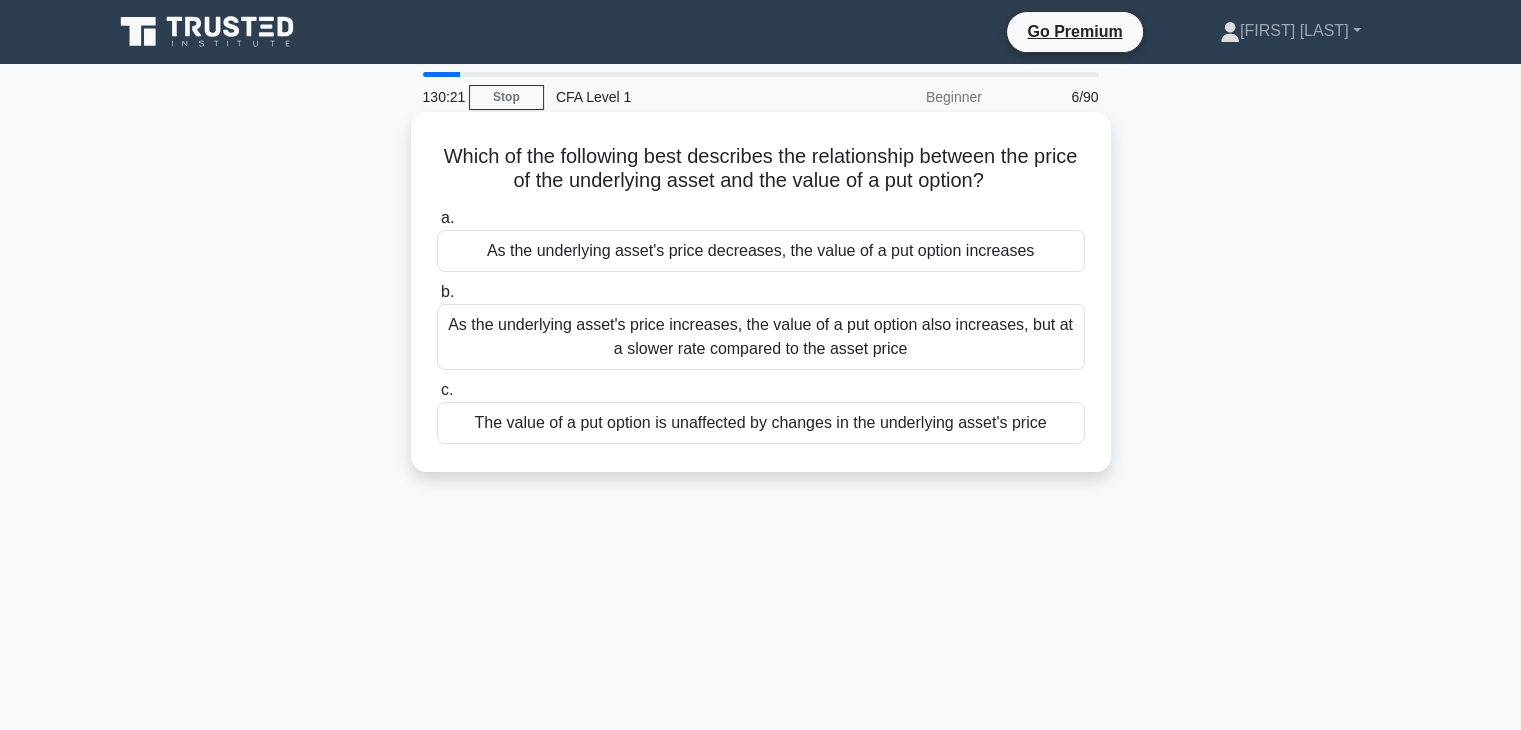 click on "As the underlying asset's price decreases, the value of a put option increases" at bounding box center (761, 251) 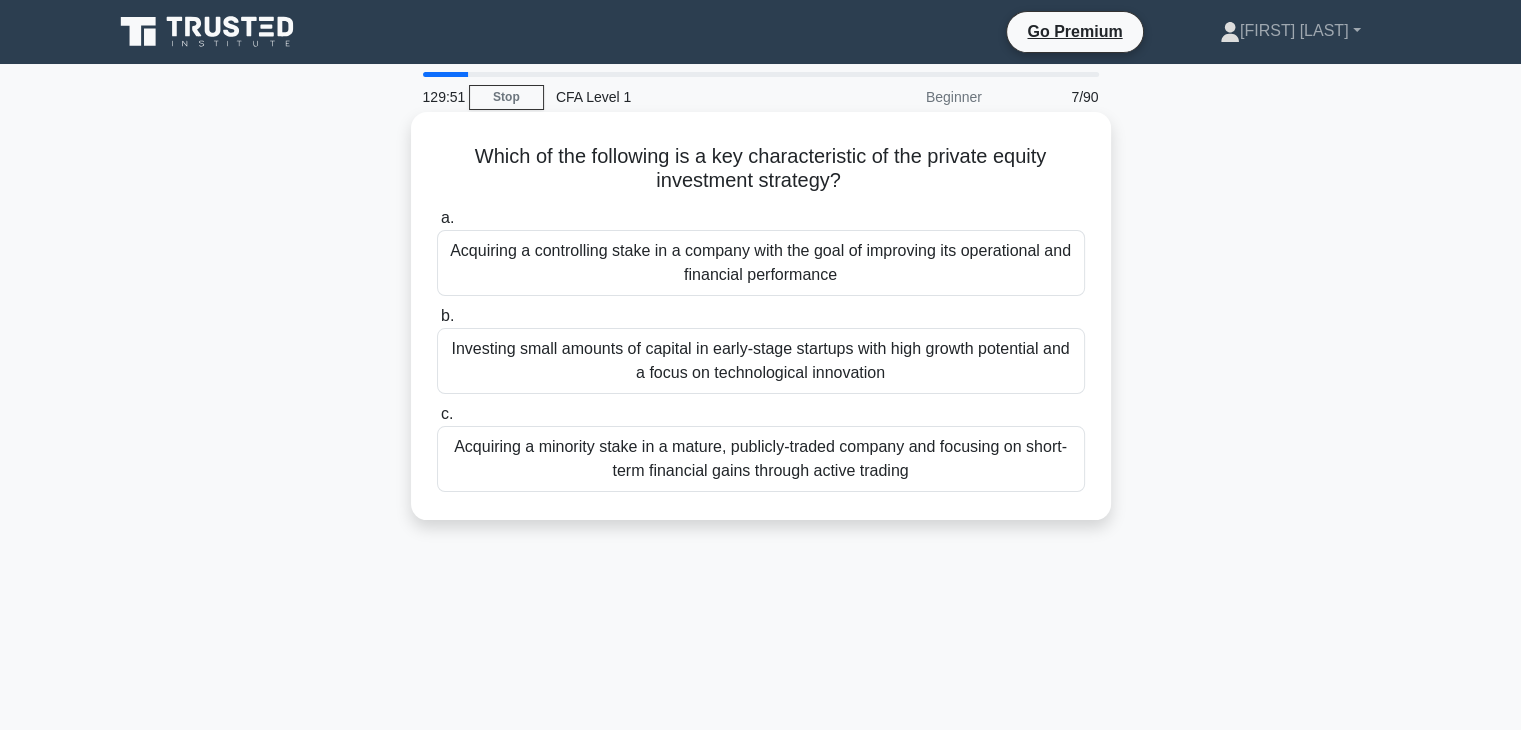 click on "Acquiring a controlling stake in a company with the goal of improving its operational and financial performance" at bounding box center [761, 263] 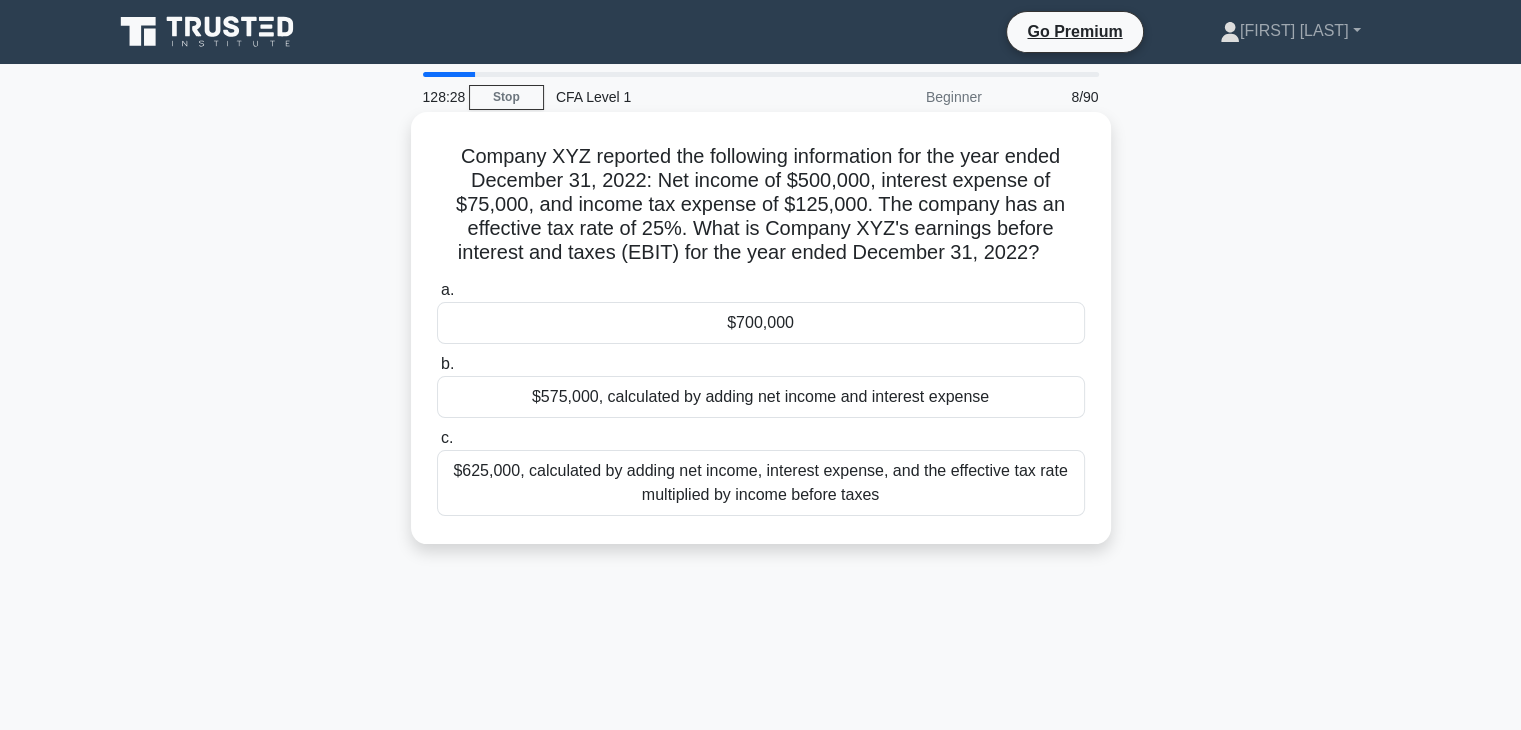 click on "$700,000" at bounding box center (761, 323) 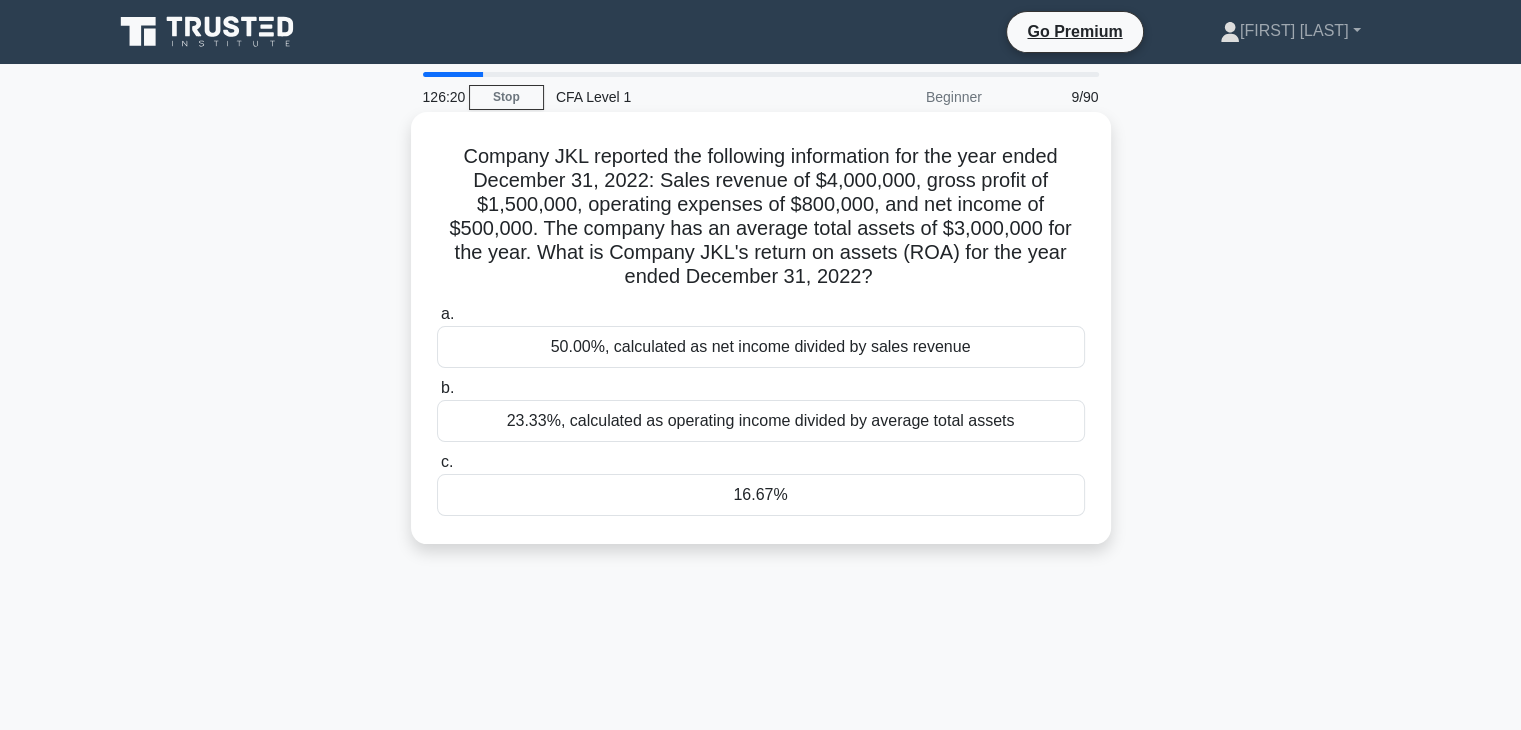 click on "16.67%" at bounding box center [761, 495] 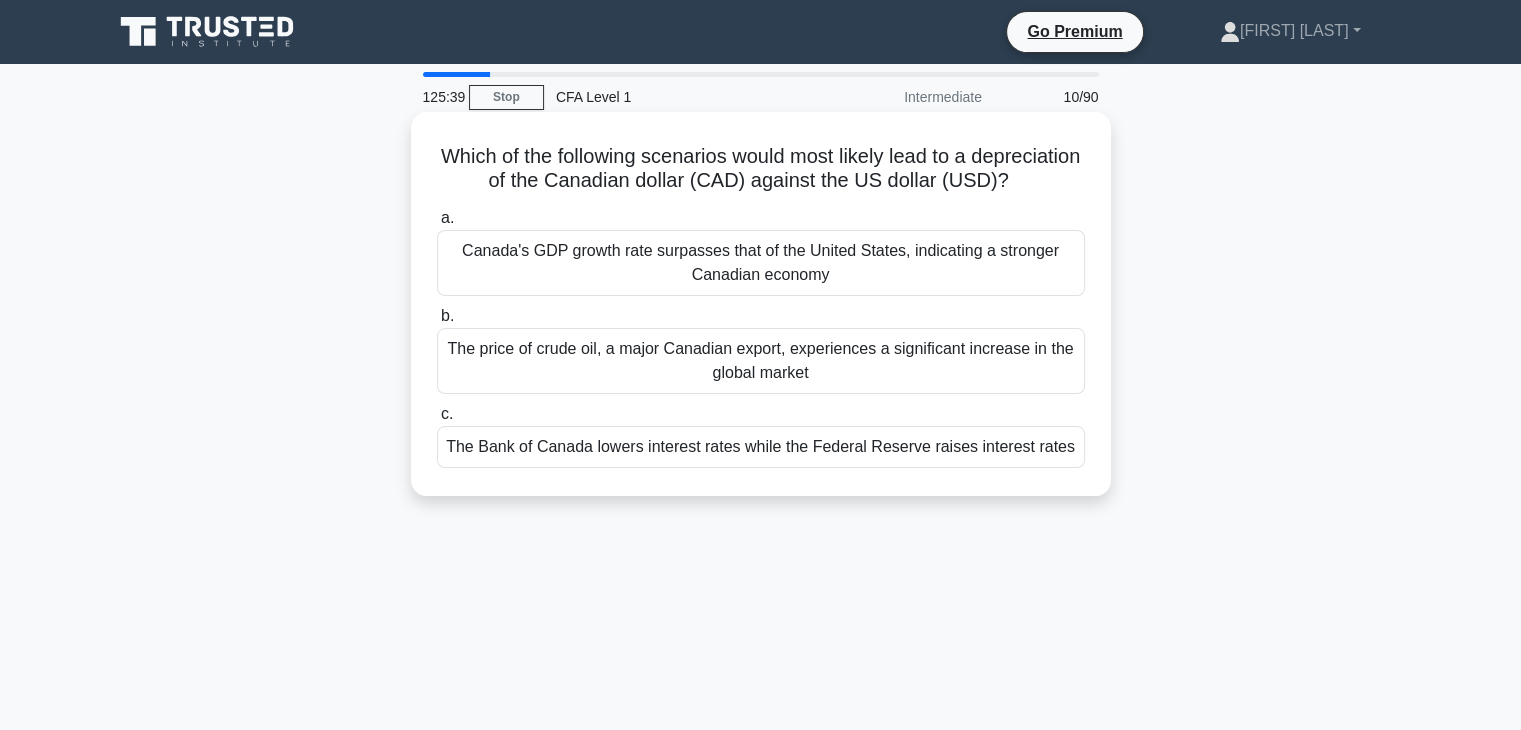 click on "The Bank of Canada lowers interest rates while the Federal Reserve raises interest rates" at bounding box center [761, 447] 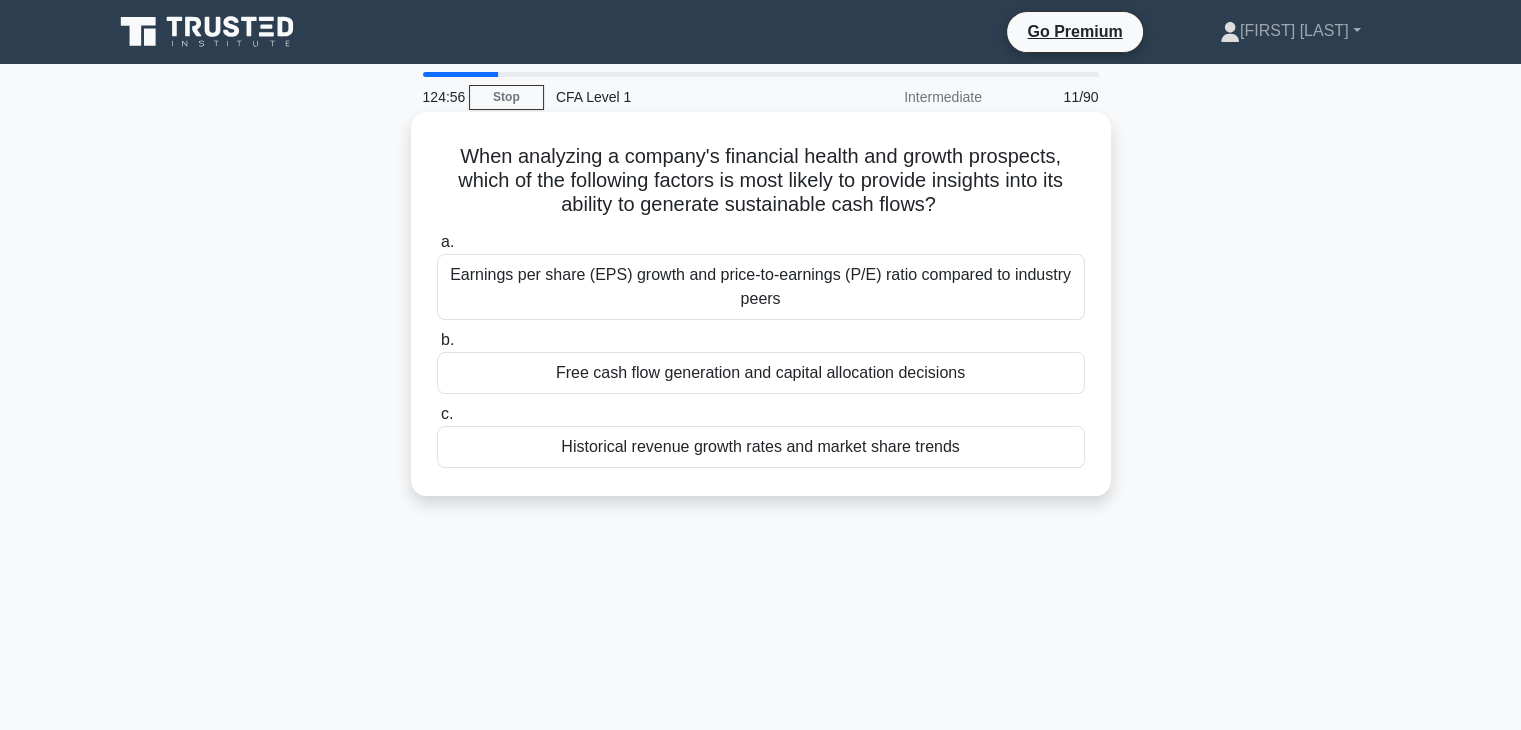 click on "Earnings per share (EPS) growth and price-to-earnings (P/E) ratio compared to industry peers" at bounding box center [761, 287] 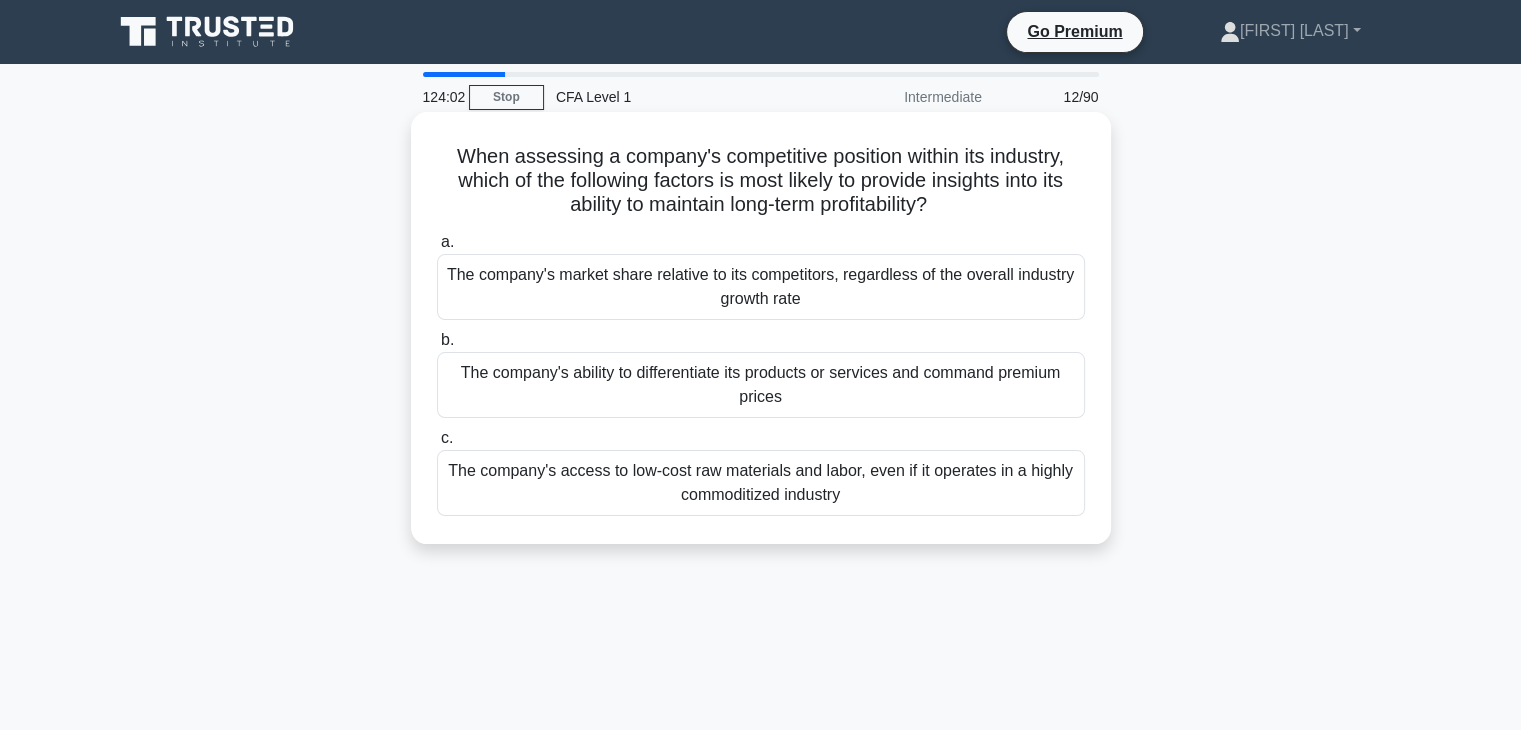 click on "The company's ability to differentiate its products or services and command premium prices" at bounding box center (761, 385) 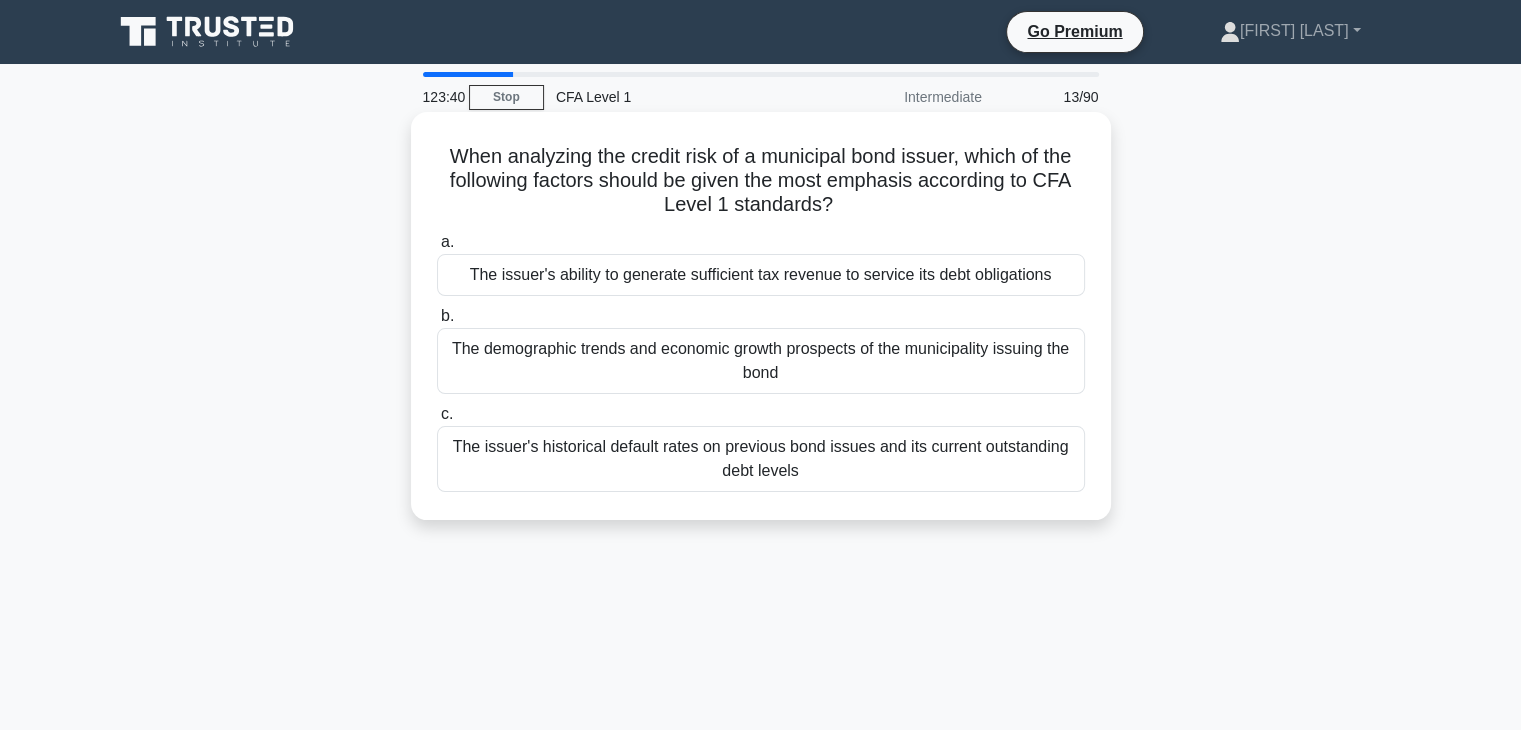 click on "The issuer's ability to generate sufficient tax revenue to service its debt obligations" at bounding box center [761, 275] 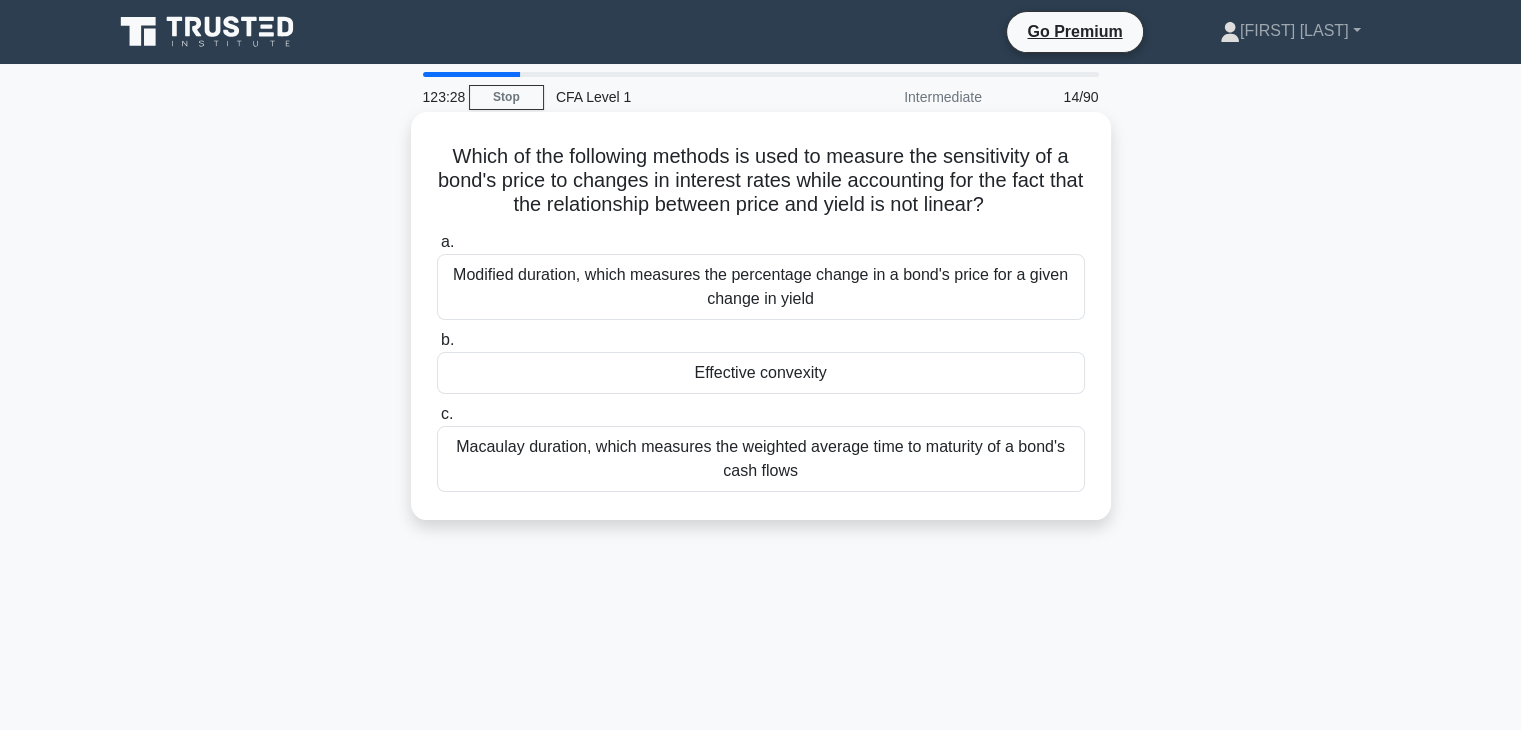 click on "Effective convexity" at bounding box center [761, 373] 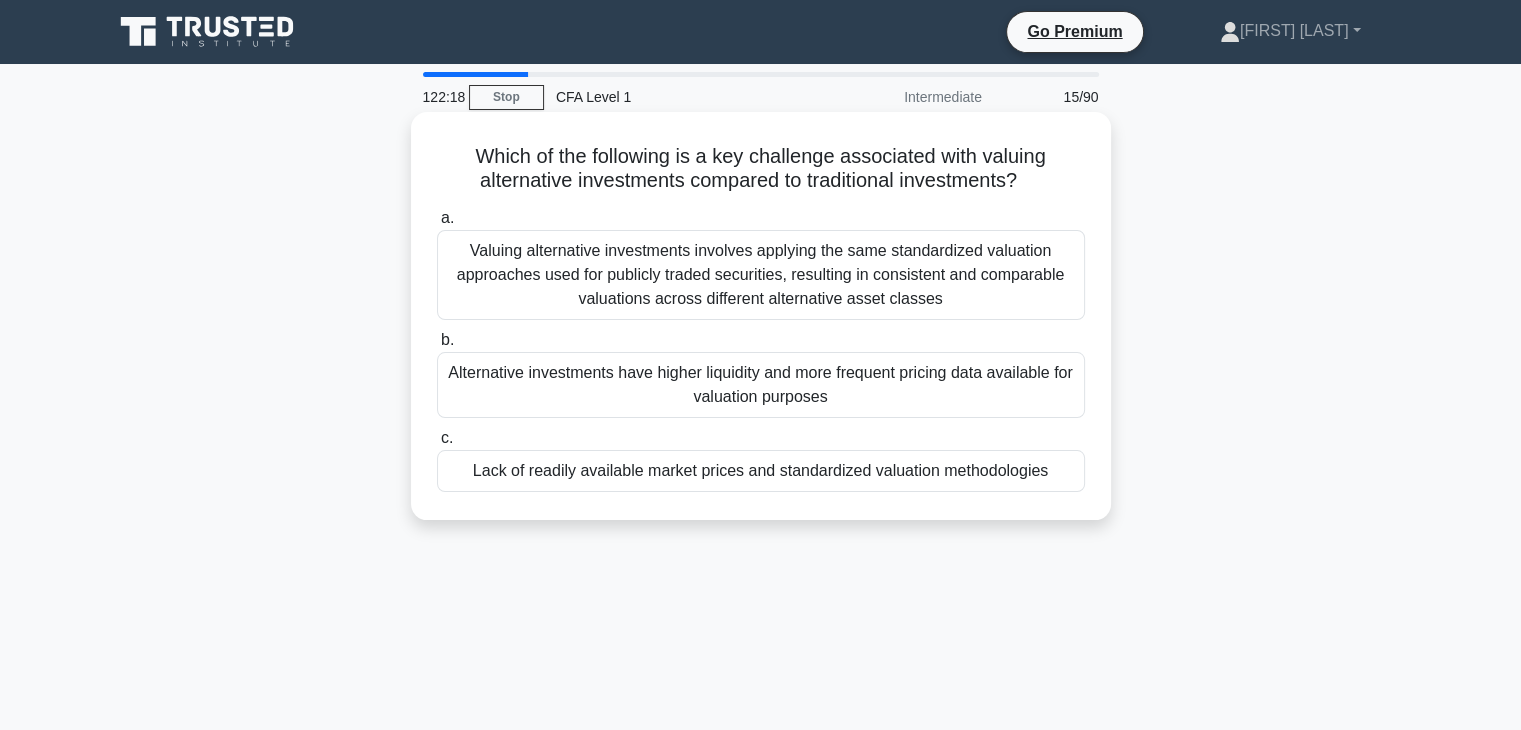 click on "Lack of readily available market prices and standardized valuation methodologies" at bounding box center (761, 471) 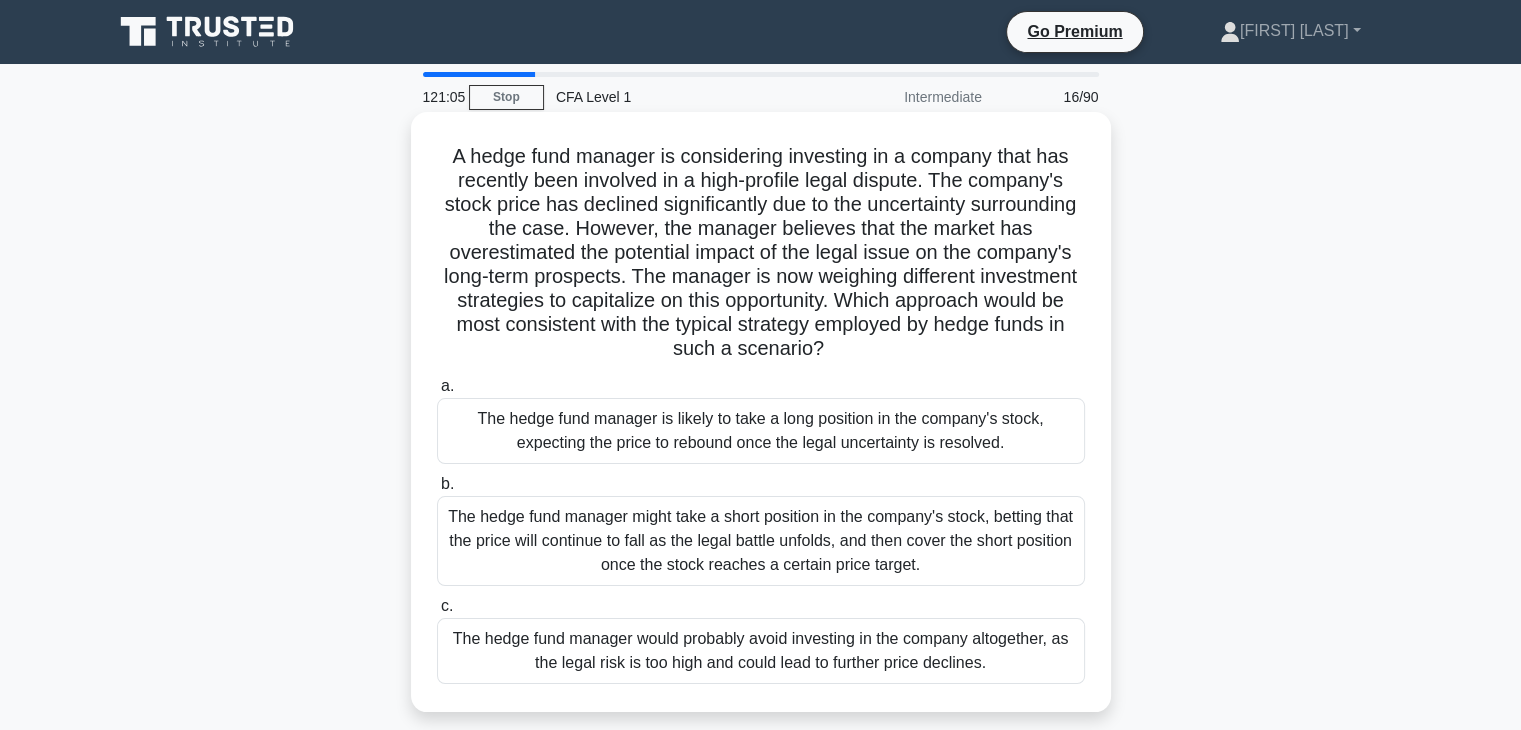 click on "The hedge fund manager is likely to take a long position in the company's stock, expecting the price to rebound once the legal uncertainty is resolved." at bounding box center [761, 431] 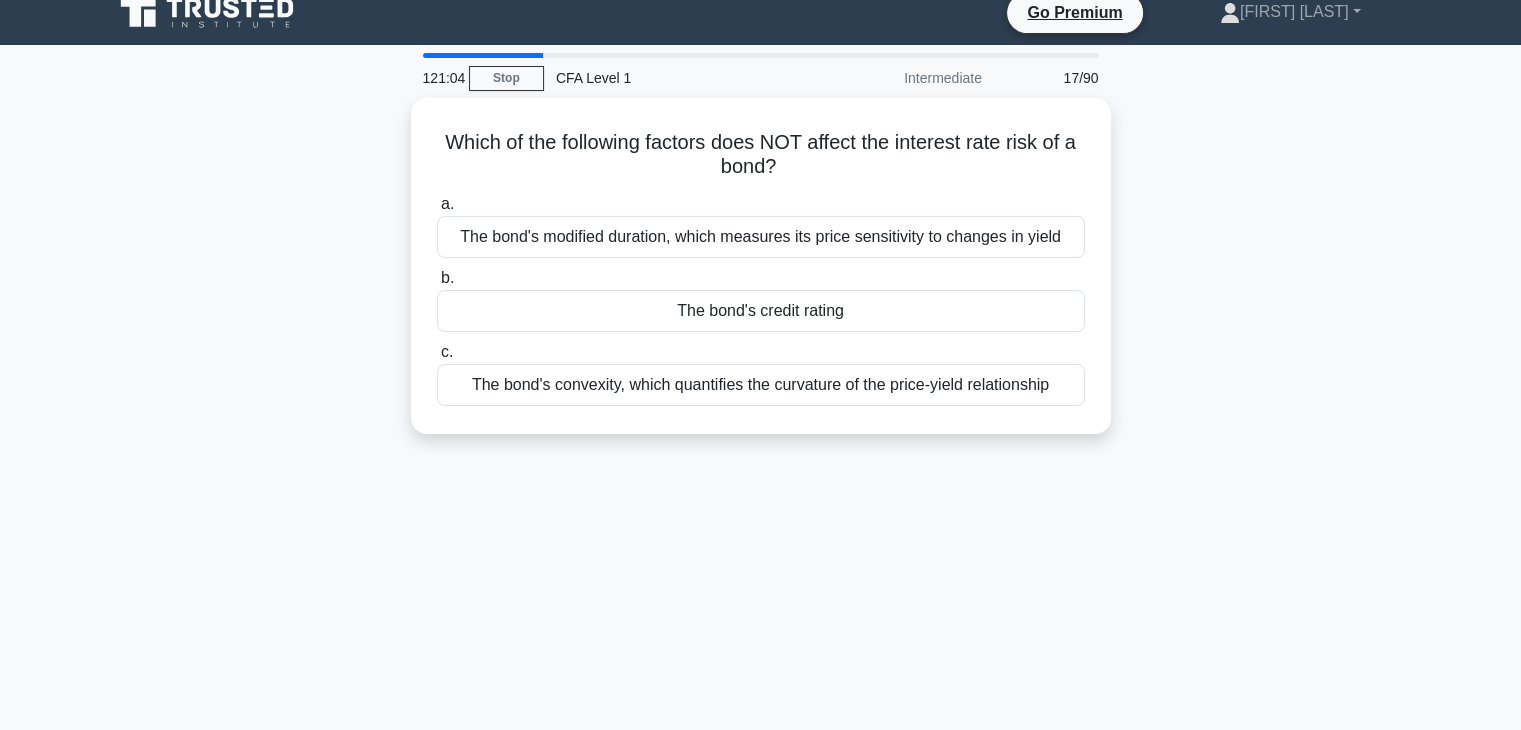 scroll, scrollTop: 0, scrollLeft: 0, axis: both 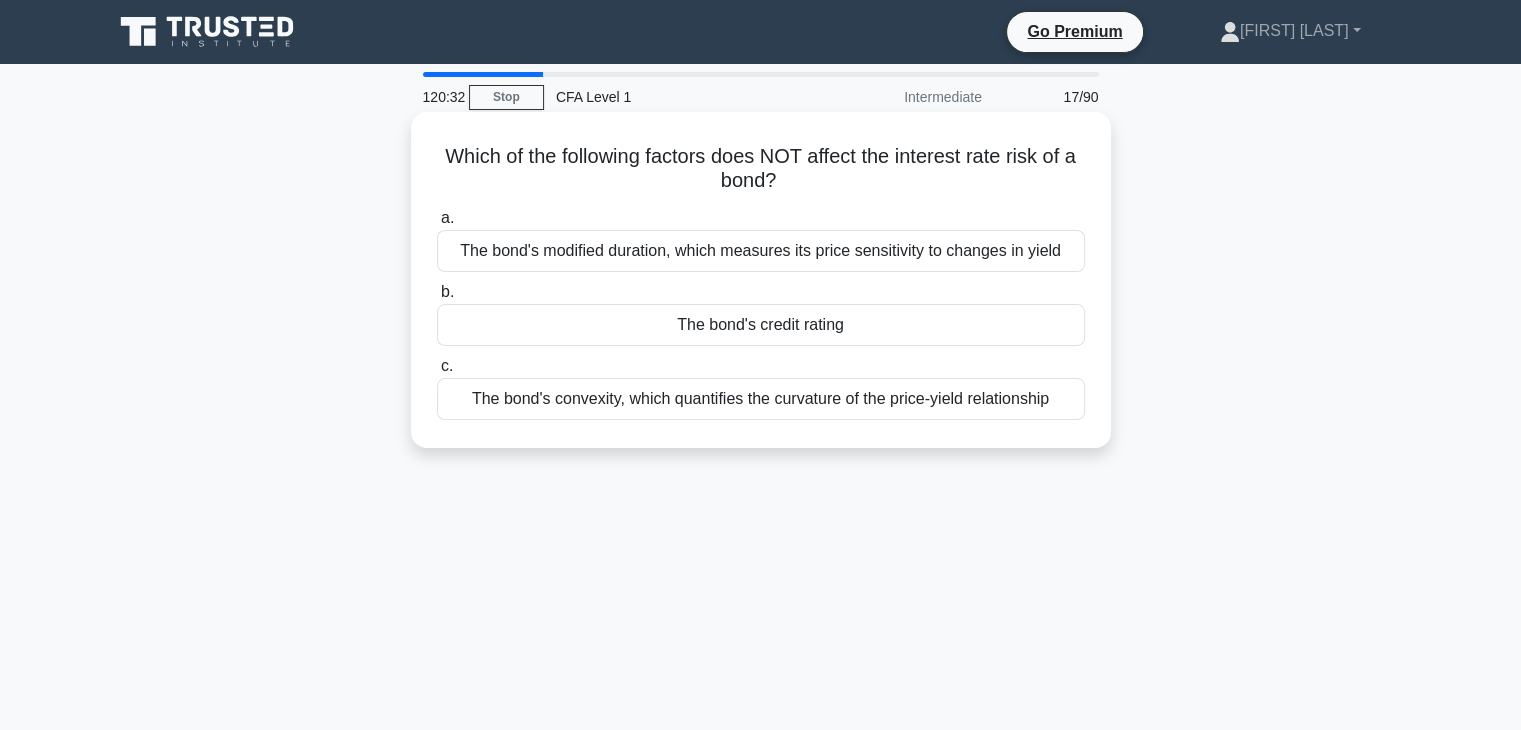click on "The bond's credit rating" at bounding box center (761, 325) 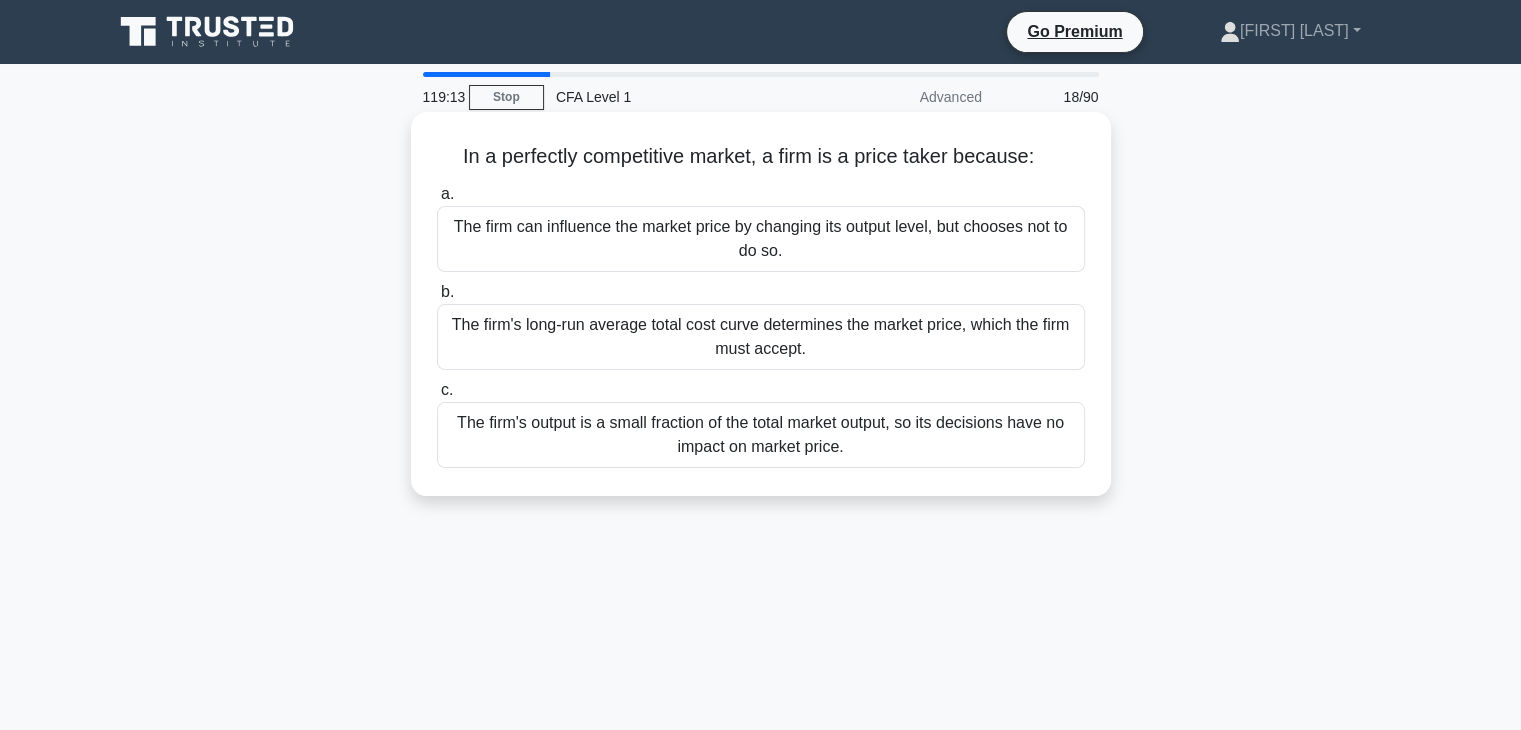 click on "The firm's long-run average total cost curve determines the market price, which the firm must accept." at bounding box center (761, 337) 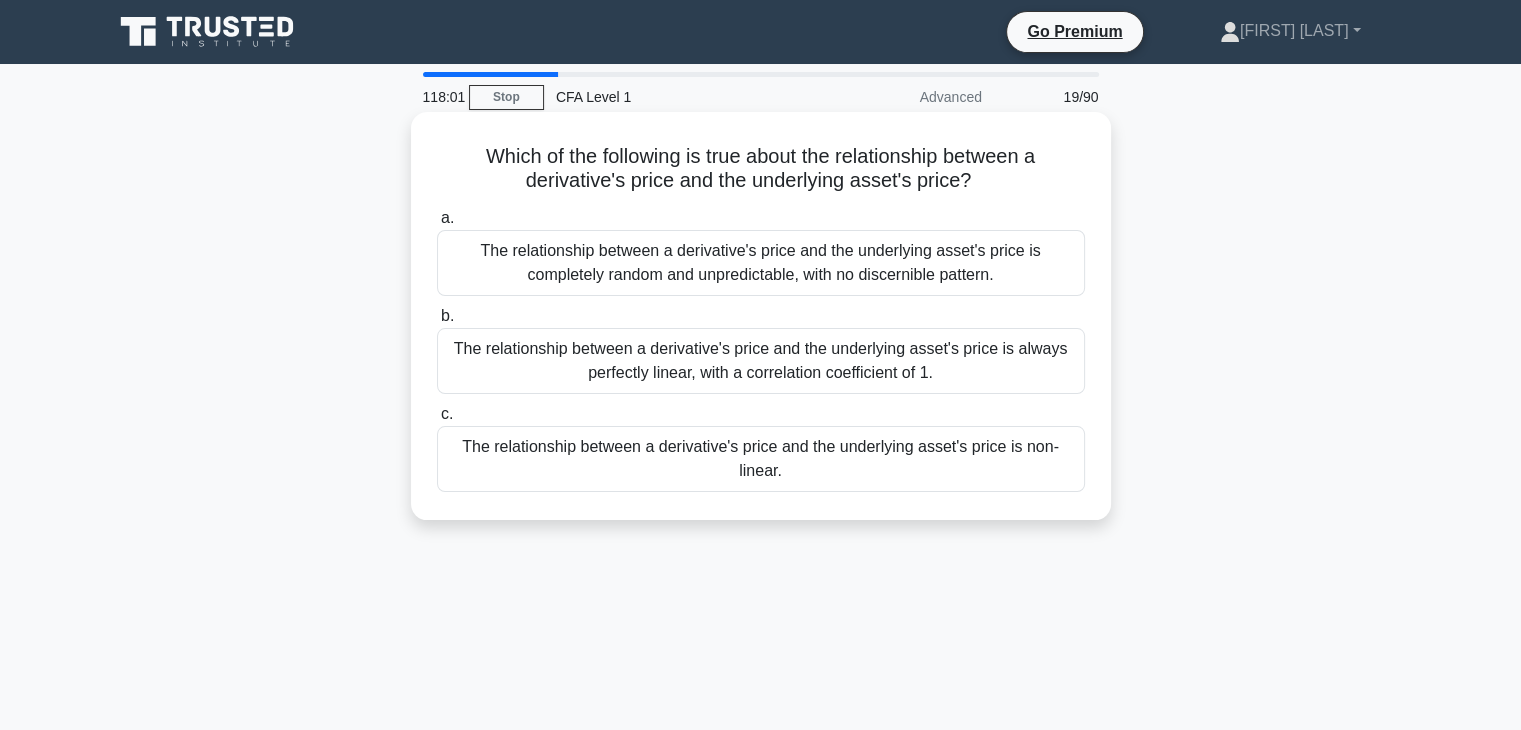 click on "The relationship between a derivative's price and the underlying asset's price is always perfectly linear, with a correlation coefficient of 1." at bounding box center [761, 361] 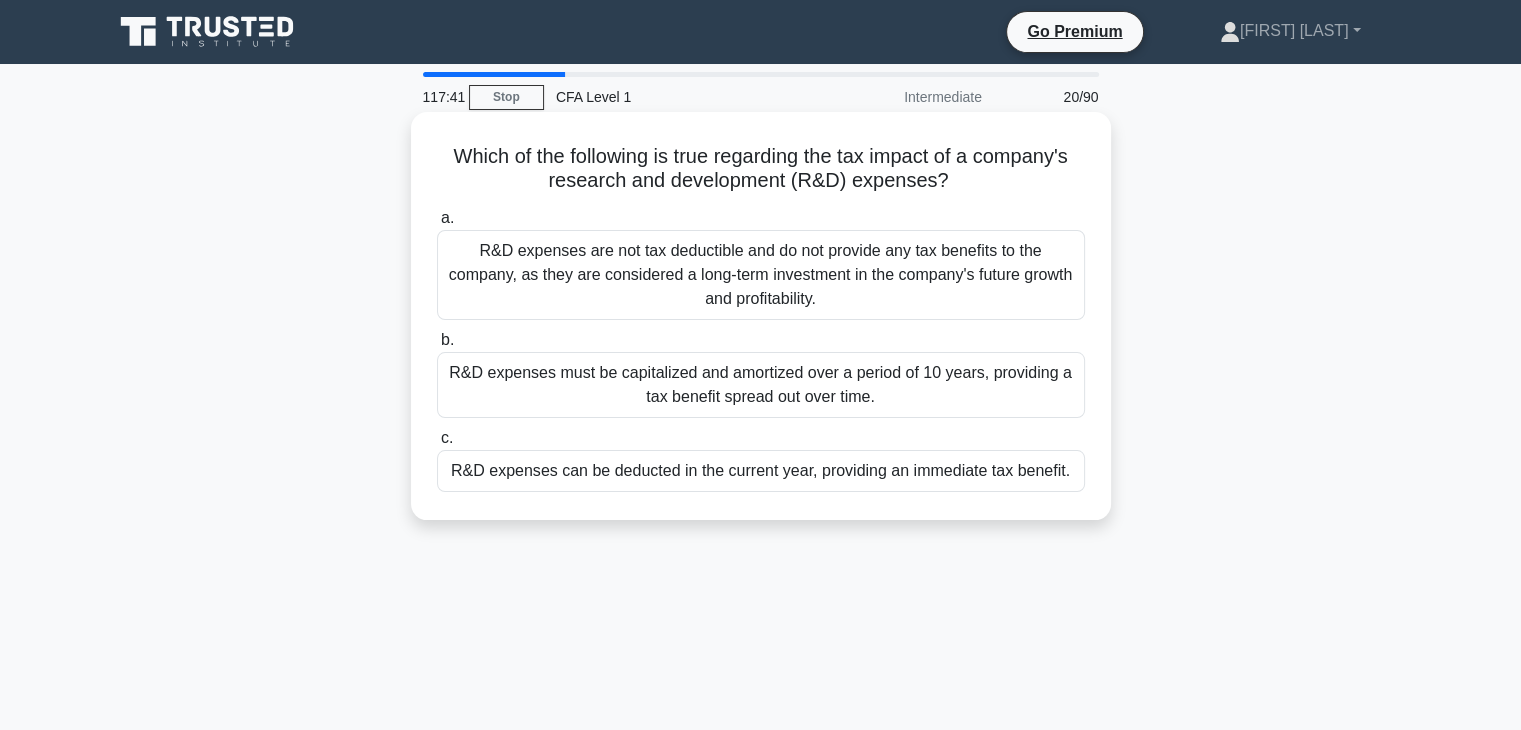 click on "R&D expenses can be deducted in the current year, providing an immediate tax benefit." at bounding box center (761, 471) 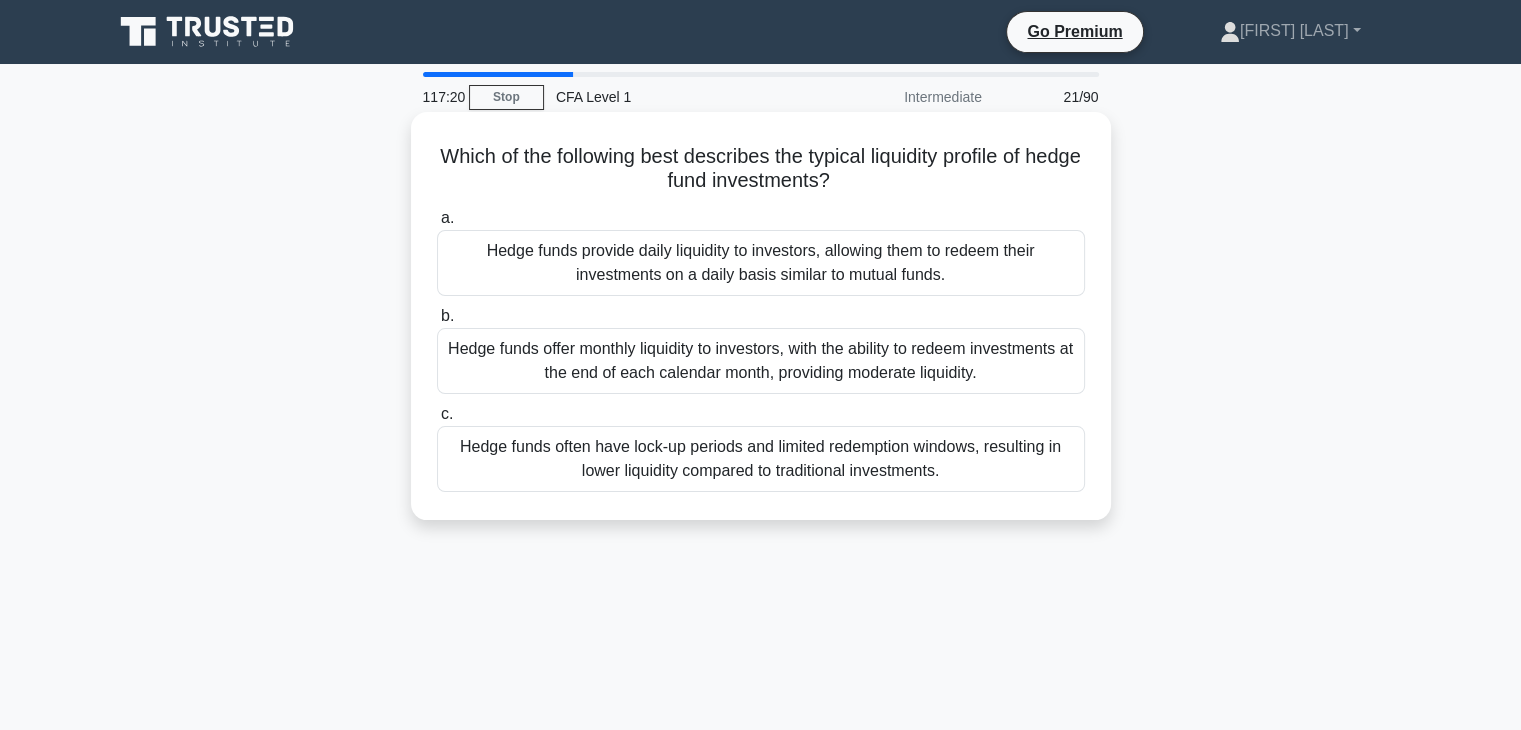 click on "Hedge funds often have lock-up periods and limited redemption windows, resulting in lower liquidity compared to traditional investments." at bounding box center [761, 459] 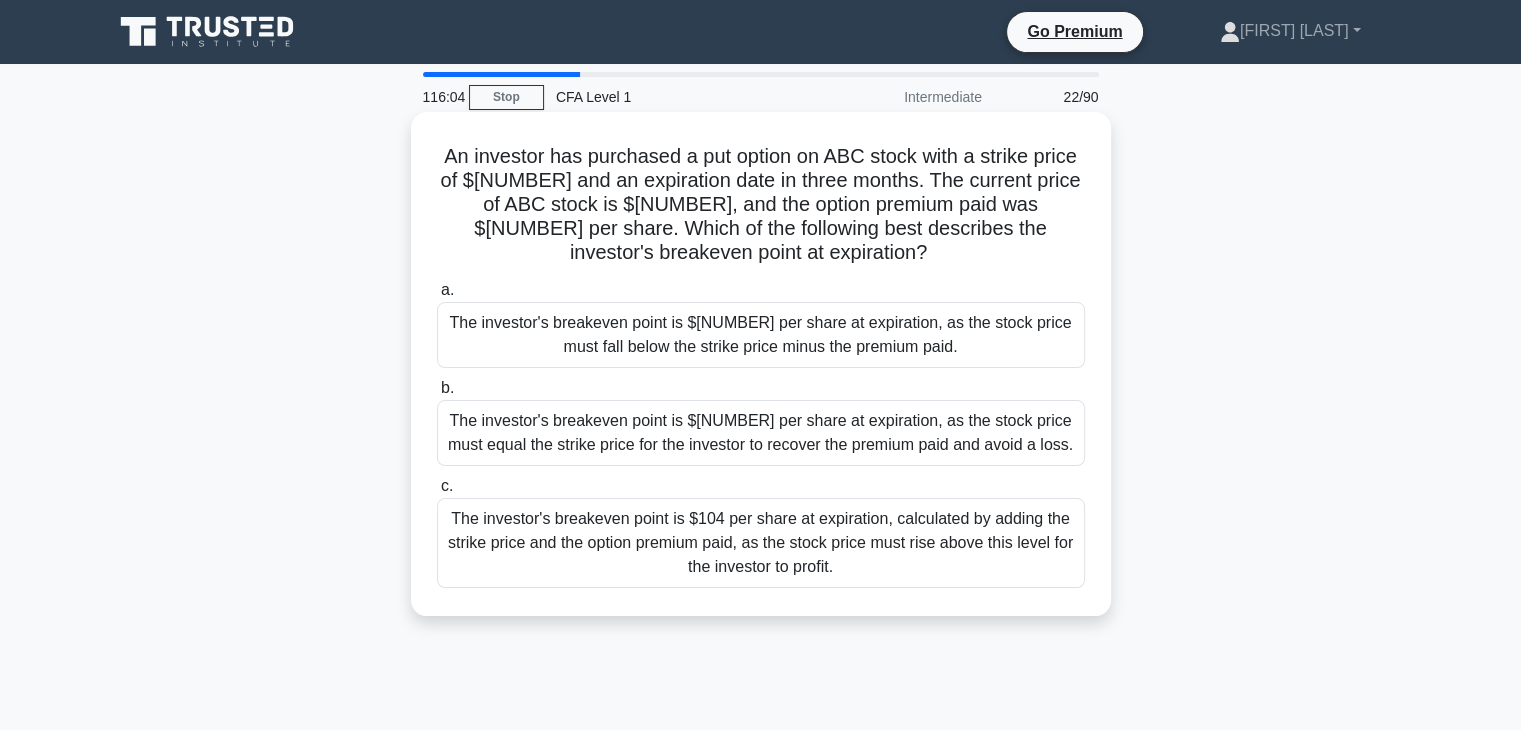 click on "The investor's breakeven point is $96 per share at expiration, as the stock price must fall below the strike price minus the premium paid." at bounding box center (761, 335) 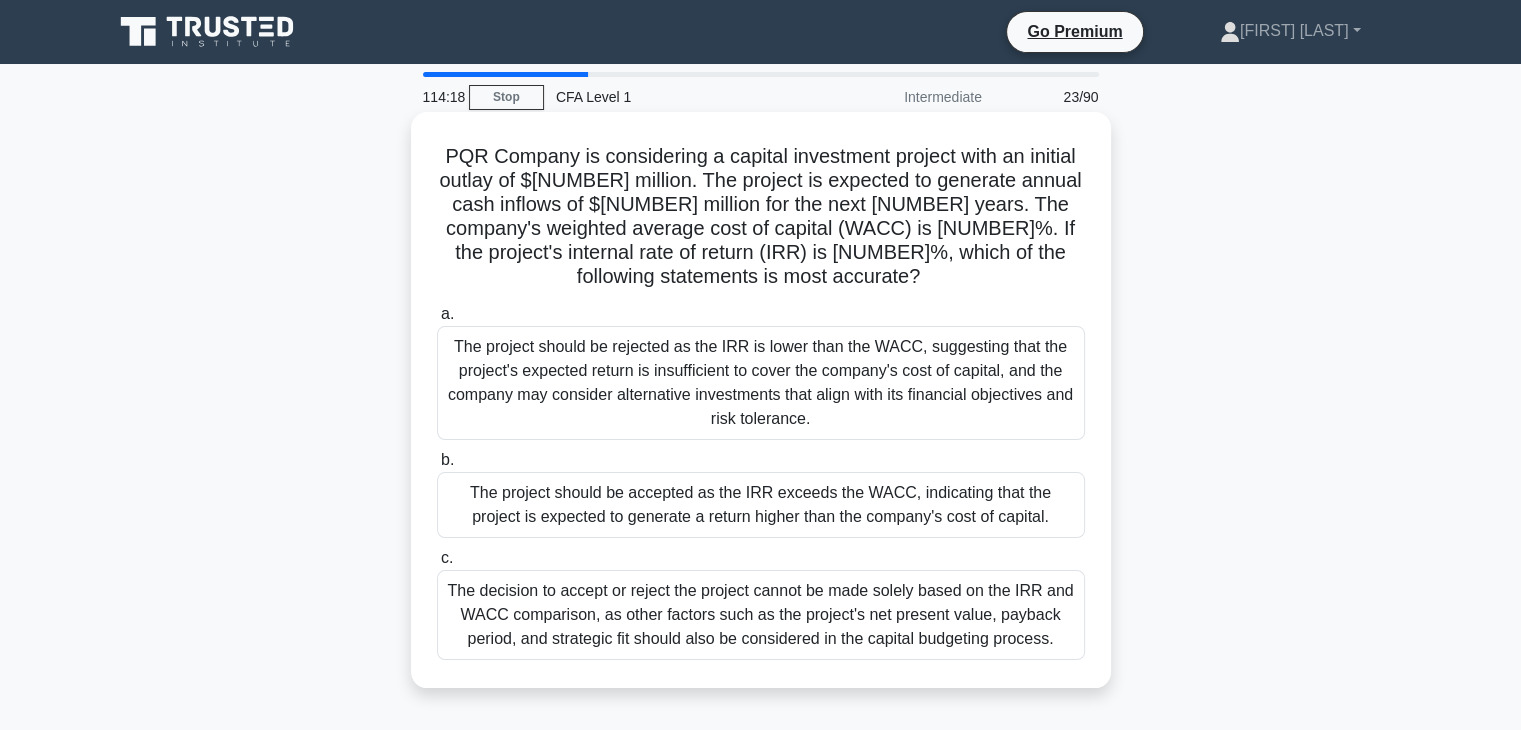 click on "The project should be accepted as the IRR exceeds the WACC, indicating that the project is expected to generate a return higher than the company's cost of capital." at bounding box center [761, 505] 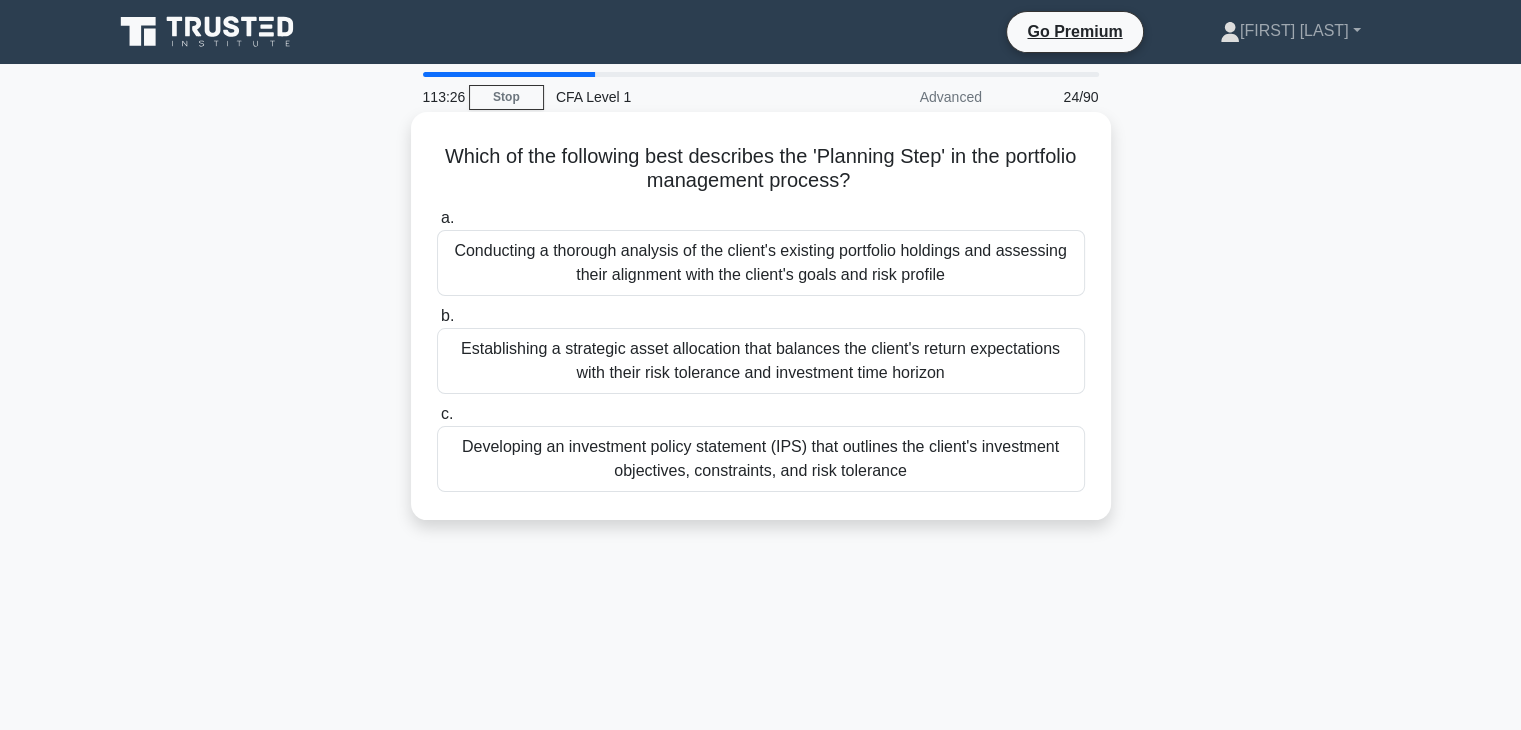 click on "Establishing a strategic asset allocation that balances the client's return expectations with their risk tolerance and investment time horizon" at bounding box center (761, 361) 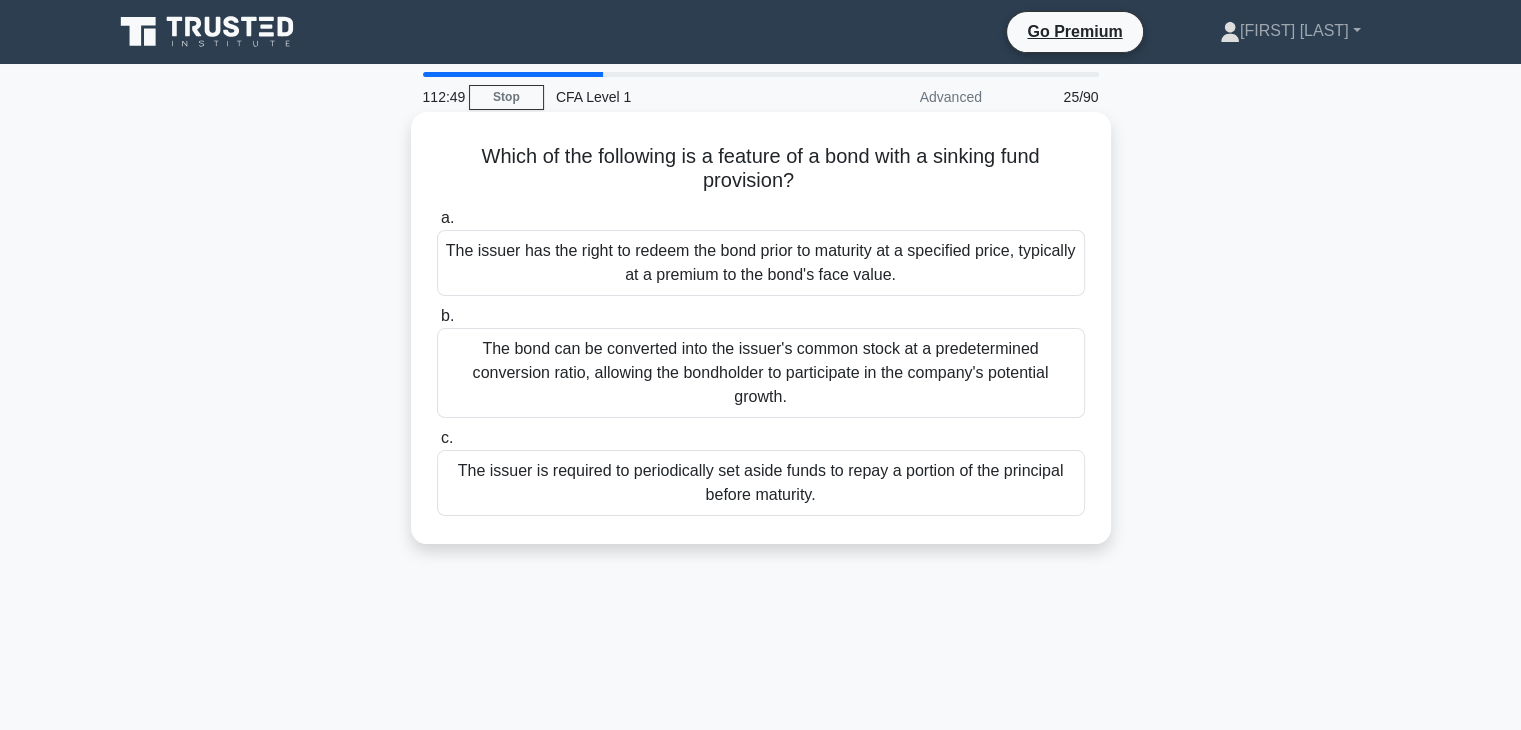 click on "The issuer is required to periodically set aside funds to repay a portion of the principal before maturity." at bounding box center (761, 483) 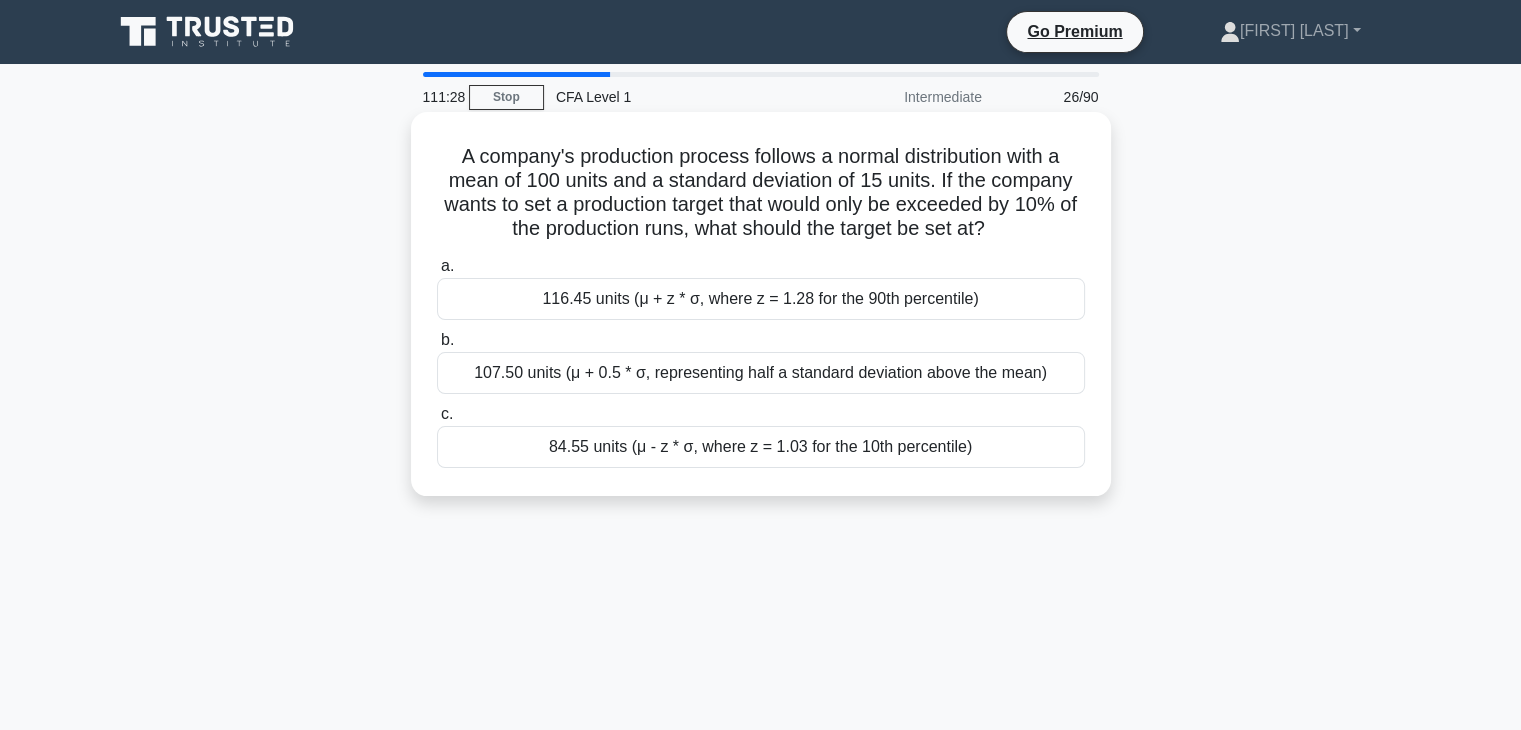 click on "116.45 units (μ + z * σ, where z = 1.28 for the 90th percentile)" at bounding box center (761, 299) 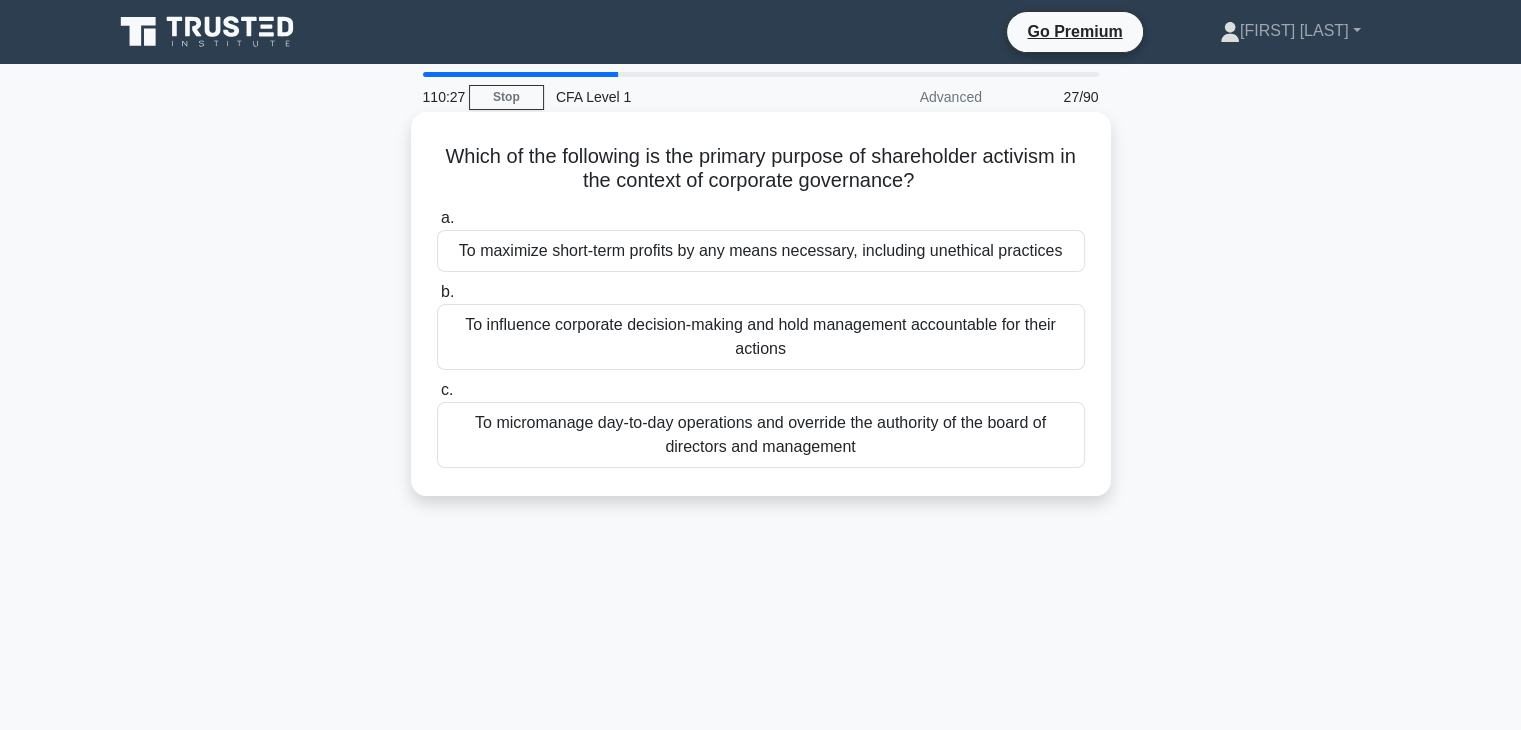 click on "To influence corporate decision-making and hold management accountable for their actions" at bounding box center [761, 337] 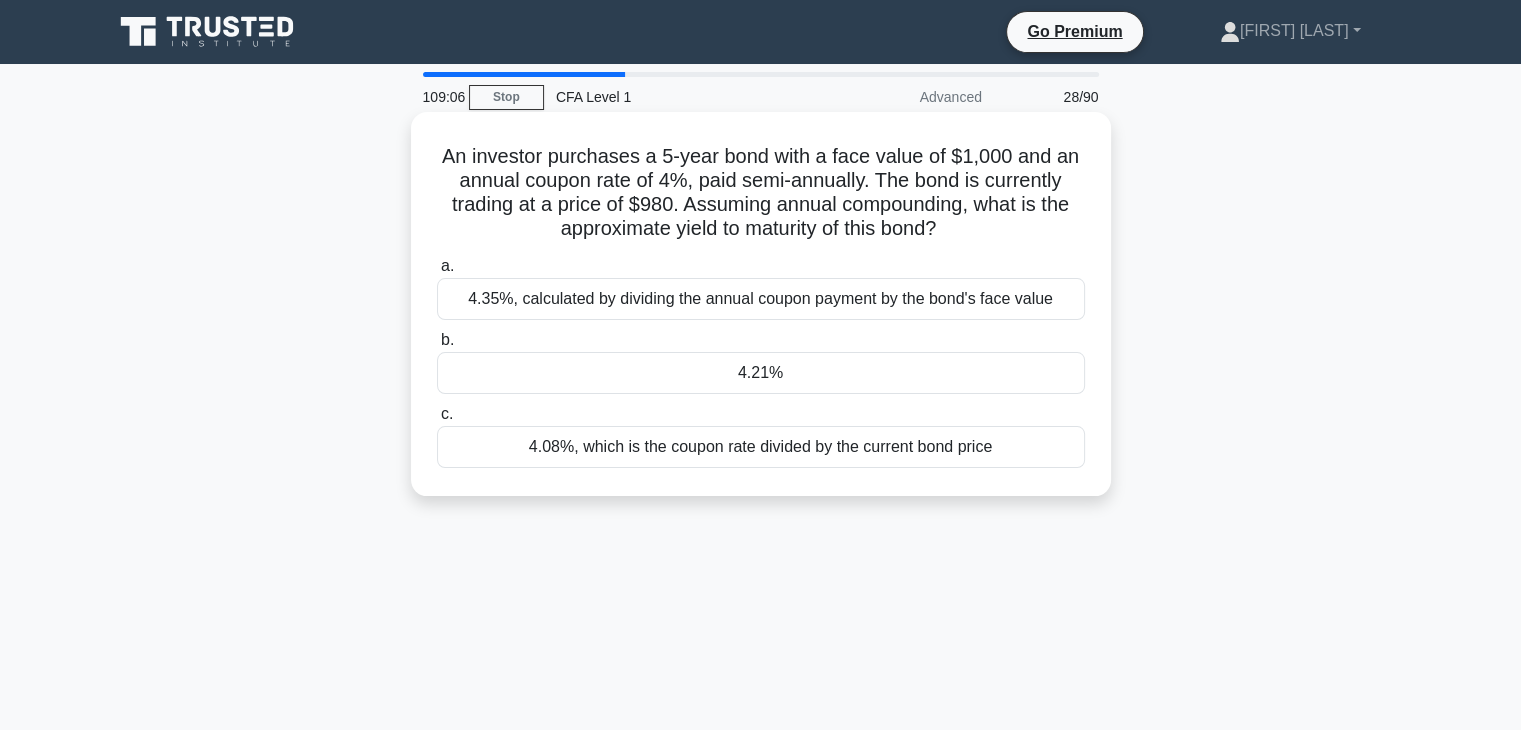 click on "4.21%" at bounding box center [761, 373] 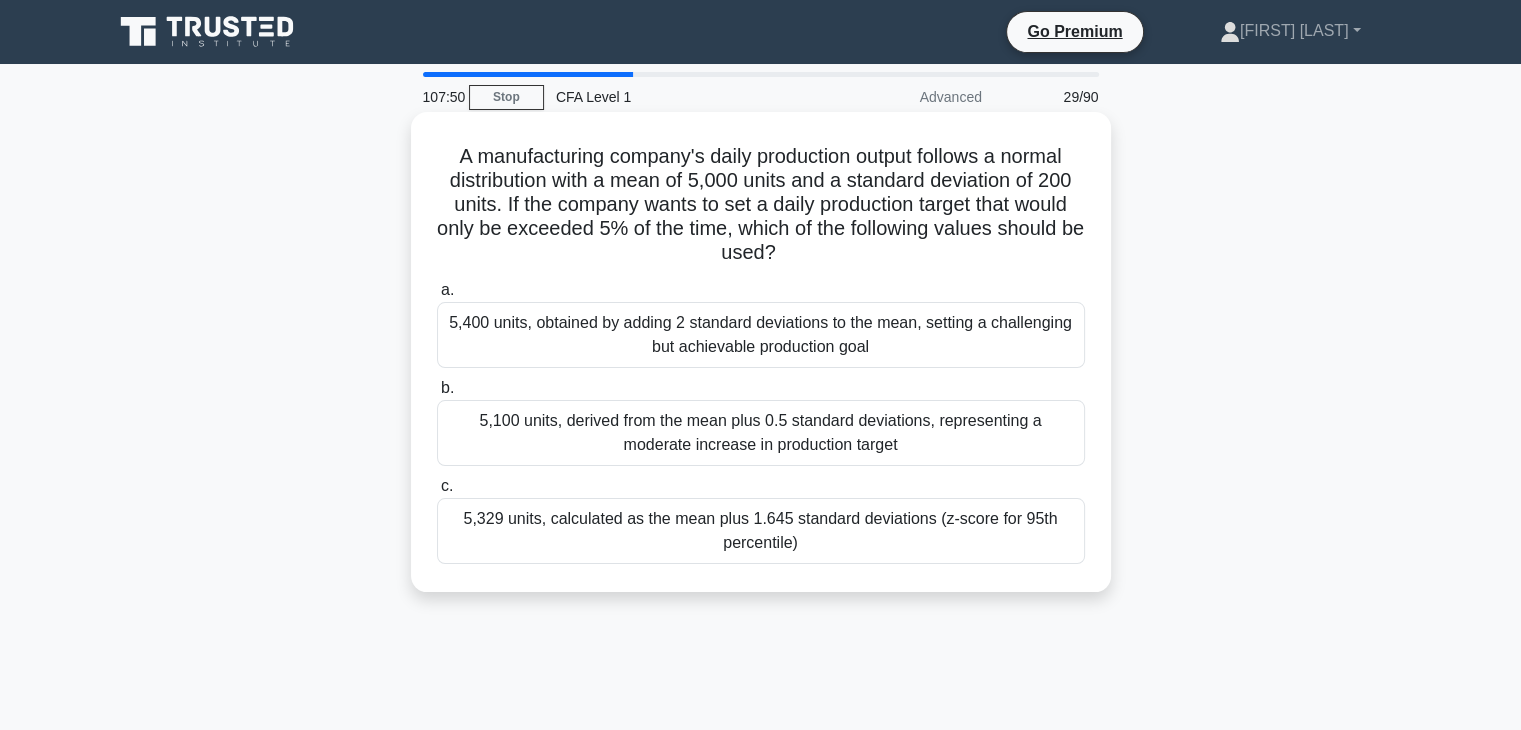 click on "5,329 units, calculated as the mean plus 1.645 standard deviations (z-score for 95th percentile)" at bounding box center (761, 531) 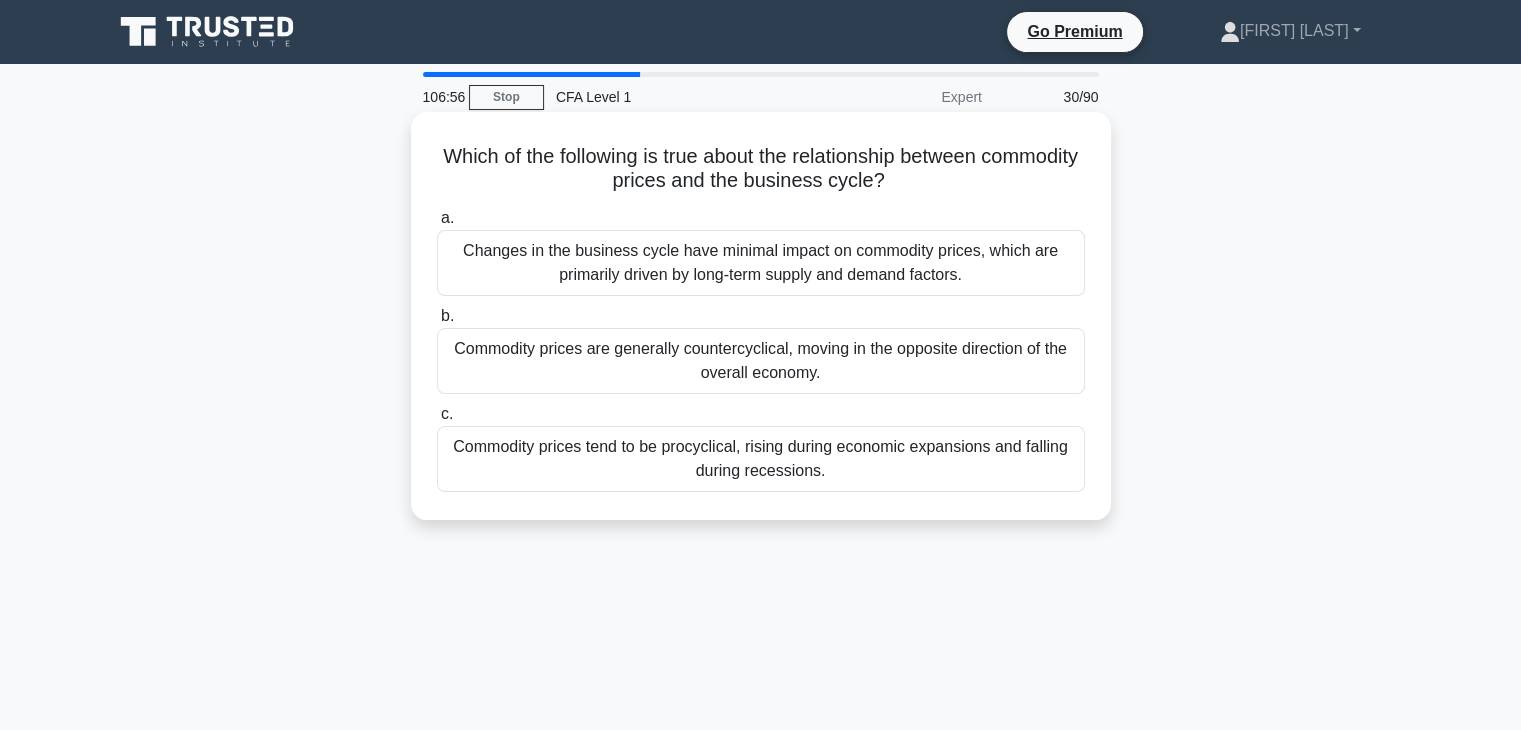 click on "Changes in the business cycle have minimal impact on commodity prices, which are primarily driven by long-term supply and demand factors." at bounding box center (761, 263) 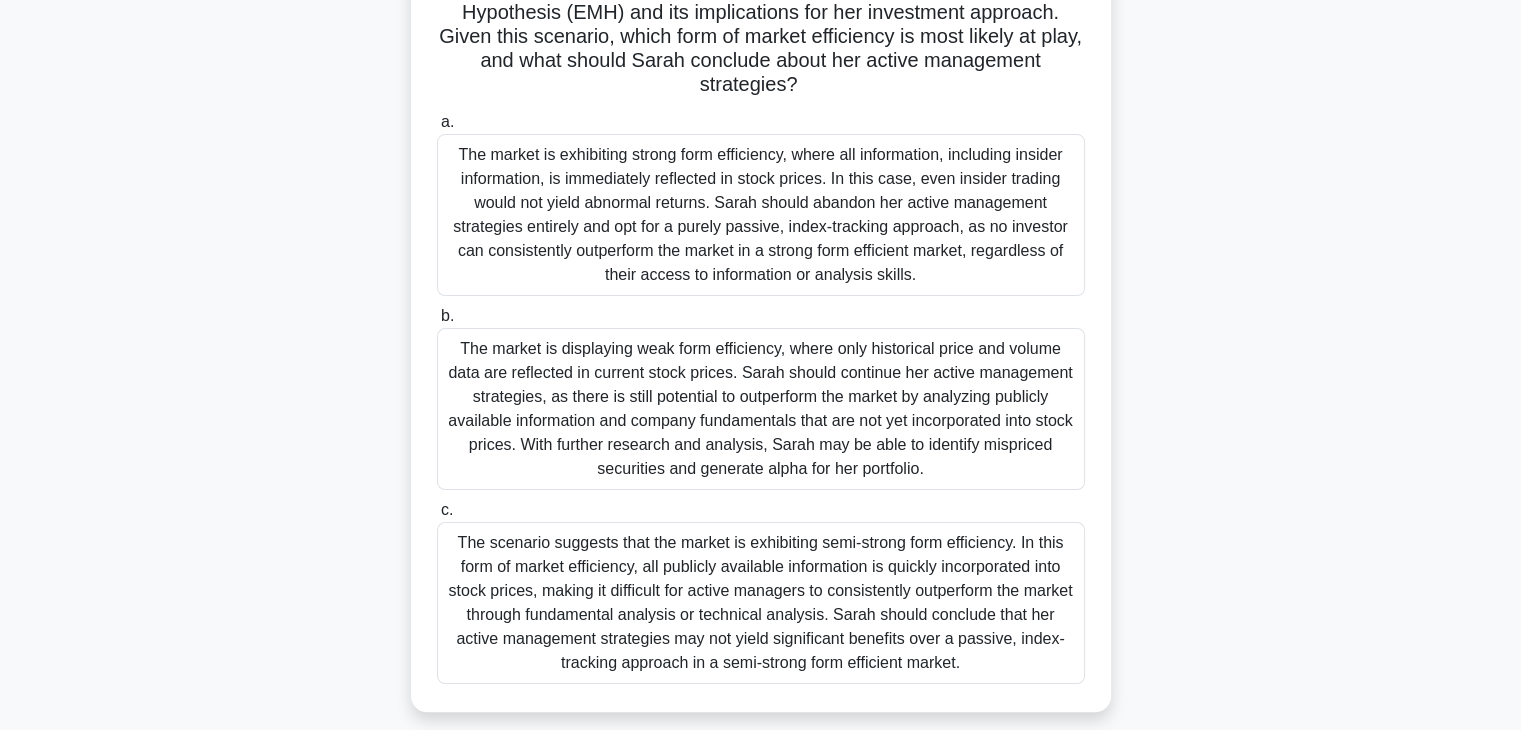 scroll, scrollTop: 300, scrollLeft: 0, axis: vertical 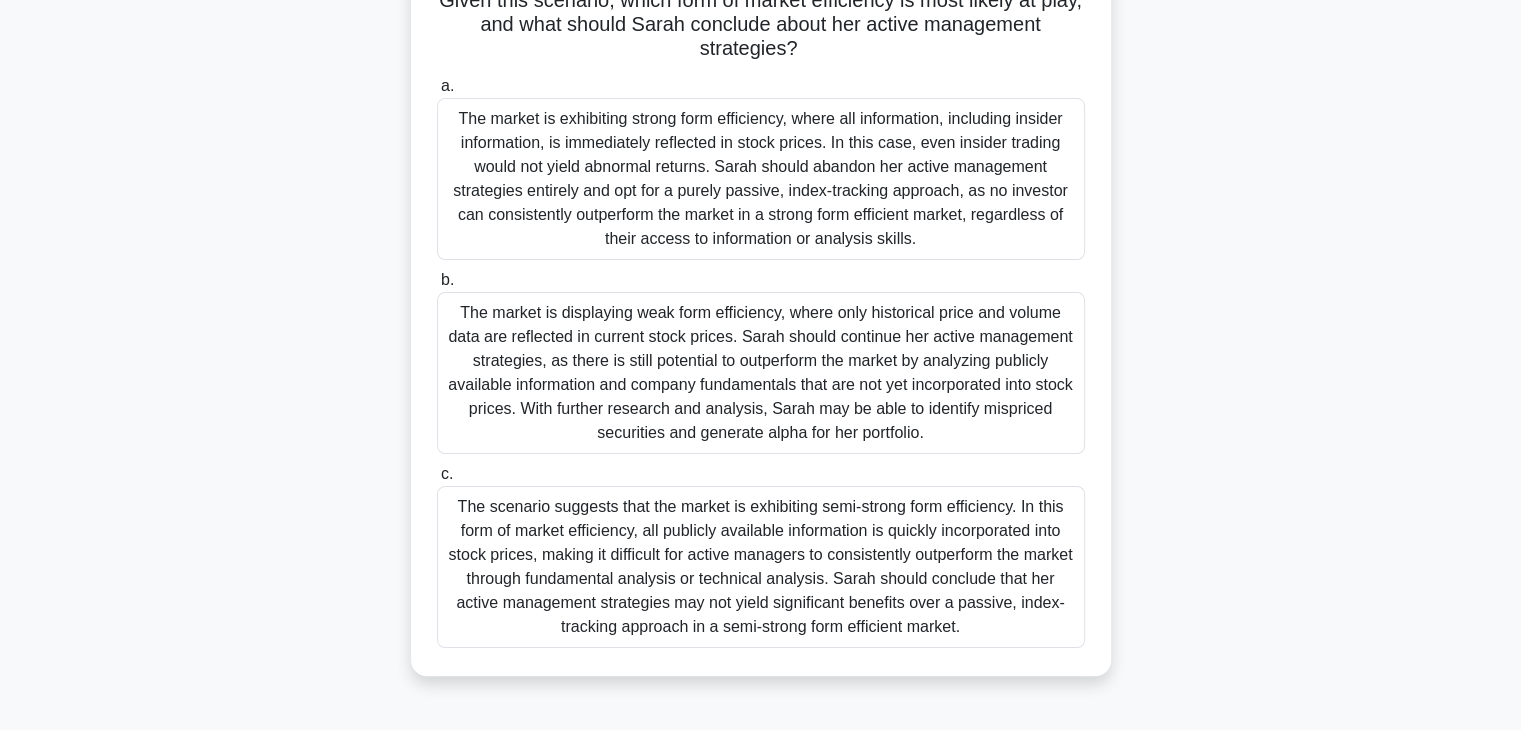 click on "The scenario suggests that the market is exhibiting semi-strong form efficiency. In this form of market efficiency, all publicly available information is quickly incorporated into stock prices, making it difficult for active managers to consistently outperform the market through fundamental analysis or technical analysis. Sarah should conclude that her active management strategies may not yield significant benefits over a passive, index-tracking approach in a semi-strong form efficient market." at bounding box center (761, 567) 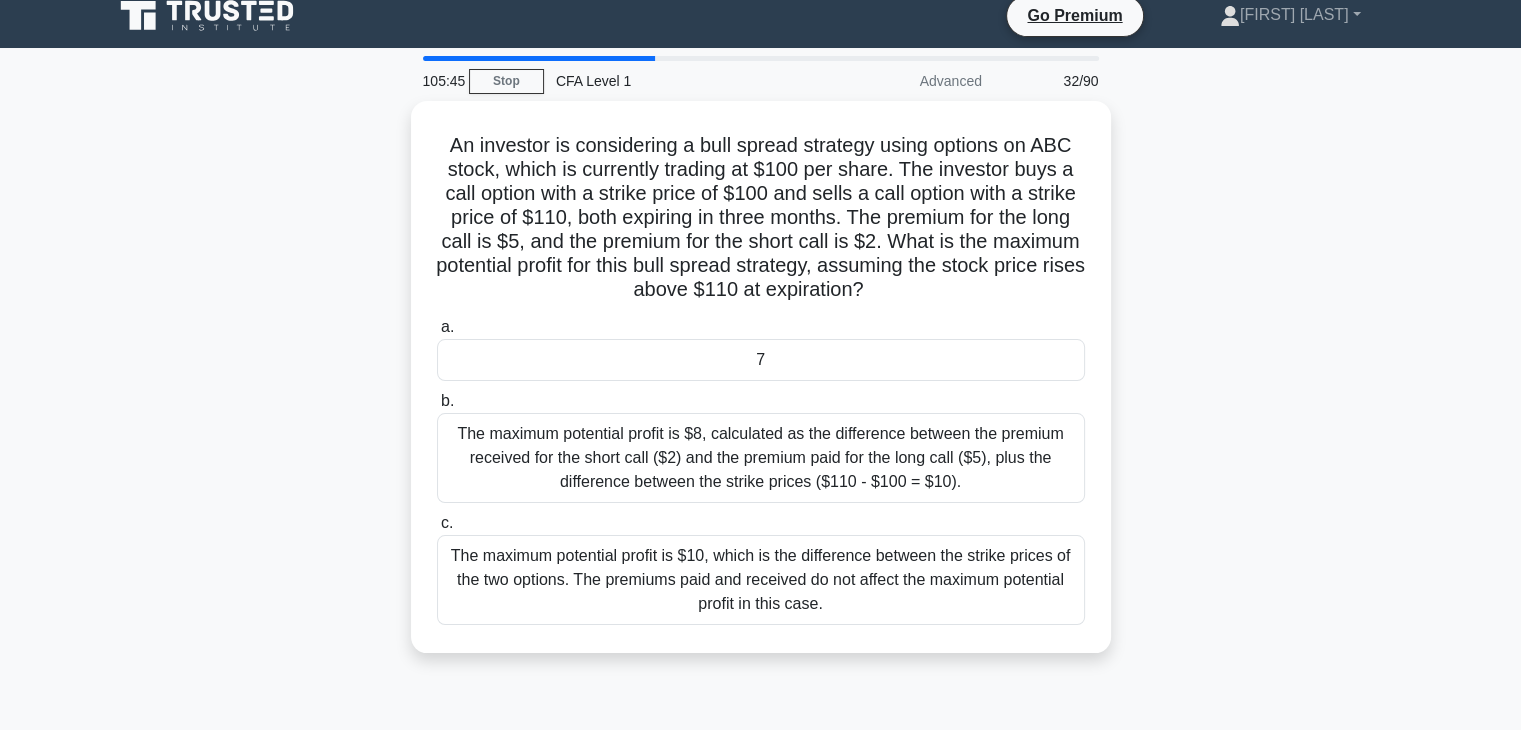 scroll, scrollTop: 0, scrollLeft: 0, axis: both 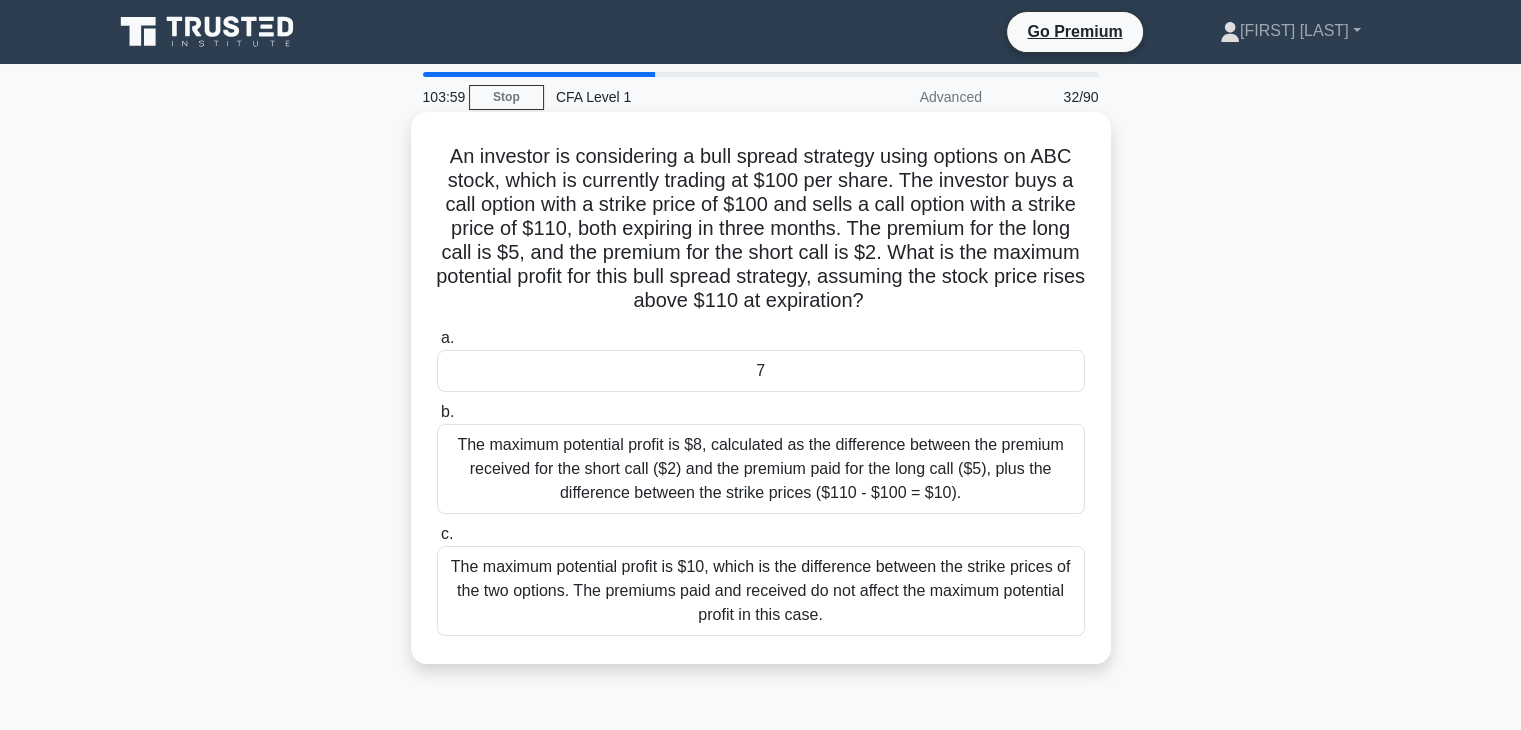 click on "7" at bounding box center [761, 371] 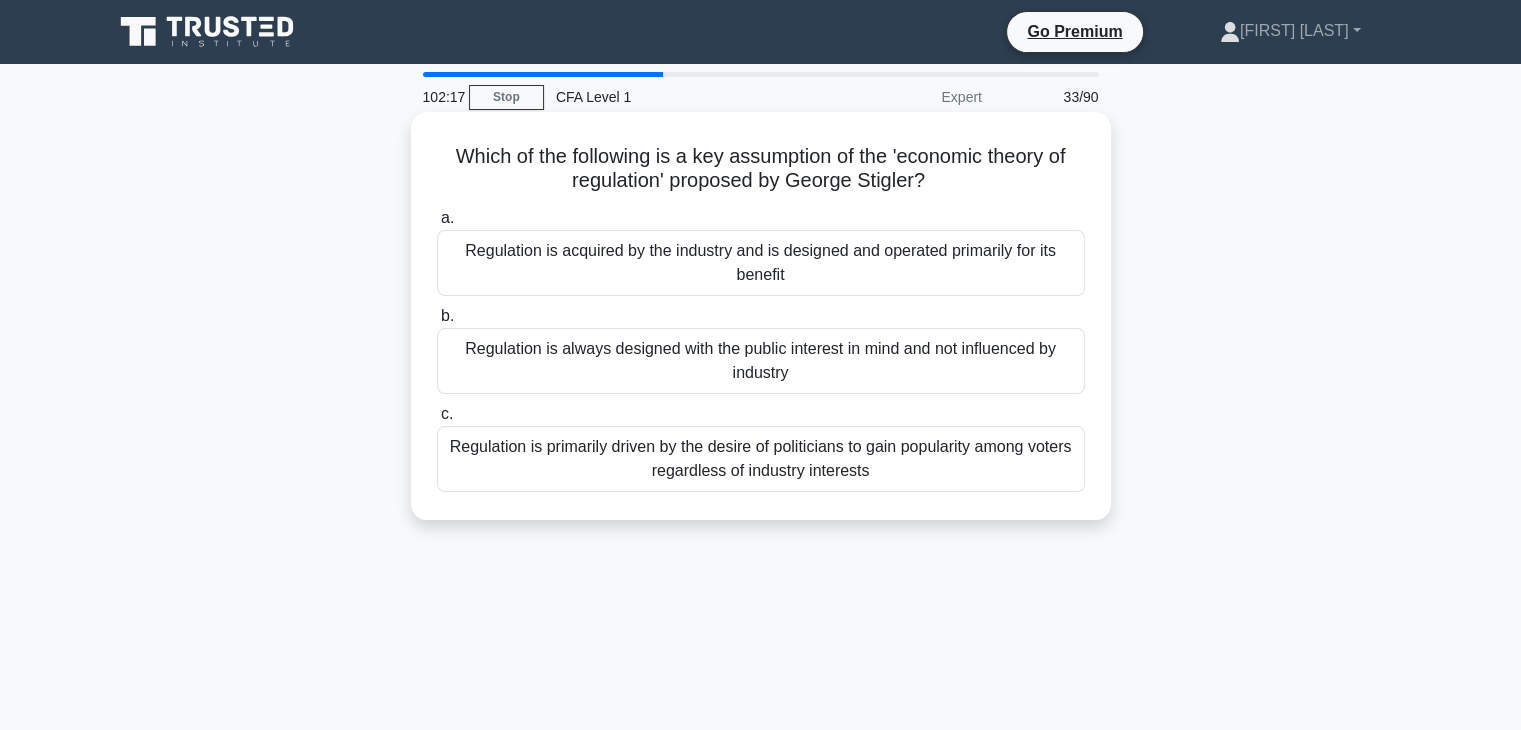 click on "Regulation is always designed with the public interest in mind and not influenced by industry" at bounding box center [761, 361] 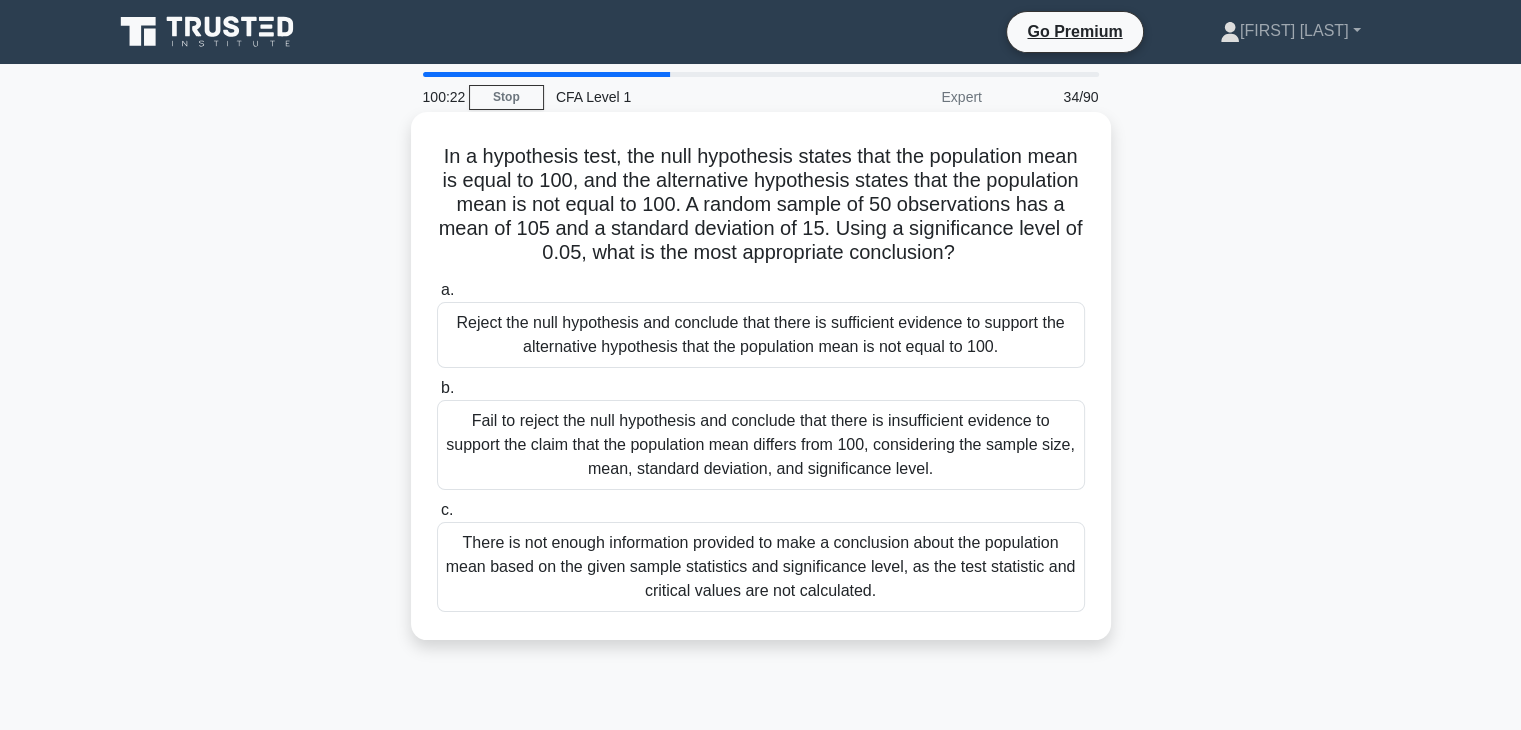 click on "Reject the null hypothesis and conclude that there is sufficient evidence to support the alternative hypothesis that the population mean is not equal to 100." at bounding box center (761, 335) 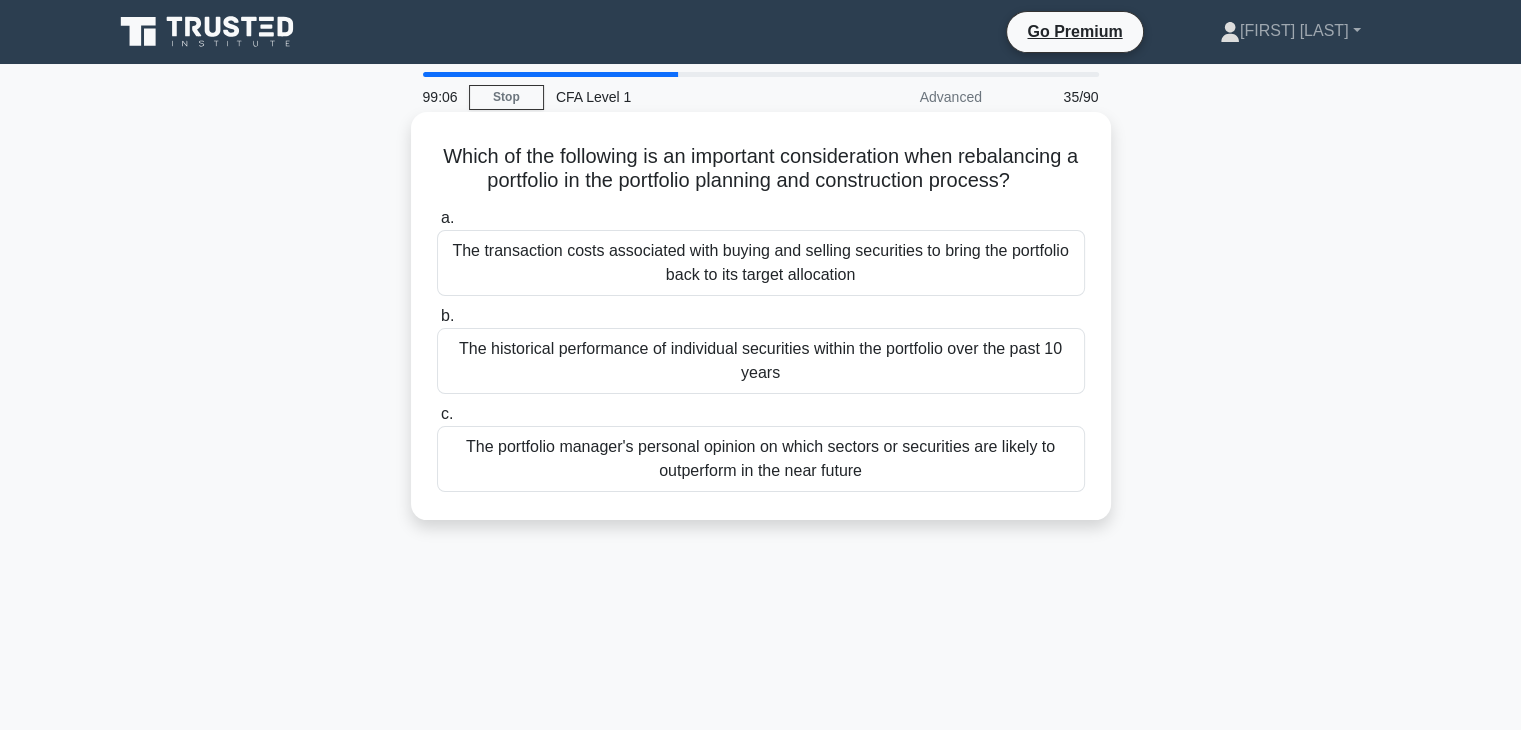click on "The historical performance of individual securities within the portfolio over the past 10 years" at bounding box center [761, 361] 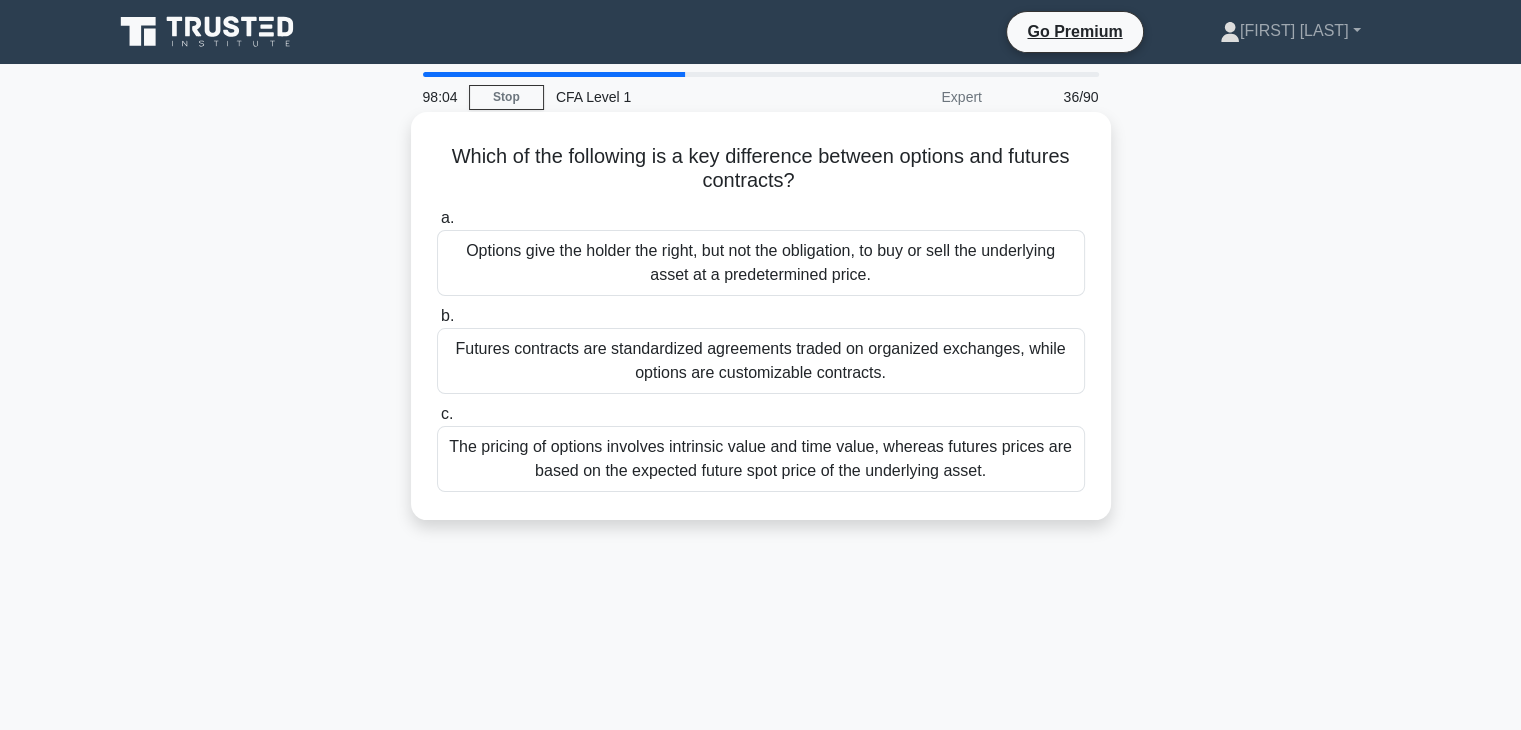 click on "Futures contracts are standardized agreements traded on organized exchanges, while options are customizable contracts." at bounding box center (761, 361) 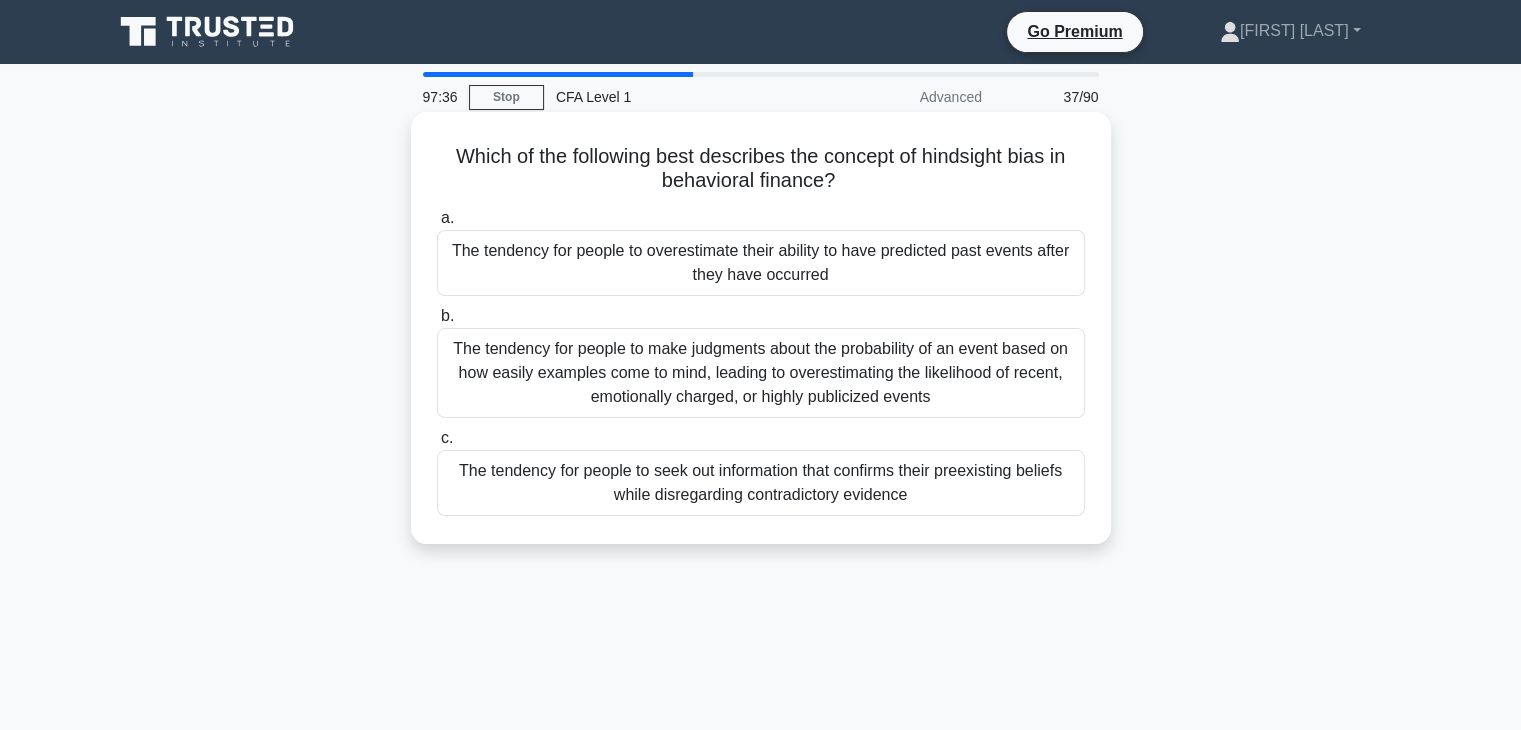 click on "The tendency for people to make judgments about the probability of an event based on how easily examples come to mind, leading to overestimating the likelihood of recent, emotionally charged, or highly publicized events" at bounding box center [761, 373] 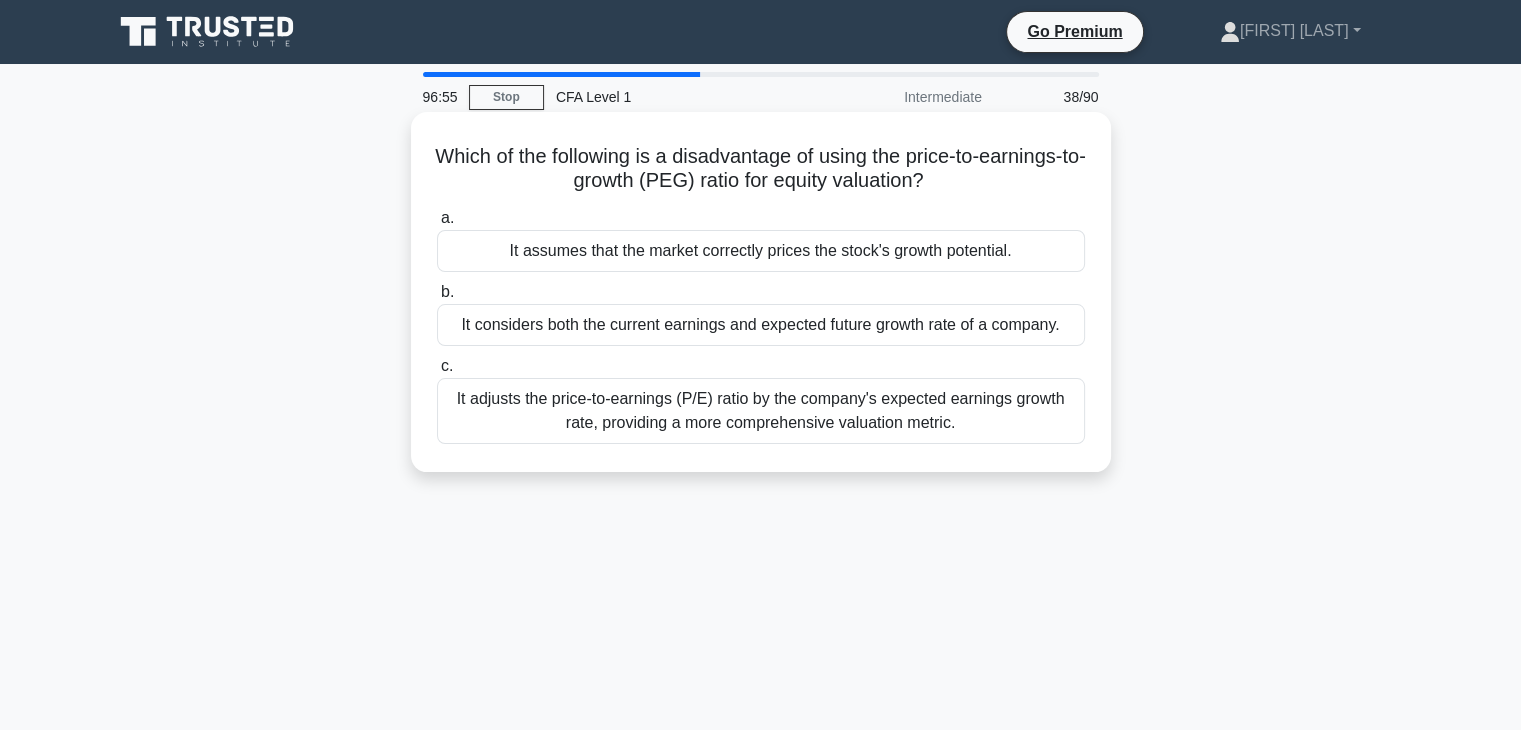 click on "It assumes that the market correctly prices the stock's growth potential." at bounding box center (761, 251) 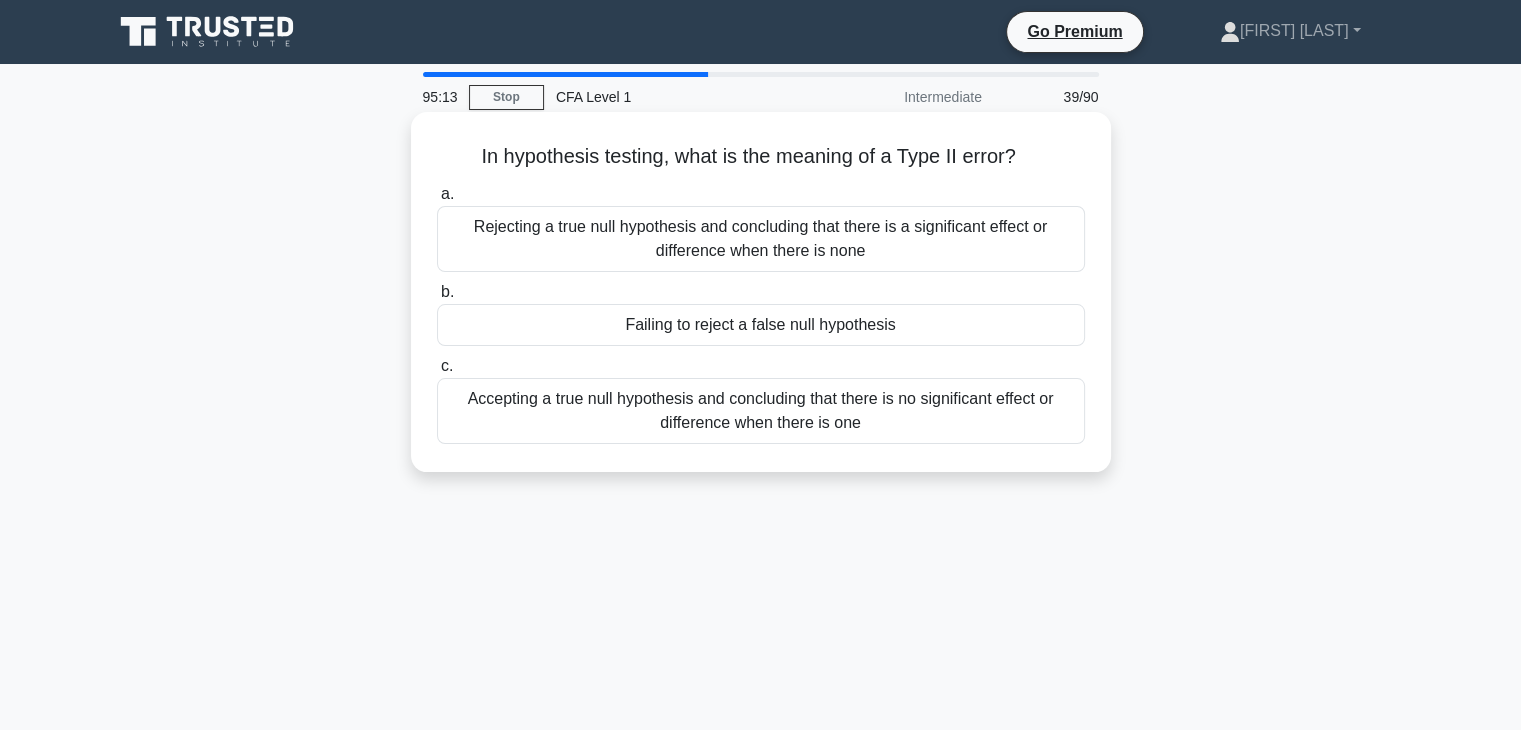 click on "Failing to reject a false null hypothesis" at bounding box center (761, 325) 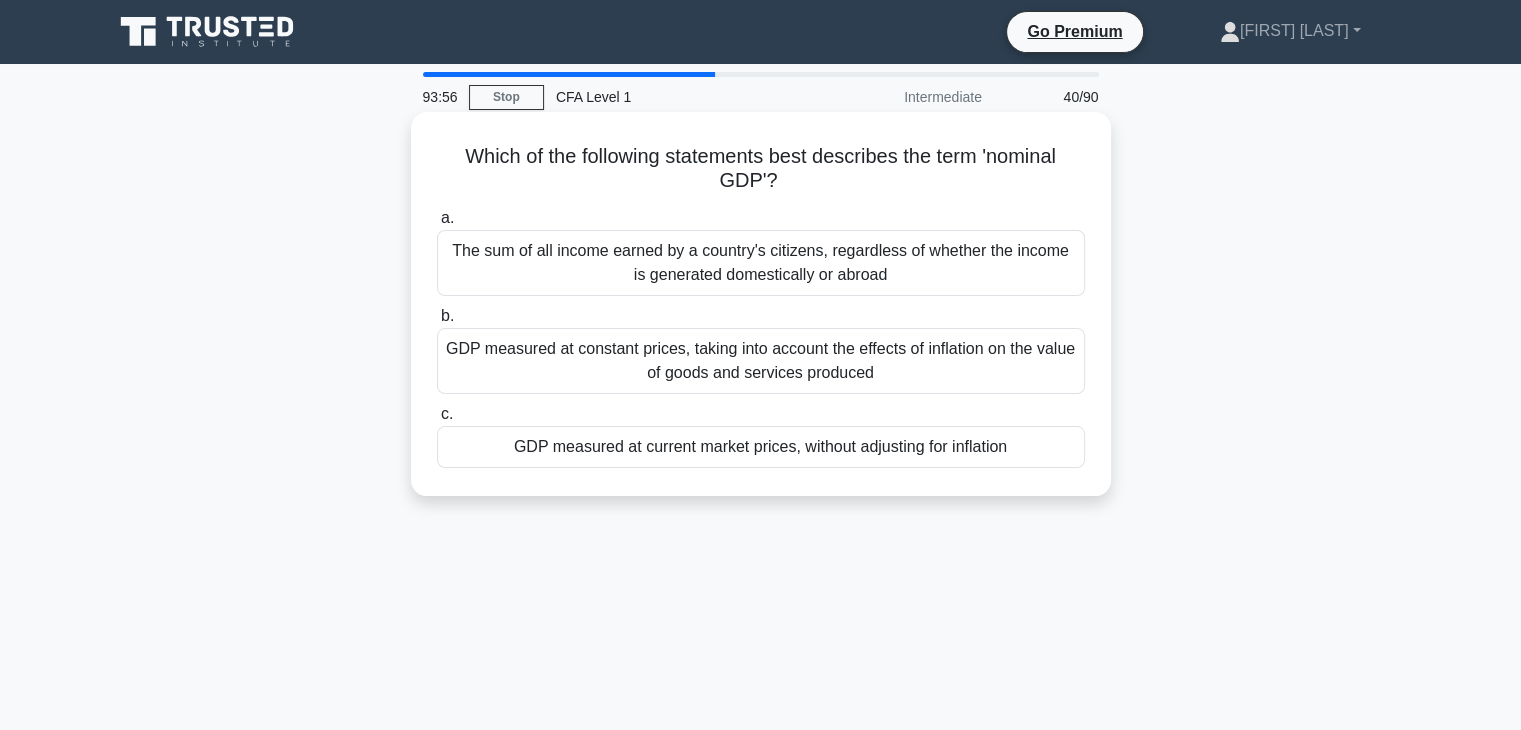 click on "GDP measured at constant prices, taking into account the effects of inflation on the value of goods and services produced" at bounding box center [761, 361] 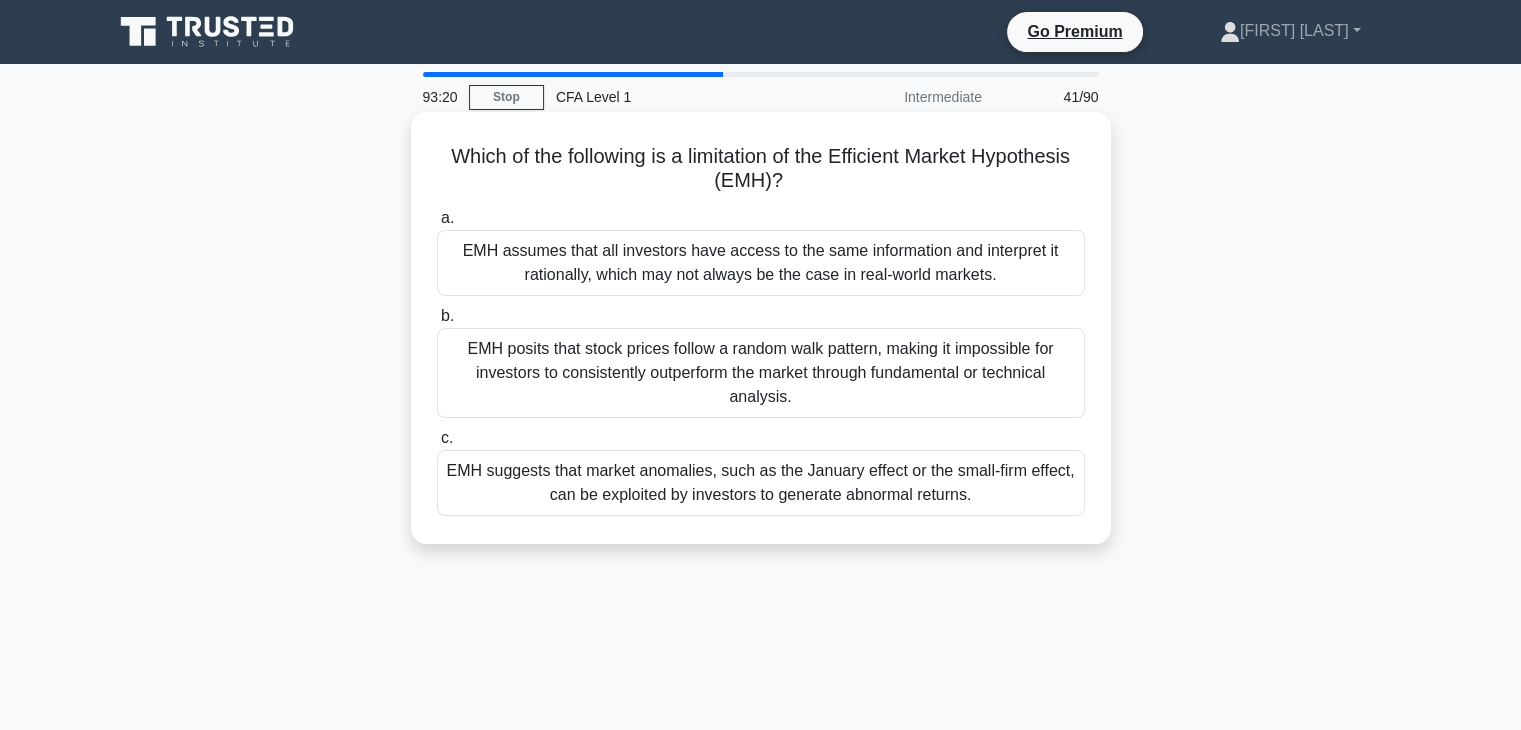 click on "EMH assumes that all investors have access to the same information and interpret it rationally, which may not always be the case in real-world markets." at bounding box center (761, 263) 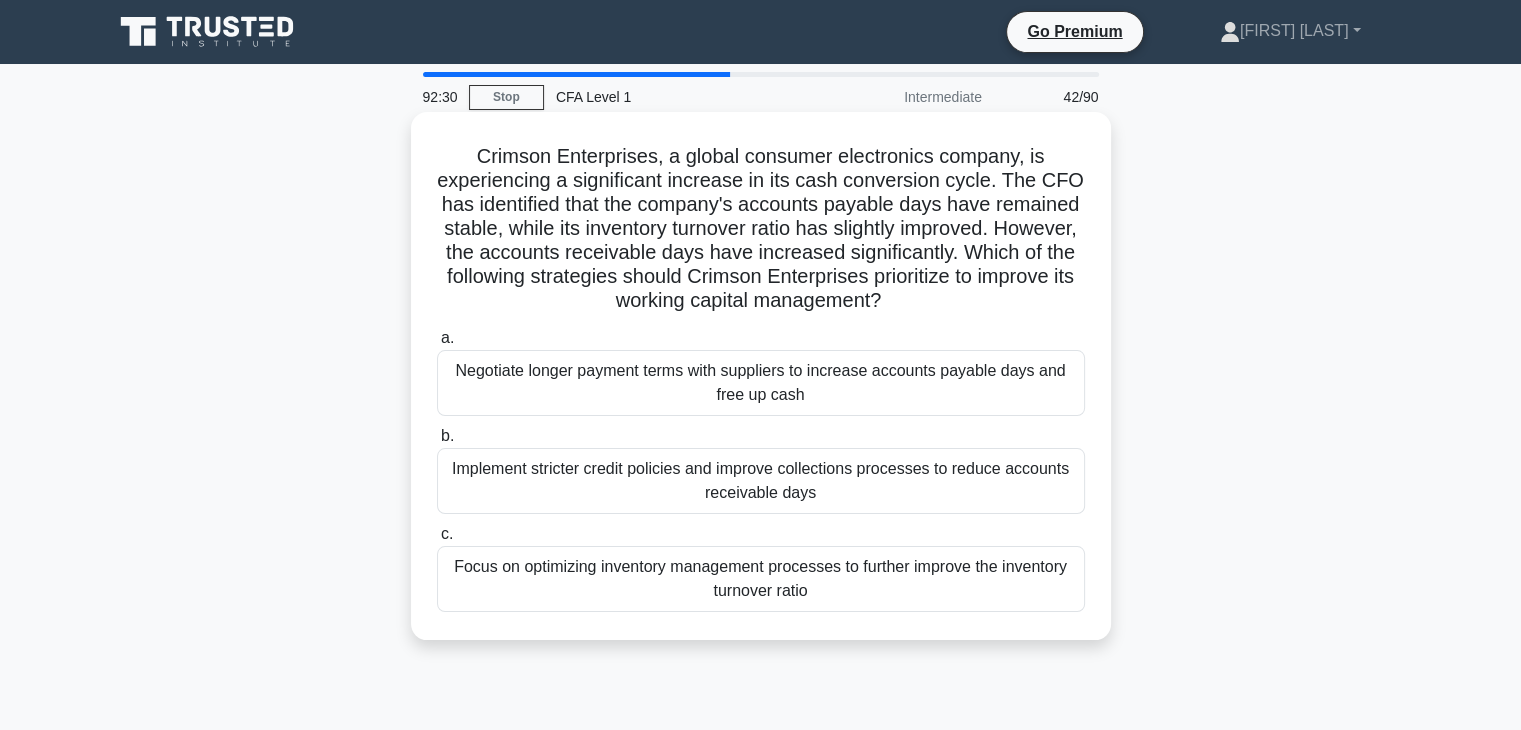 click on "Implement stricter credit policies and improve collections processes to reduce accounts receivable days" at bounding box center [761, 481] 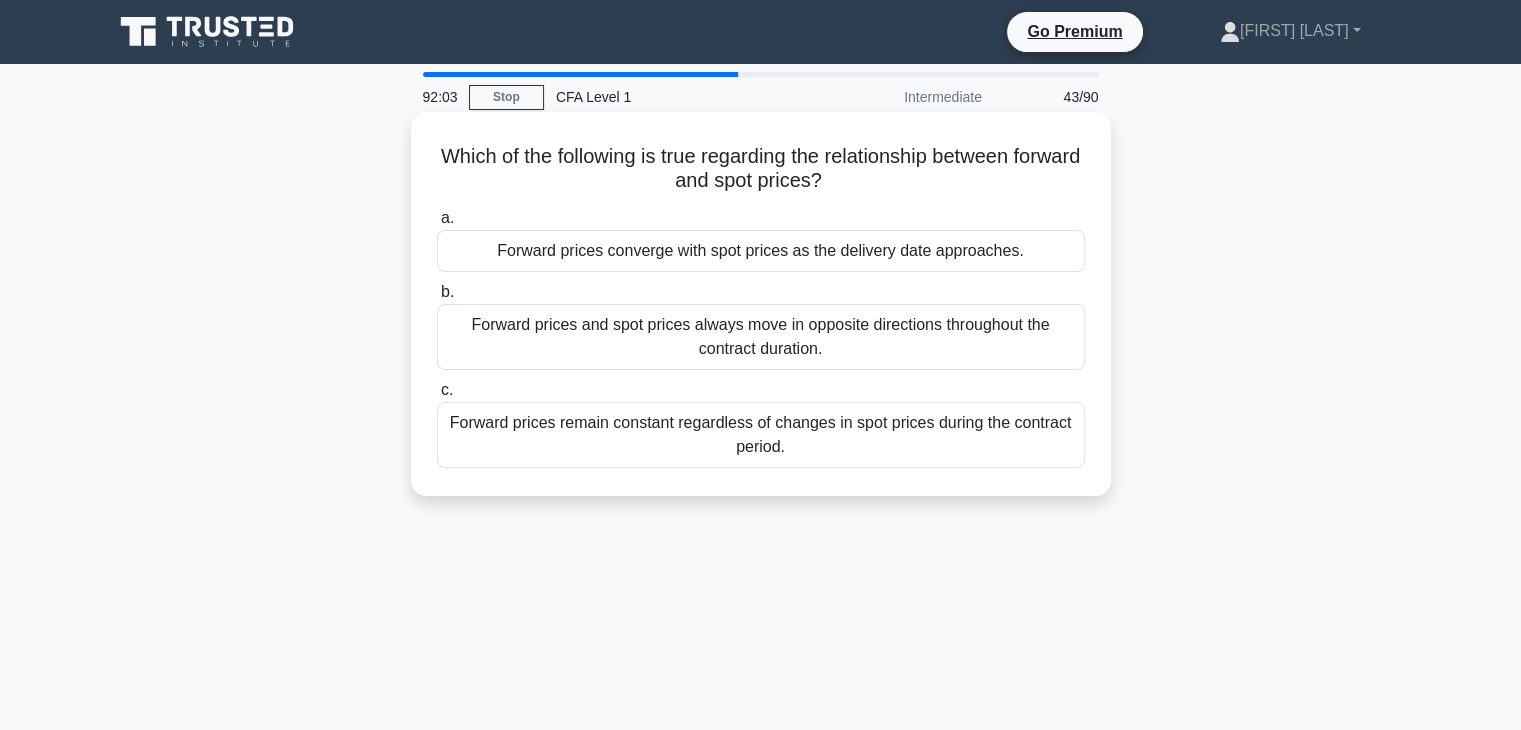 click on "Forward prices converge with spot prices as the delivery date approaches." at bounding box center [761, 251] 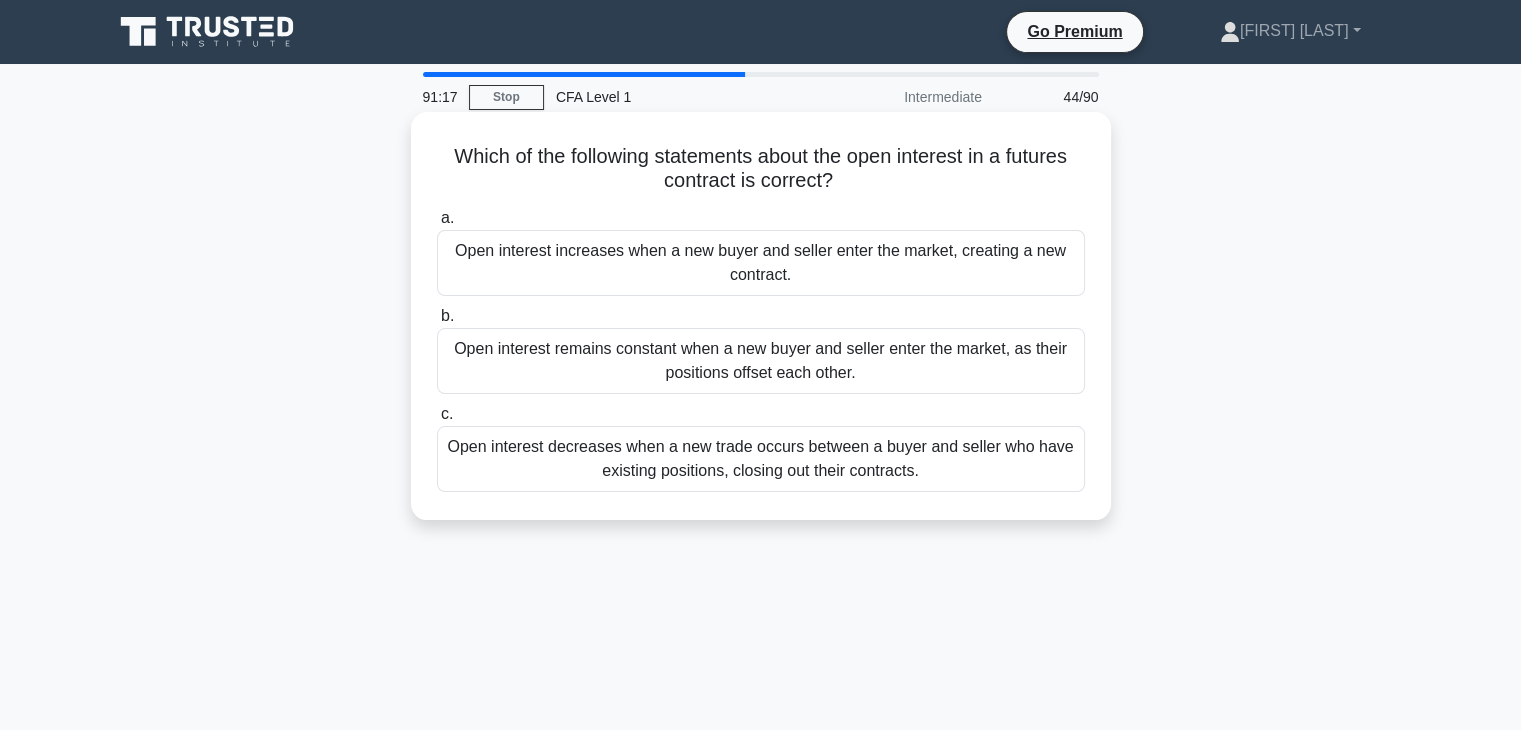 click on "Open interest remains constant when a new buyer and seller enter the market, as their positions offset each other." at bounding box center [761, 361] 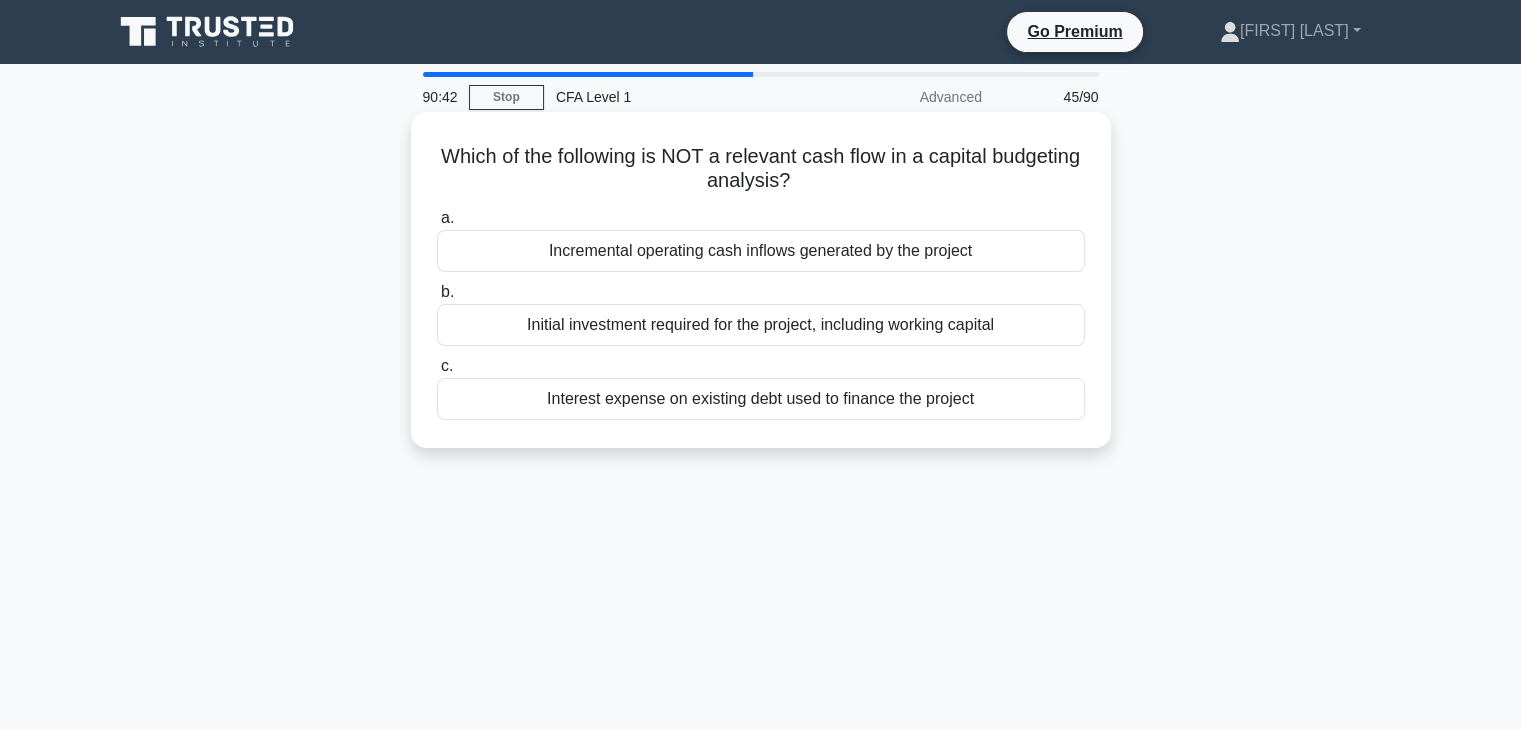 click on "Interest expense on existing debt used to finance the project" at bounding box center (761, 399) 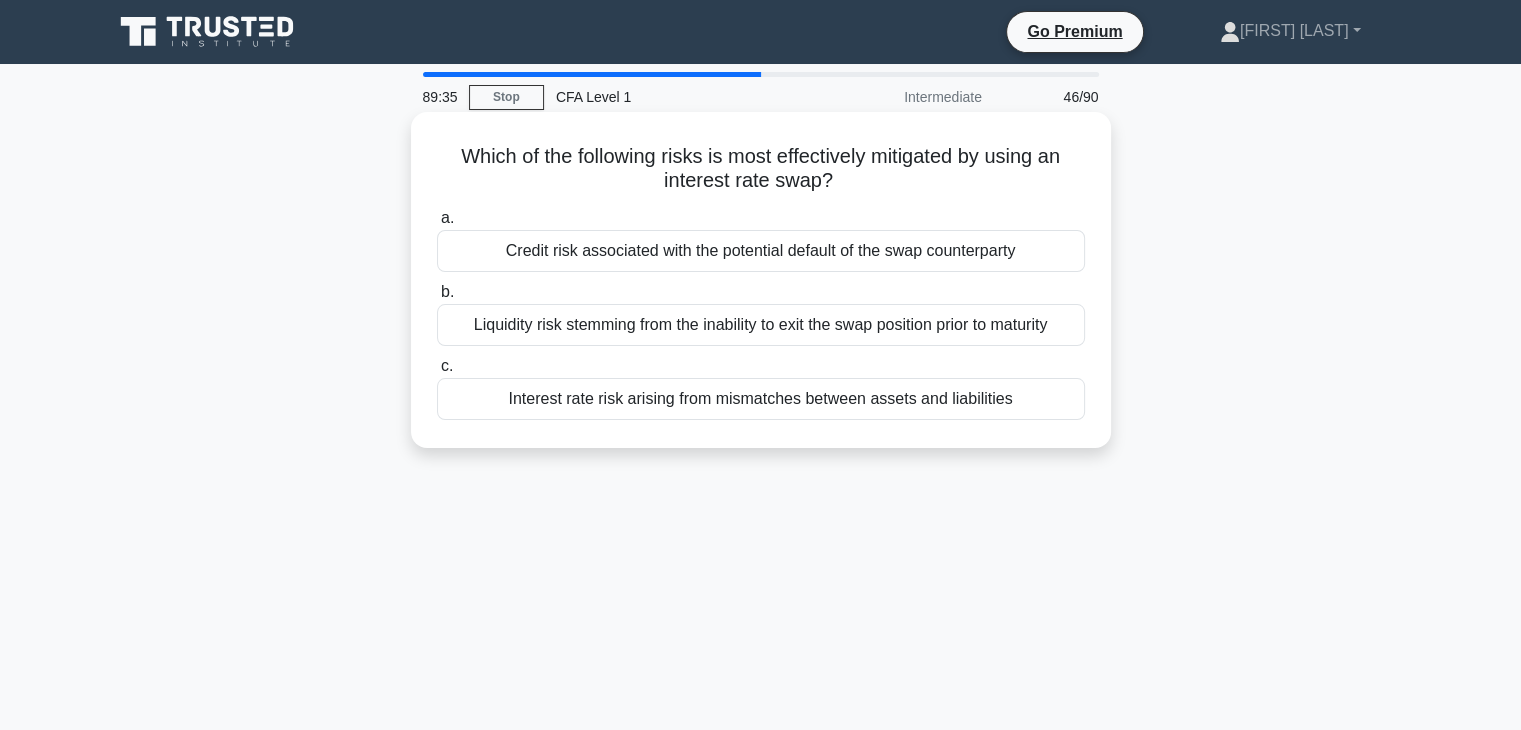 click on "Credit risk associated with the potential default of the swap counterparty" at bounding box center (761, 251) 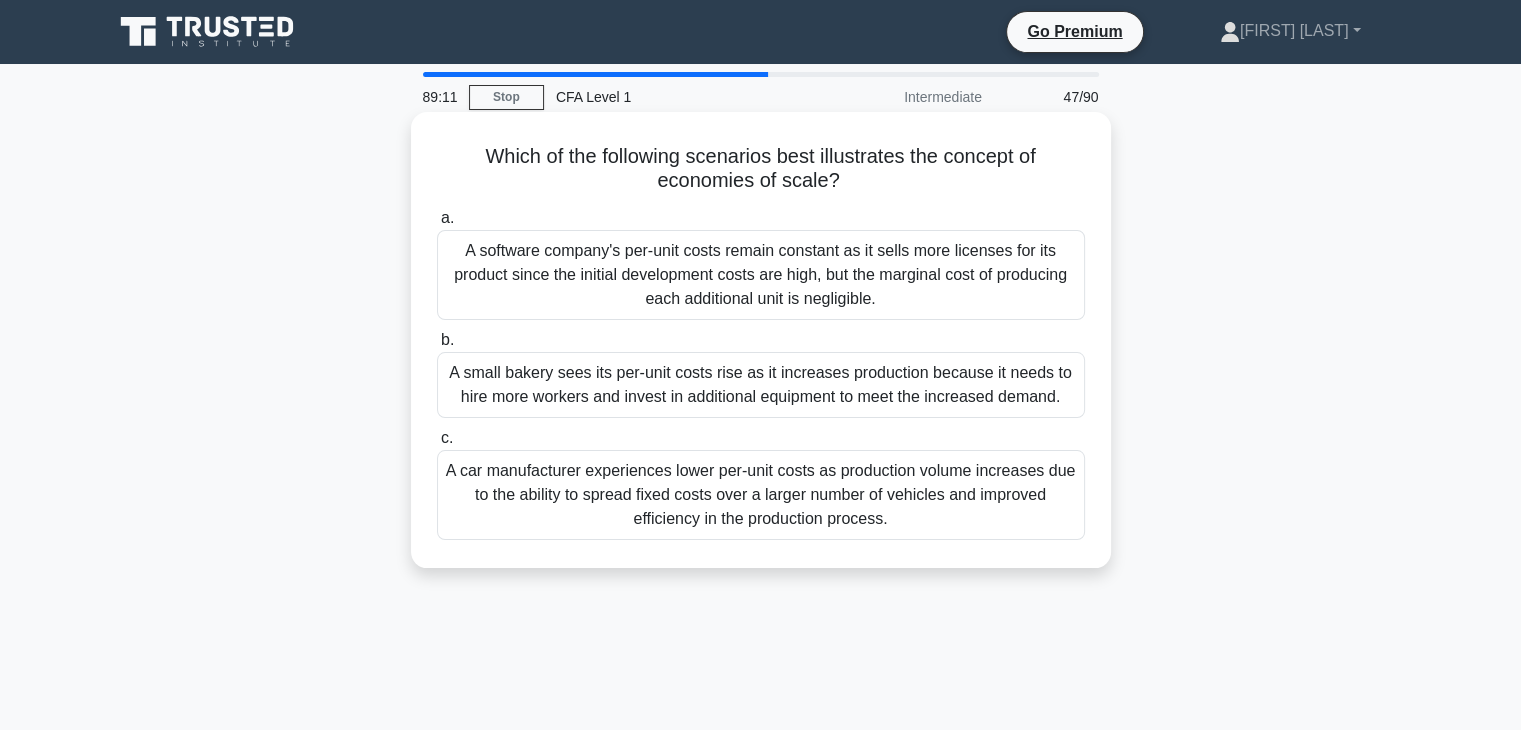 click on "A car manufacturer experiences lower per-unit costs as production volume increases due to the ability to spread fixed costs over a larger number of vehicles and improved efficiency in the production process." at bounding box center [761, 495] 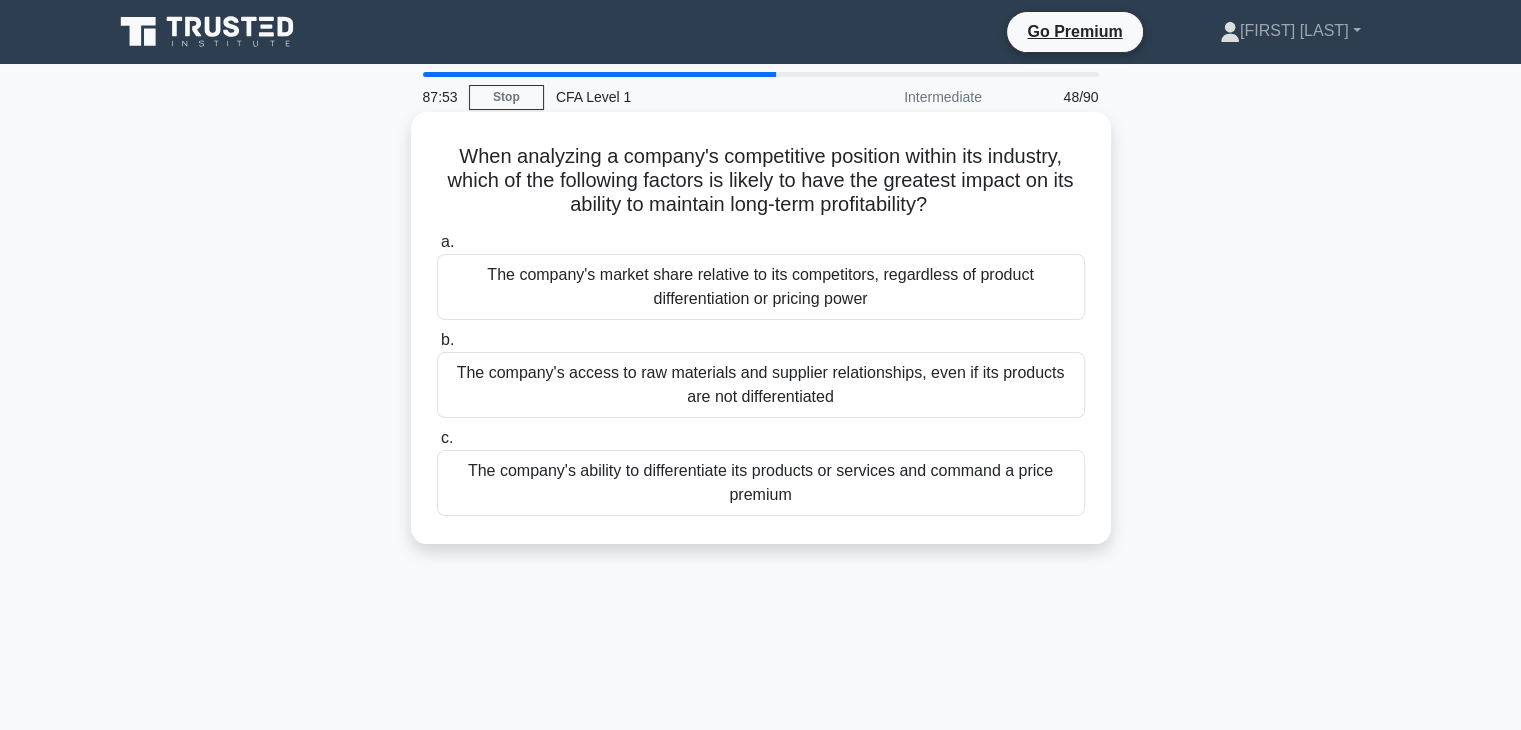 click on "The company's ability to differentiate its products or services and command a price premium" at bounding box center (761, 483) 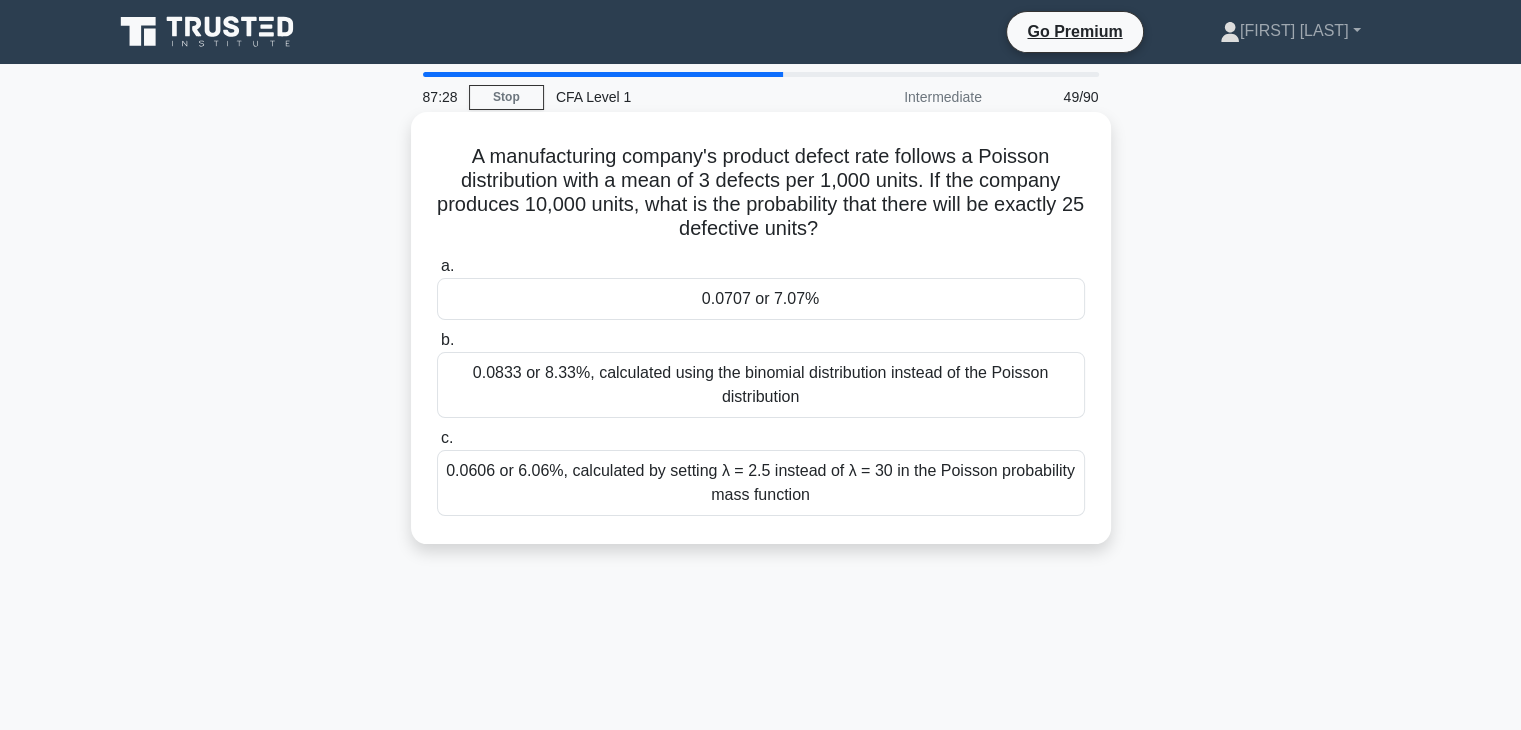 click on "0.0707 or 7.07%" at bounding box center [761, 299] 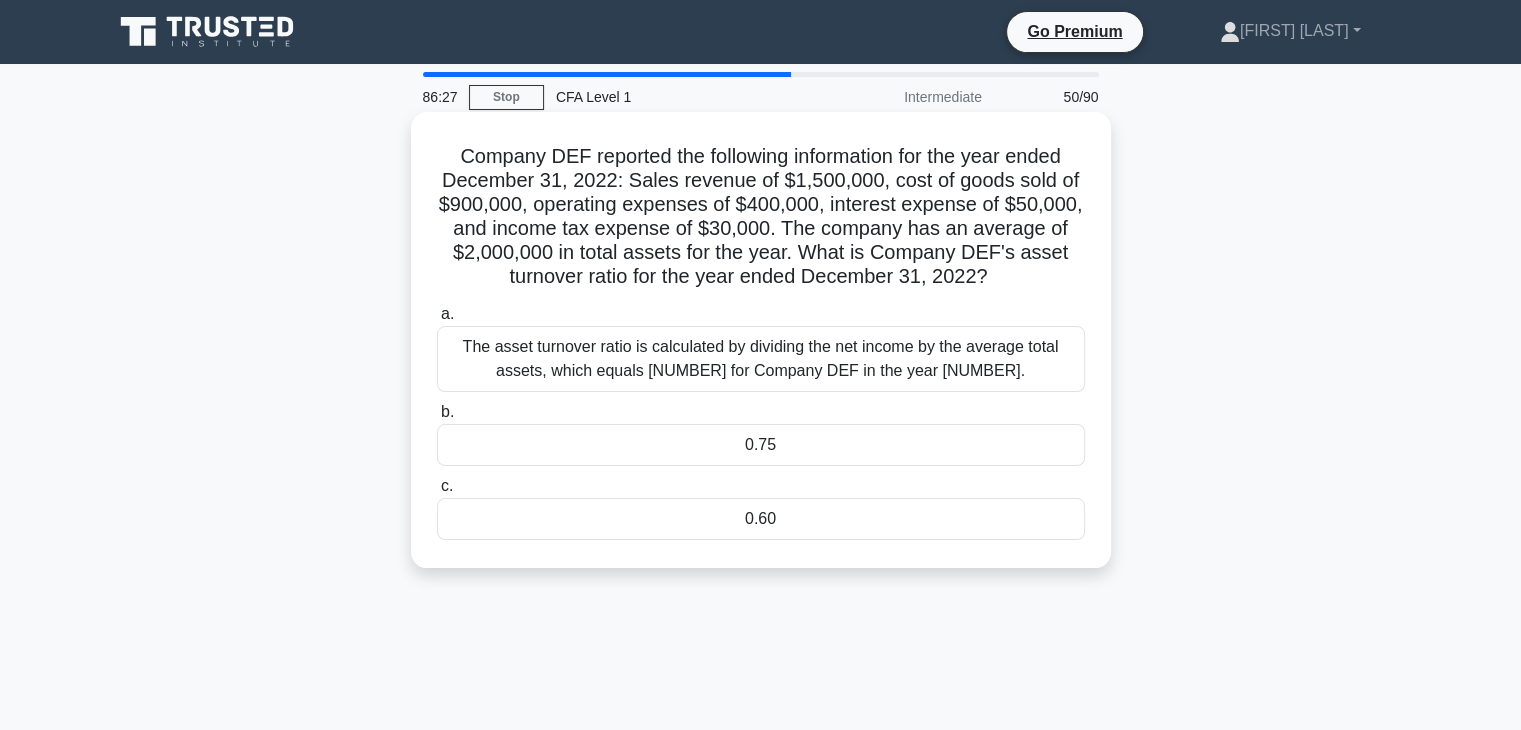 click on "0.75" at bounding box center (761, 445) 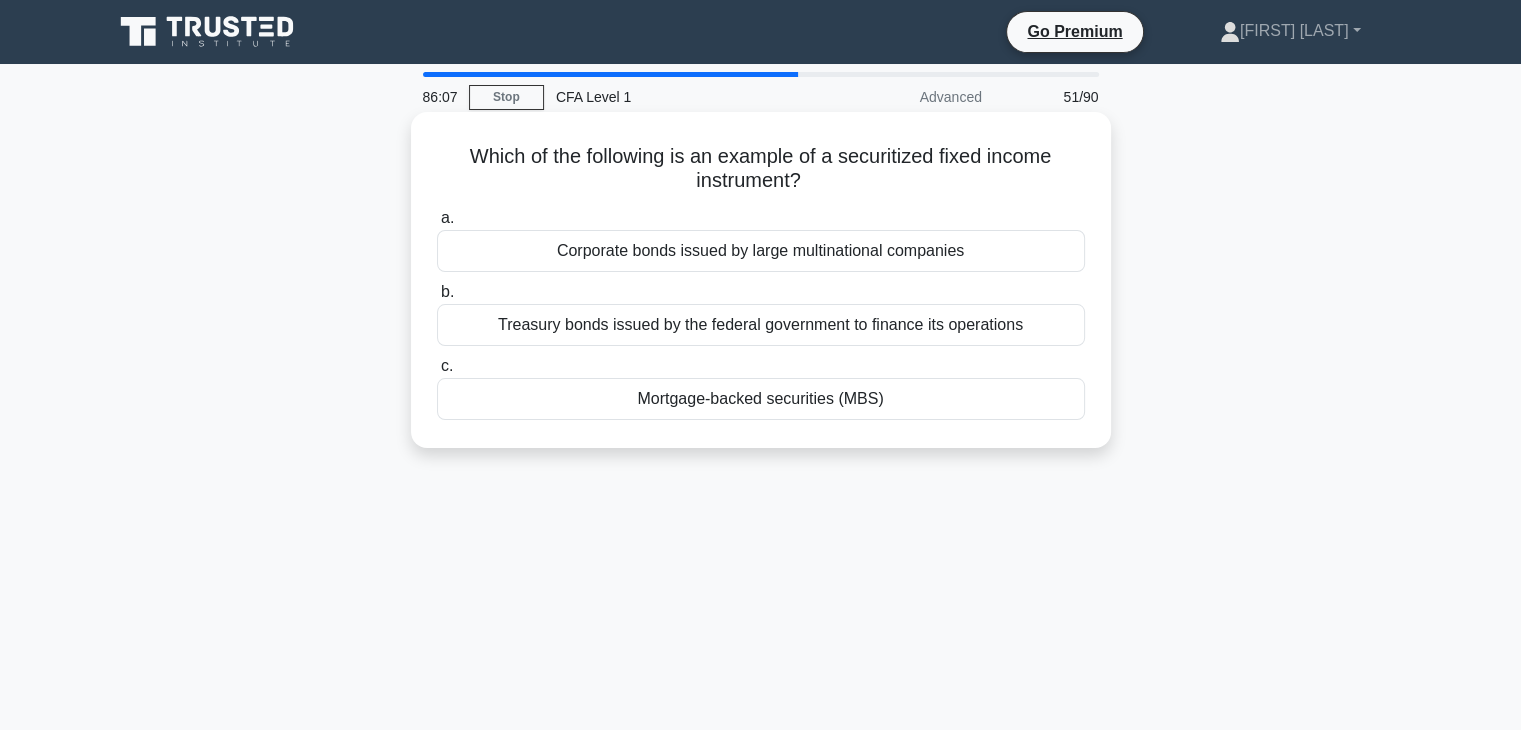 click on "Mortgage-backed securities (MBS)" at bounding box center (761, 399) 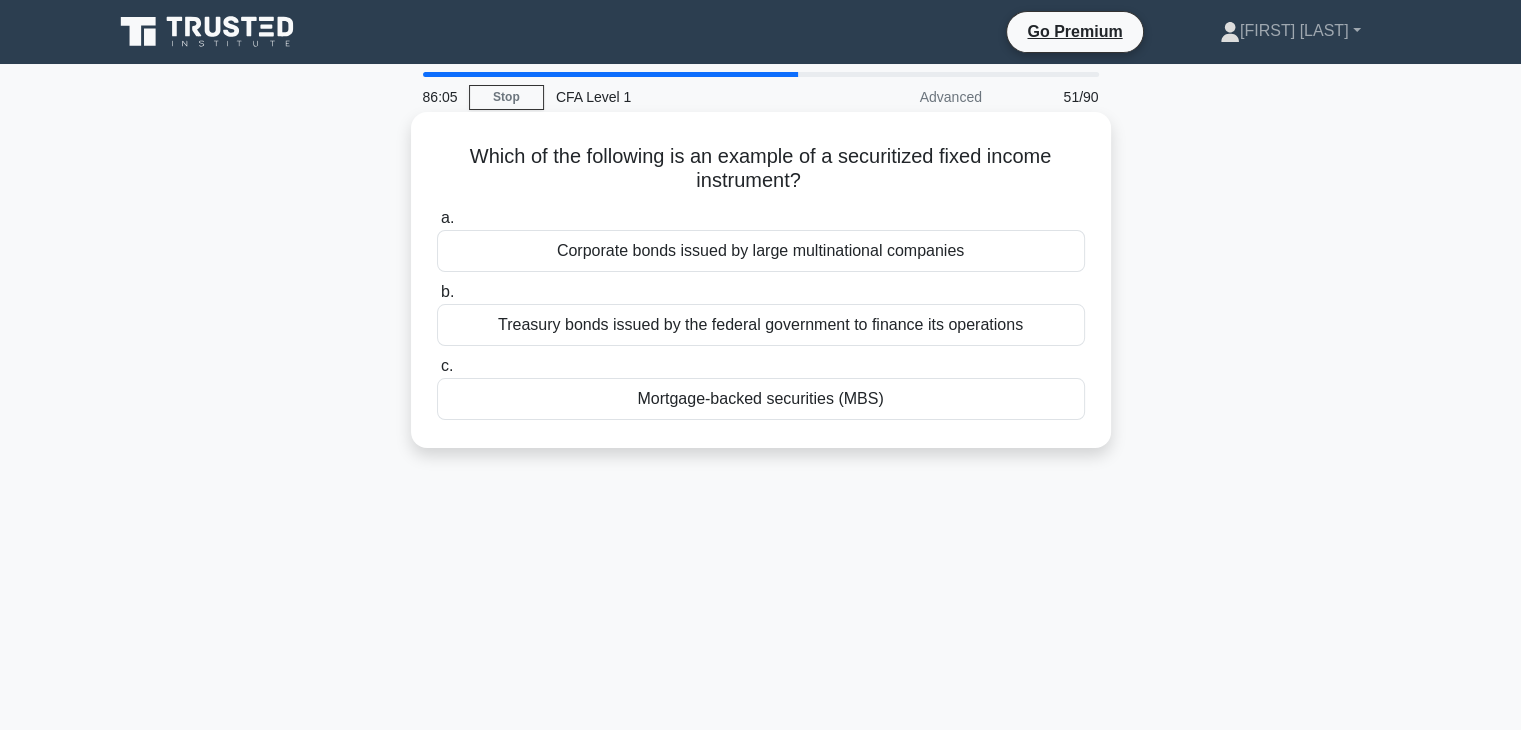 click on "Mortgage-backed securities (MBS)" at bounding box center [761, 399] 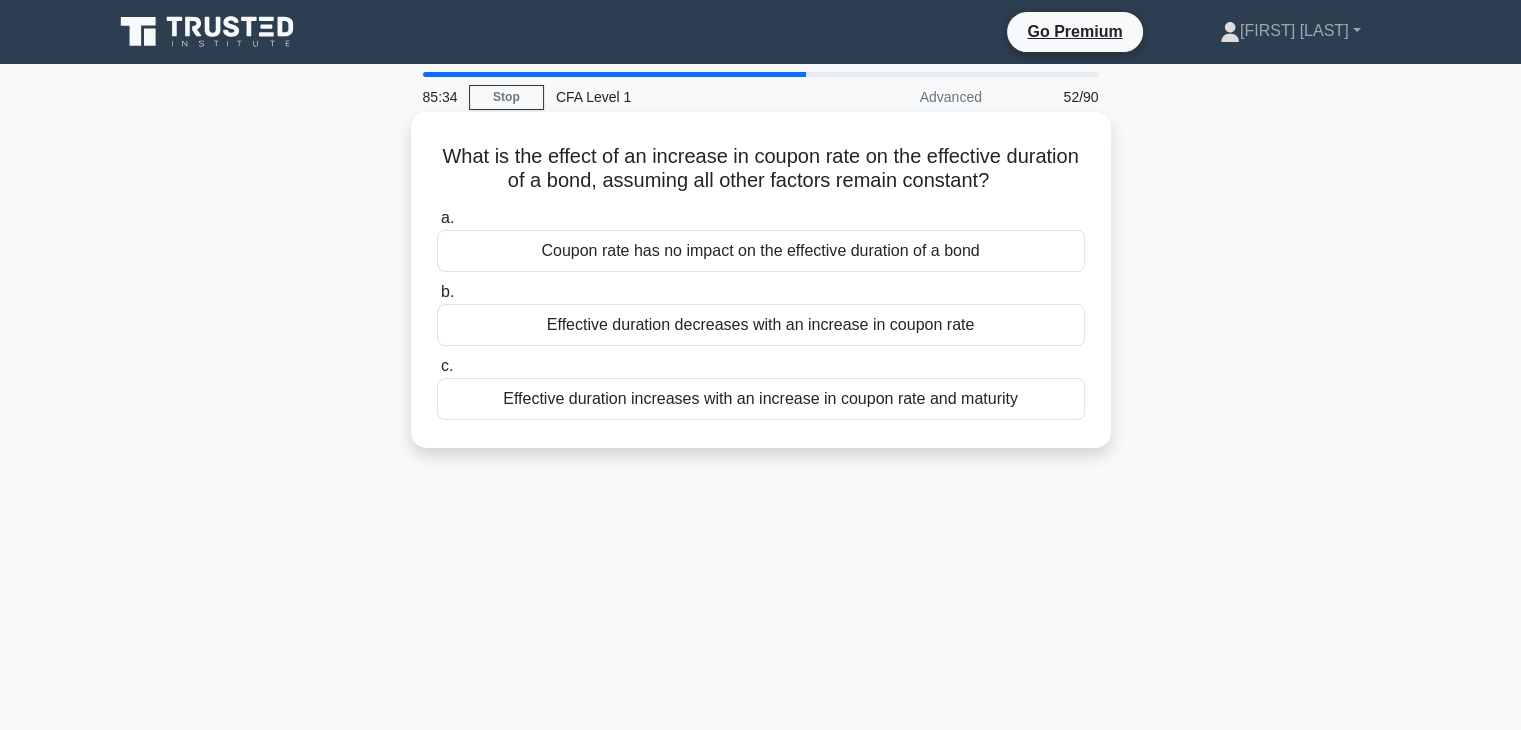 click on "Effective duration decreases with an increase in coupon rate" at bounding box center (761, 325) 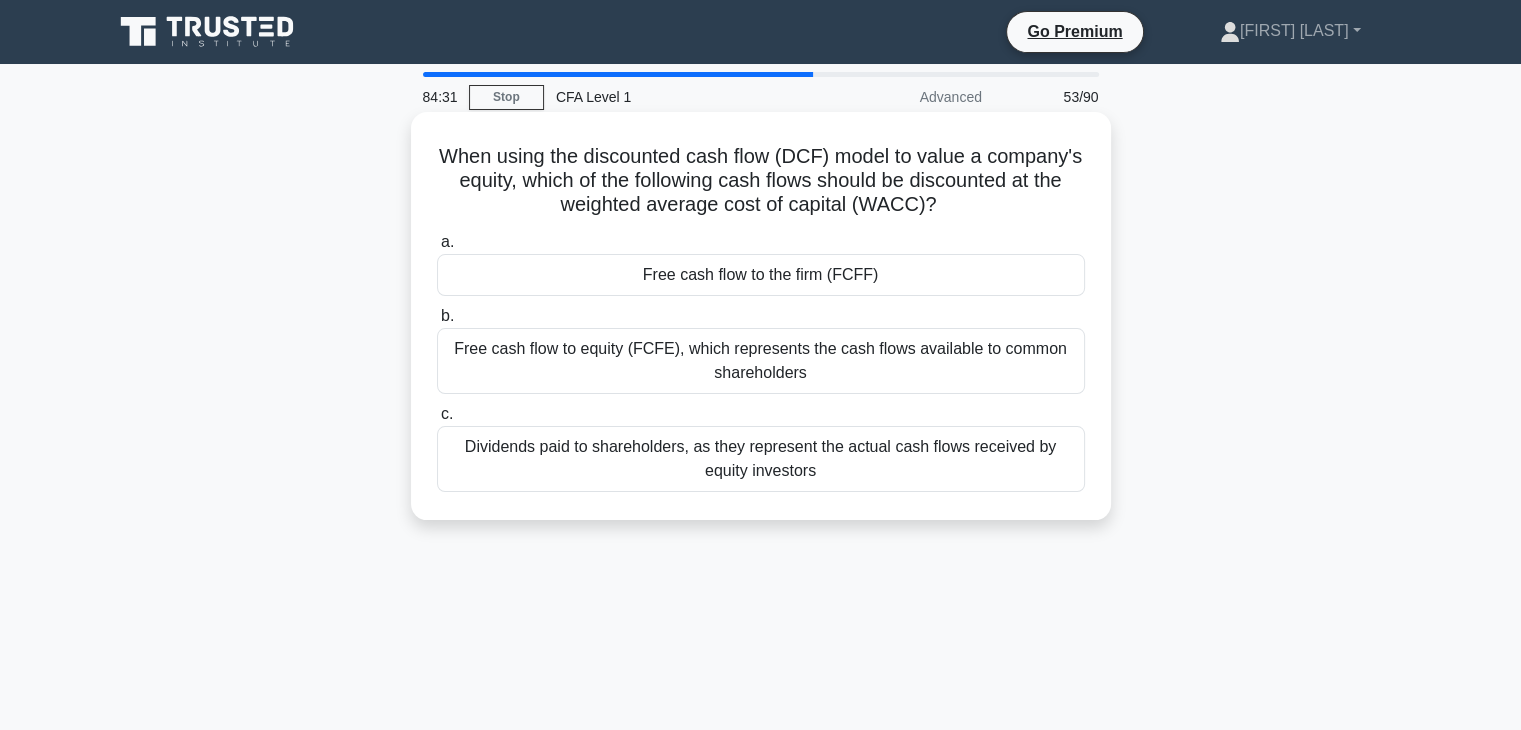 click on "Free cash flow to the firm (FCFF)" at bounding box center [761, 275] 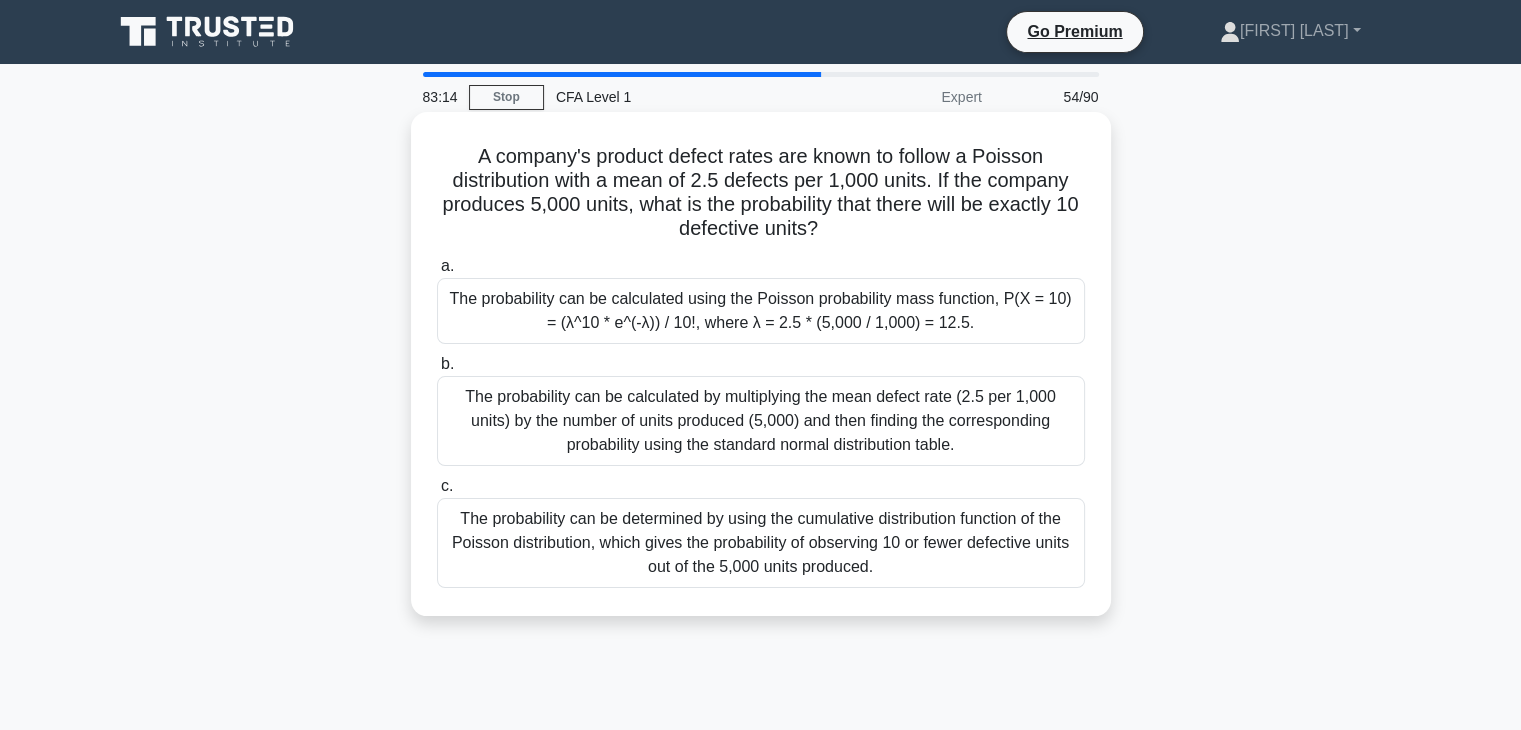 click on "The probability can be calculated using the Poisson probability mass function, P(X = 10) = (λ^10 * e^(-λ)) / 10!, where λ = 2.5 * (5,000 / 1,000) = 12.5." at bounding box center [761, 311] 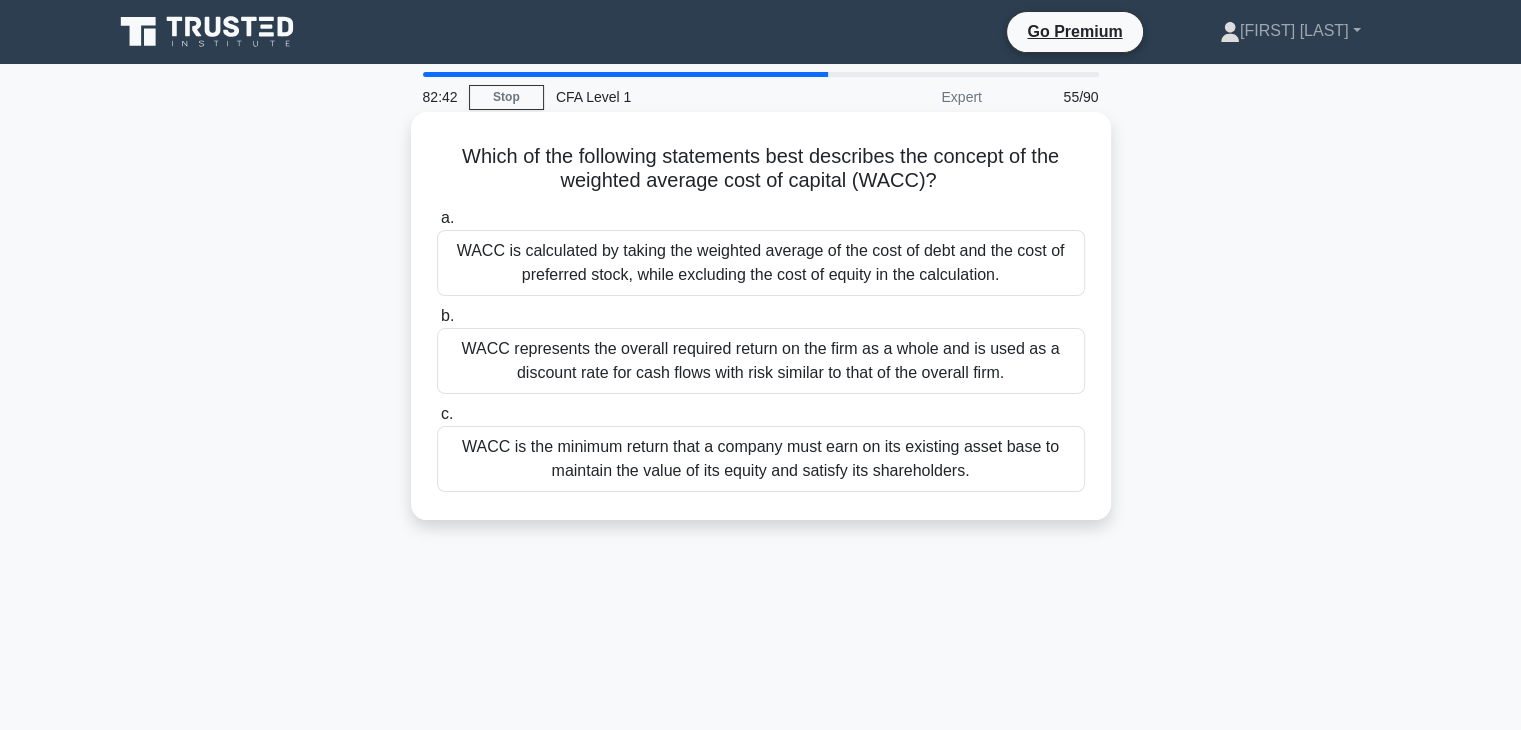 click on "WACC is the minimum return that a company must earn on its existing asset base to maintain the value of its equity and satisfy its shareholders." at bounding box center (761, 459) 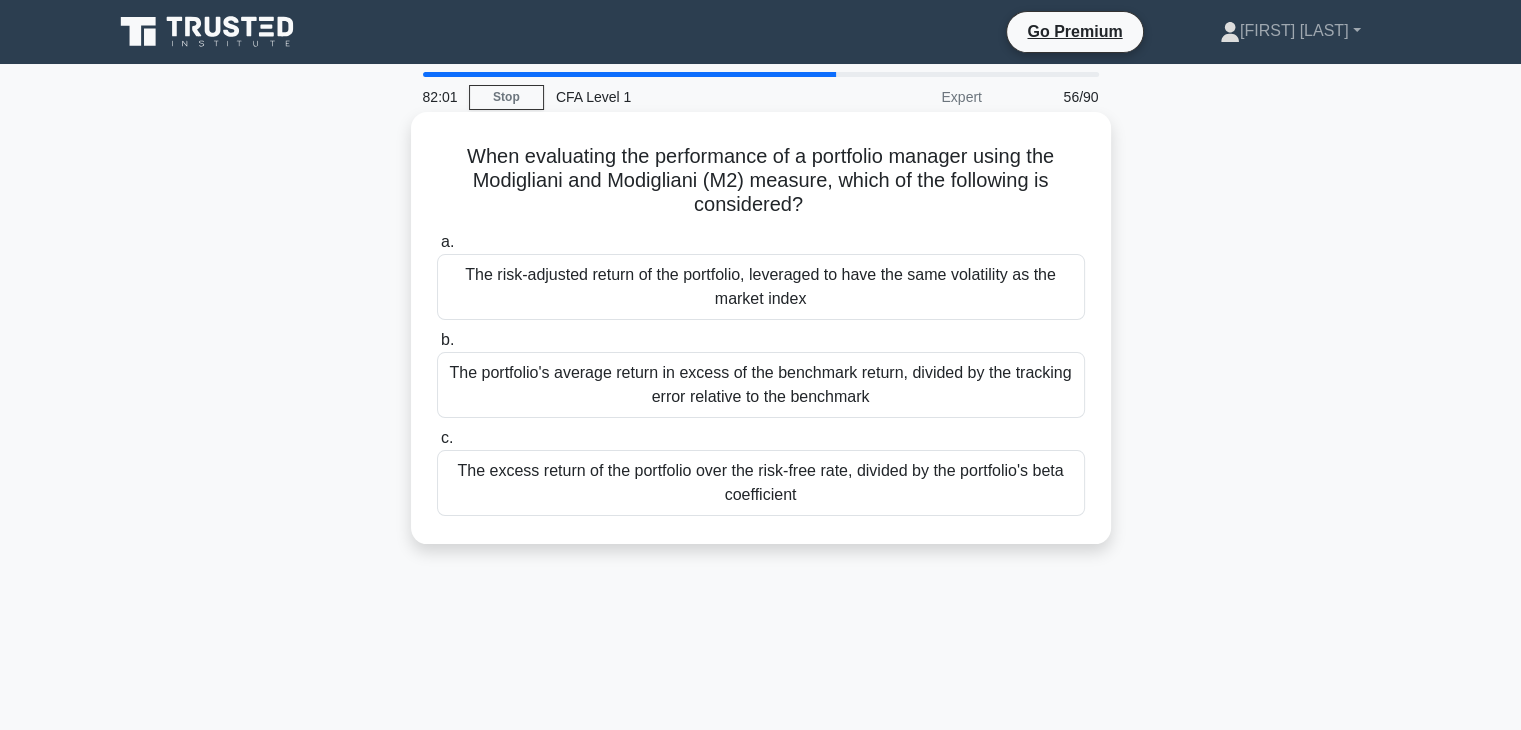 click on "The excess return of the portfolio over the risk-free rate, divided by the portfolio's beta coefficient" at bounding box center [761, 483] 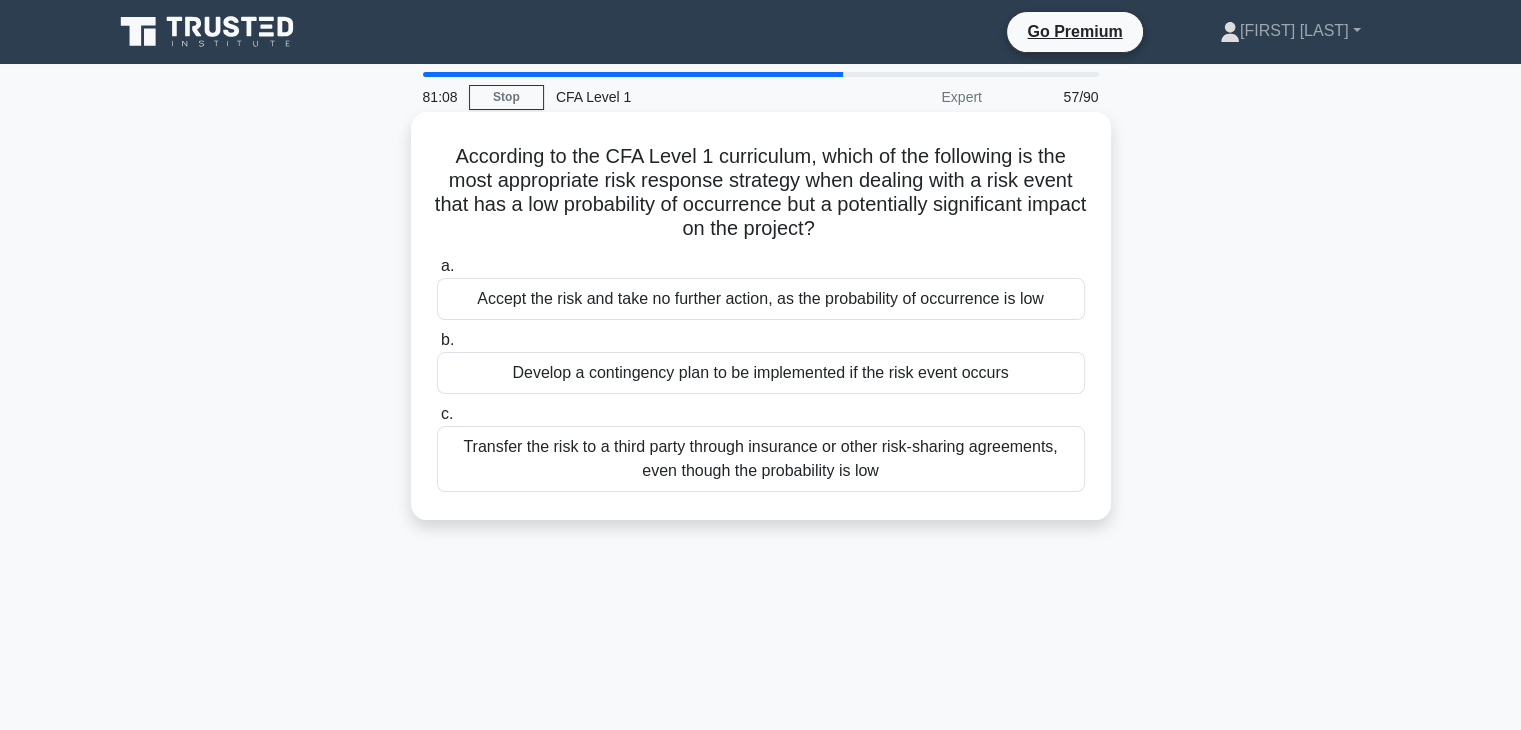 click on "Transfer the risk to a third party through insurance or other risk-sharing agreements, even though the probability is low" at bounding box center [761, 459] 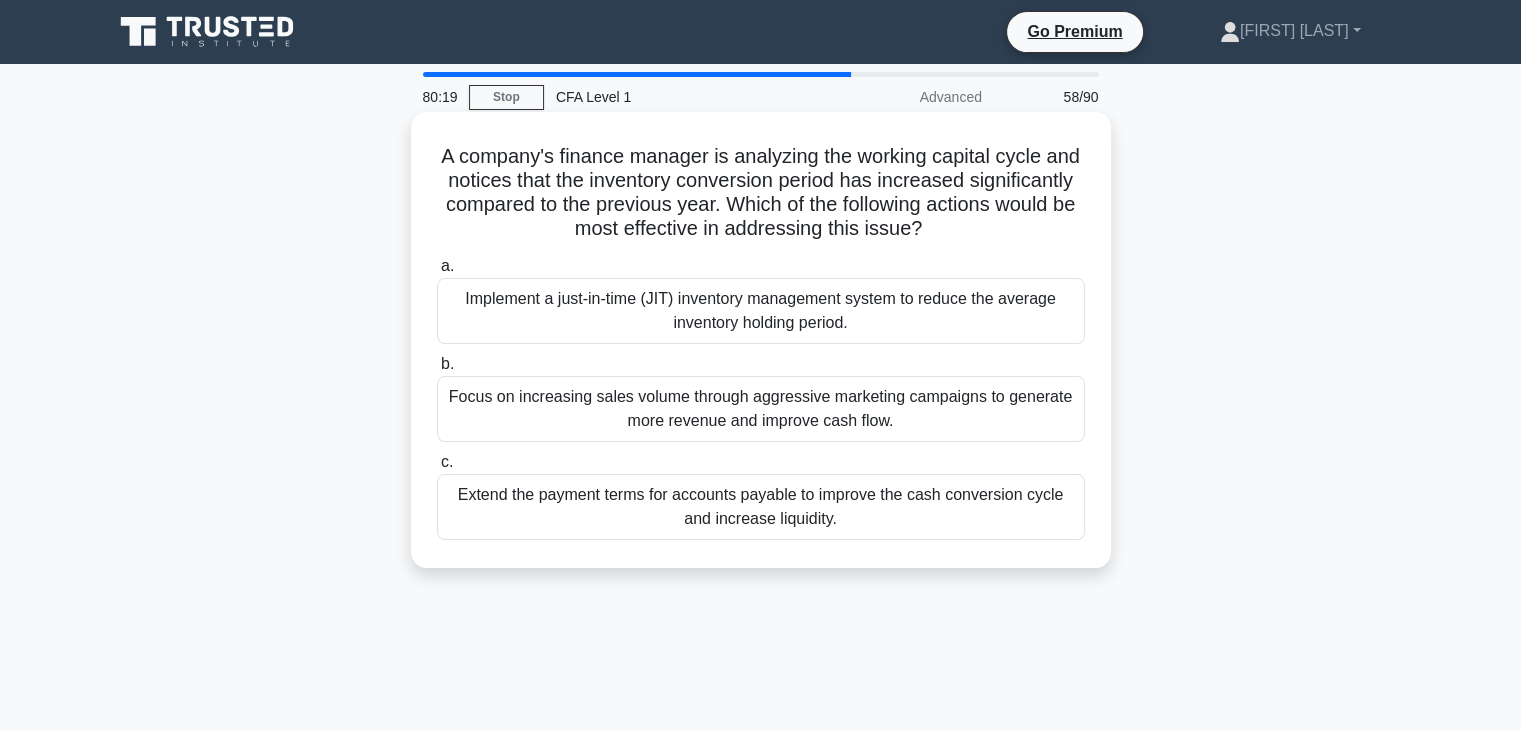 click on "Implement a just-in-time (JIT) inventory management system to reduce the average inventory holding period." at bounding box center [761, 311] 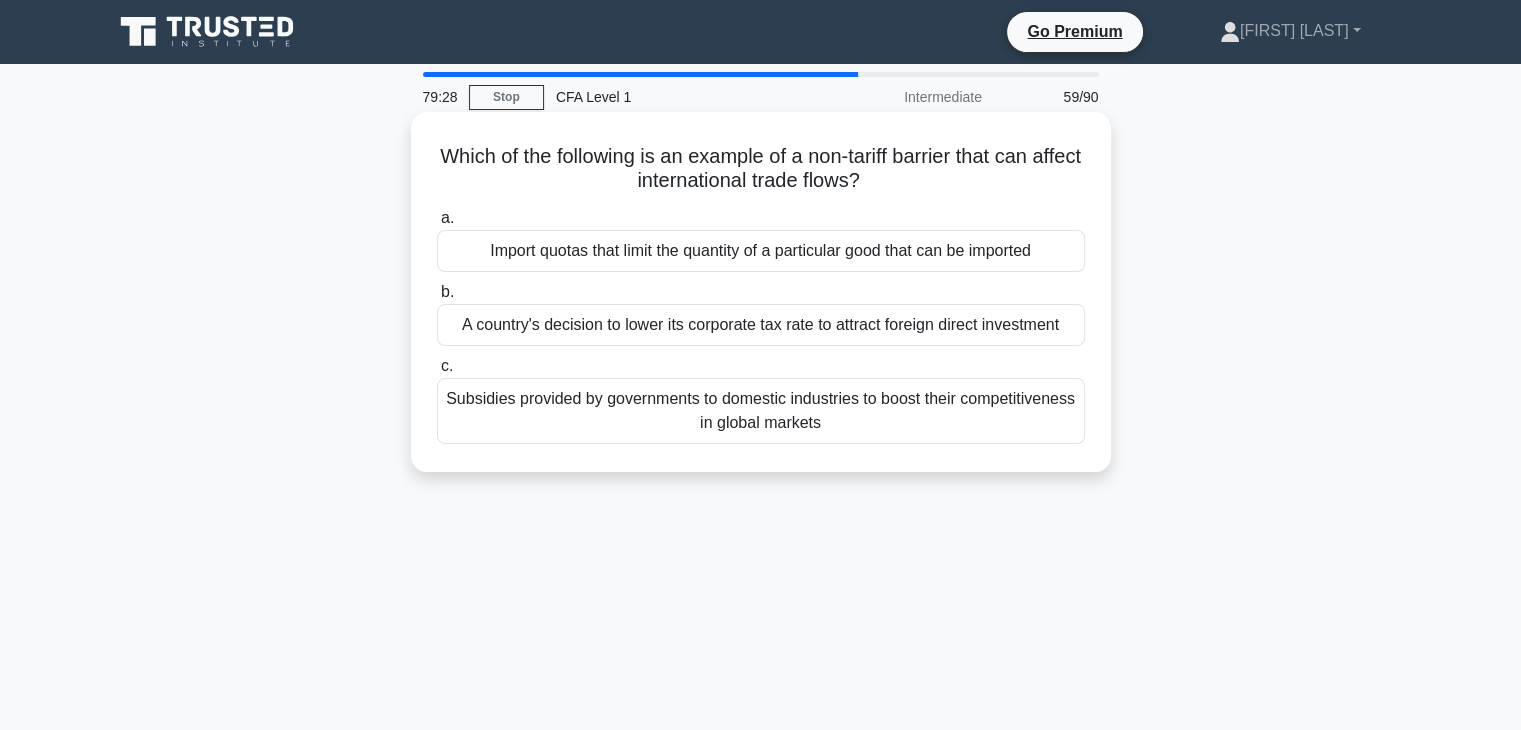 click on "A country's decision to lower its corporate tax rate to attract foreign direct investment" at bounding box center [761, 325] 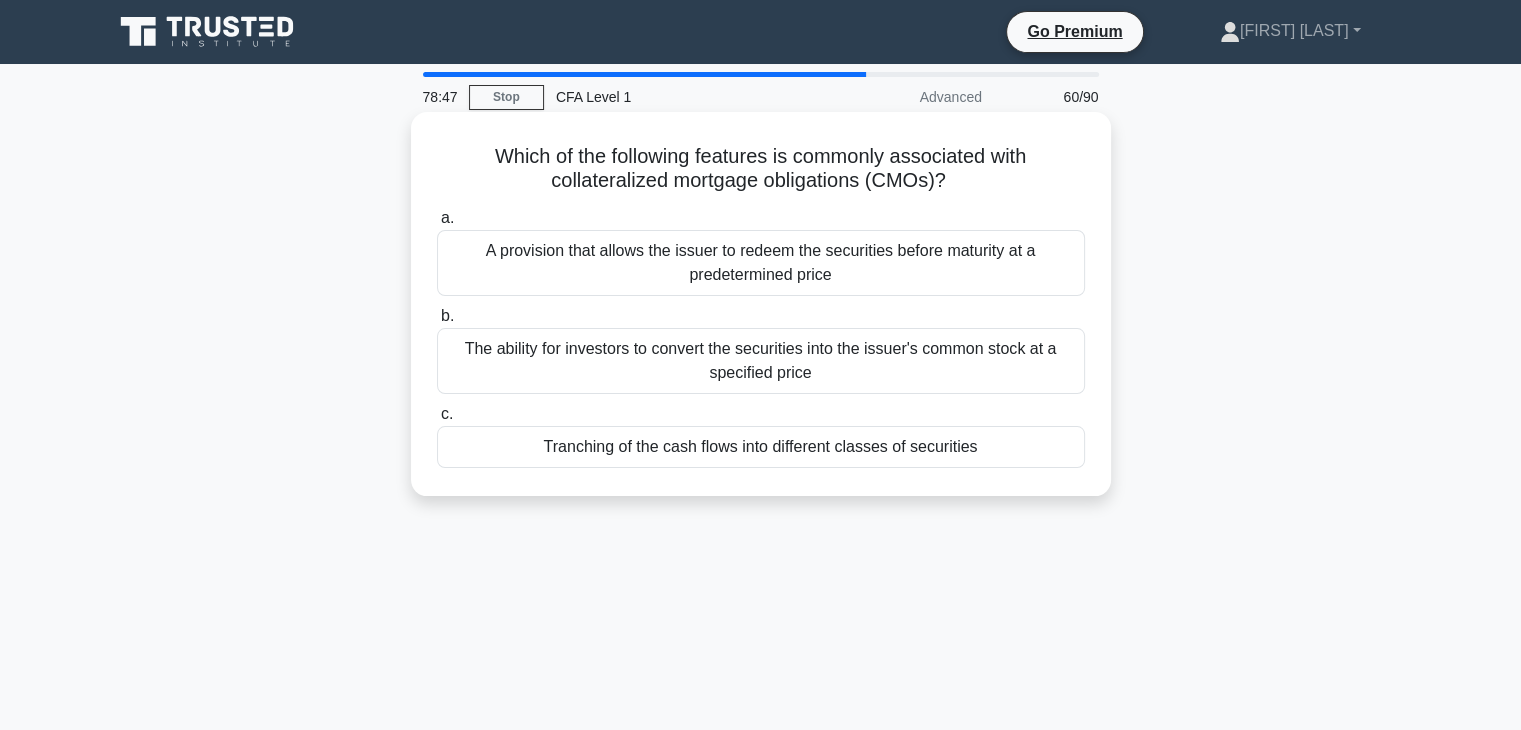 click on "Tranching of the cash flows into different classes of securities" at bounding box center (761, 447) 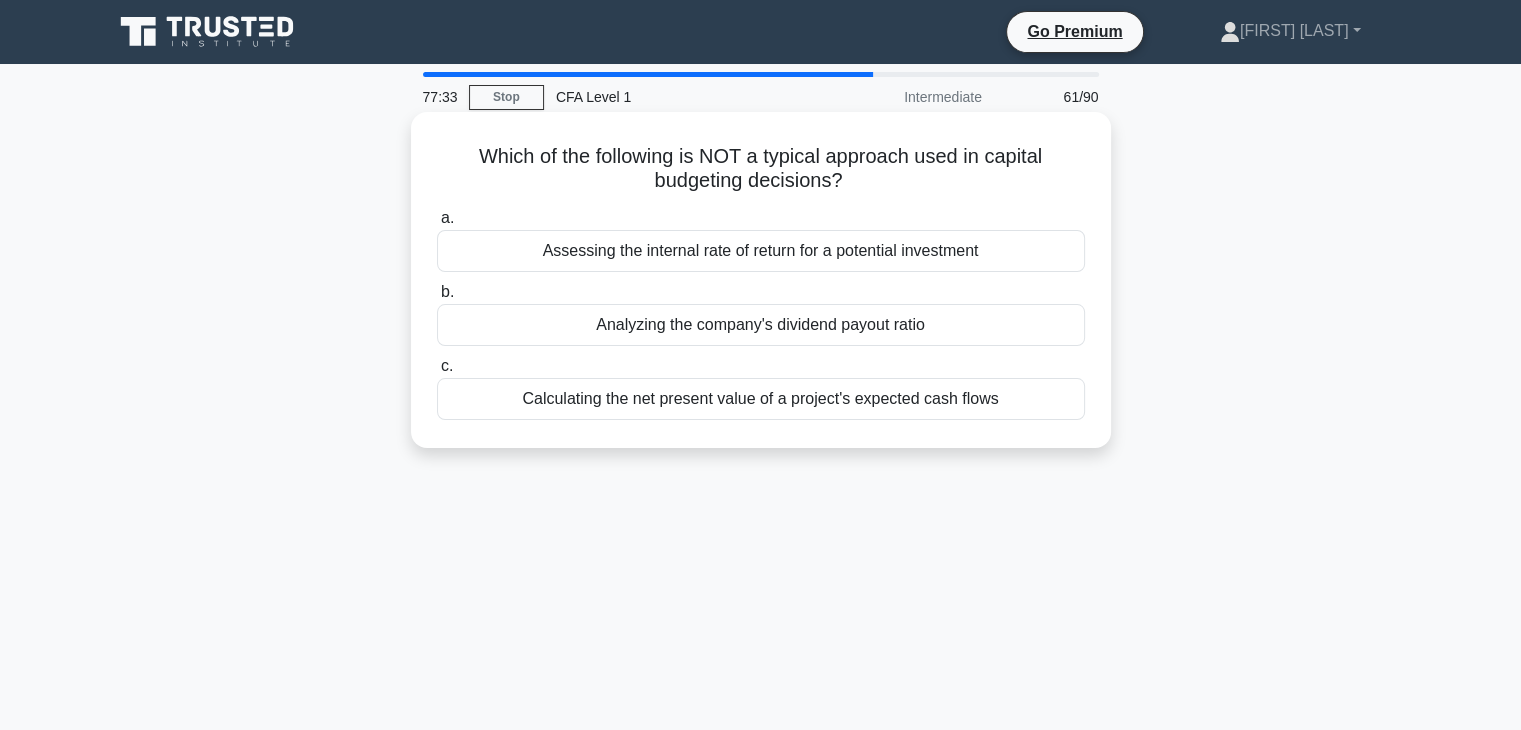click on "Analyzing the company's dividend payout ratio" at bounding box center (761, 325) 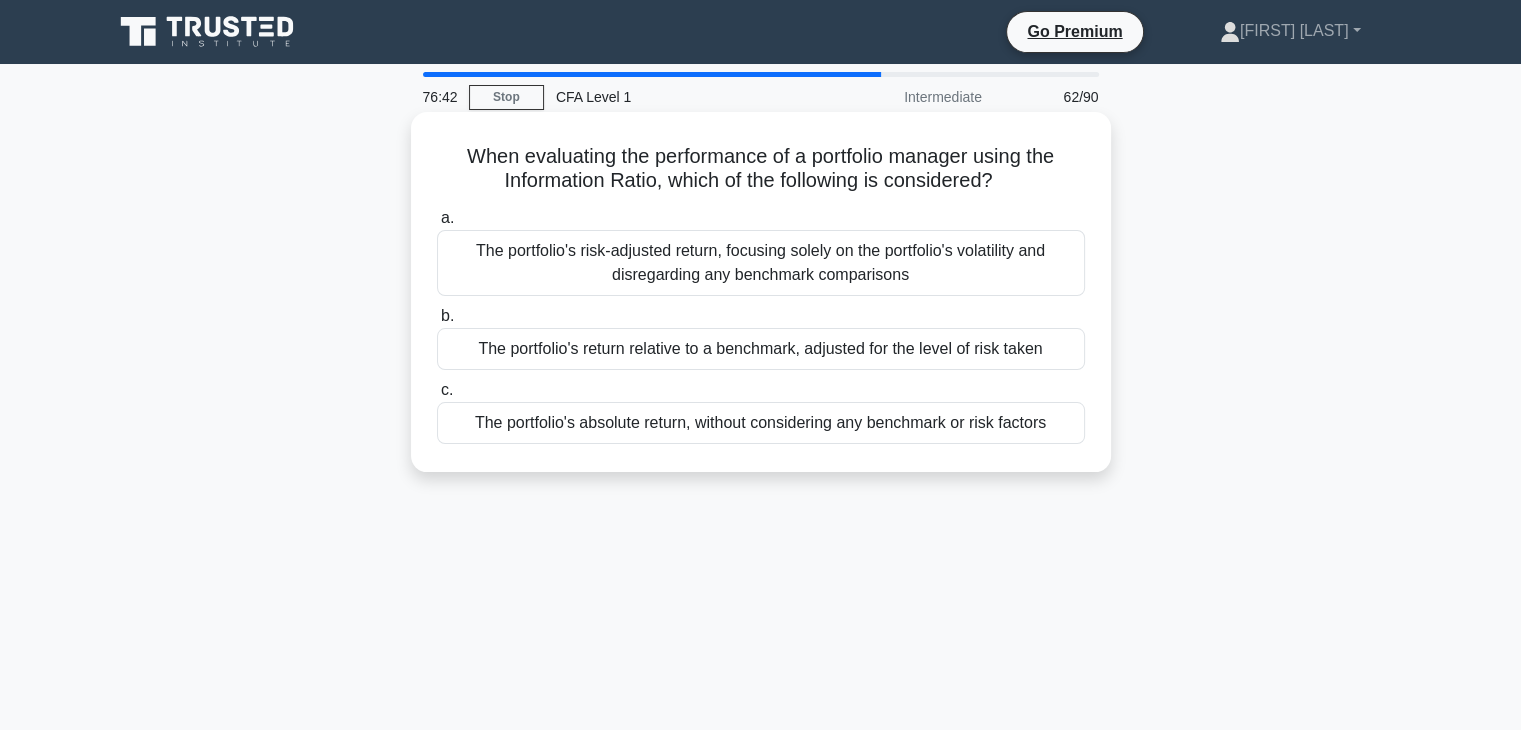 click on "The portfolio's return relative to a benchmark, adjusted for the level of risk taken" at bounding box center [761, 349] 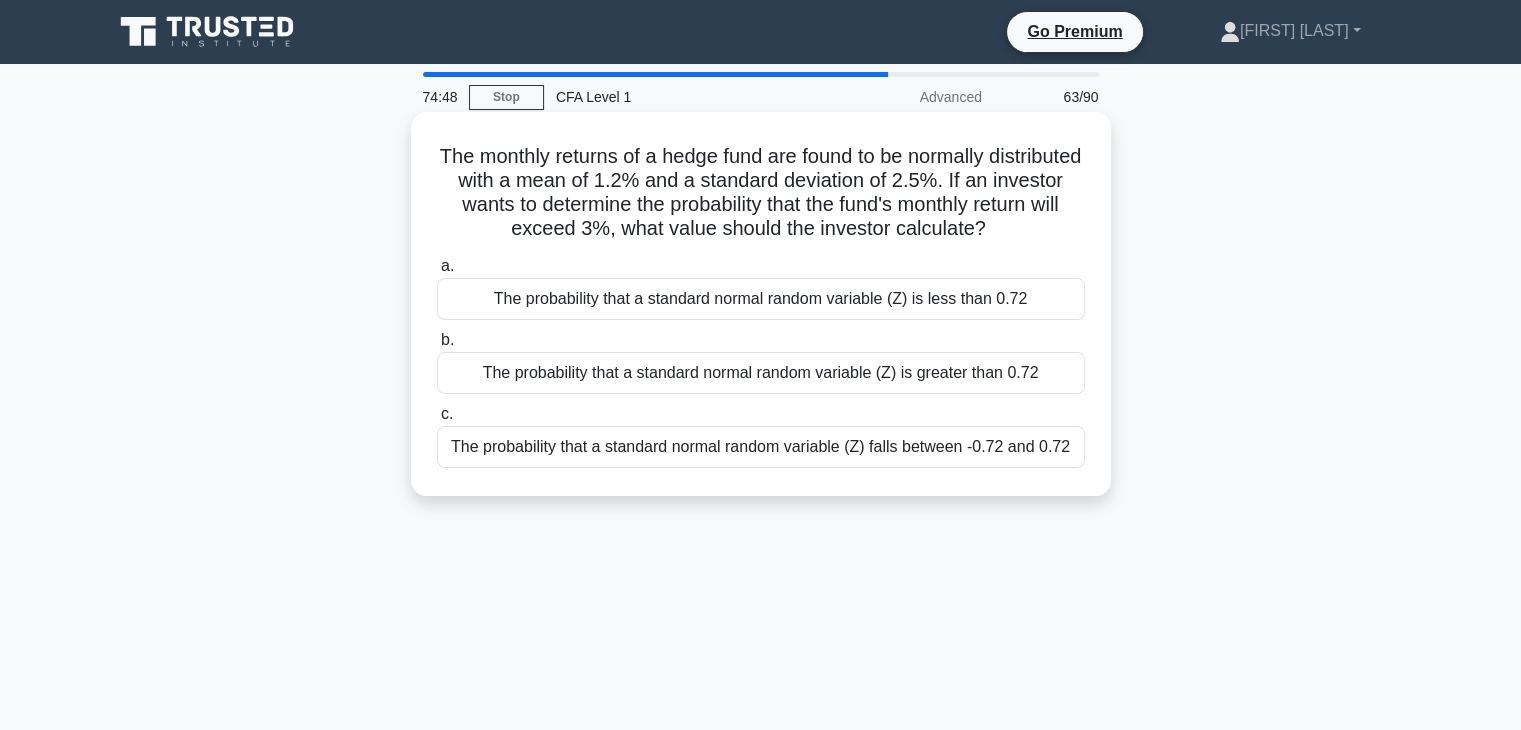 click on "The probability that a standard normal random variable (Z) is greater than 0.72" at bounding box center (761, 373) 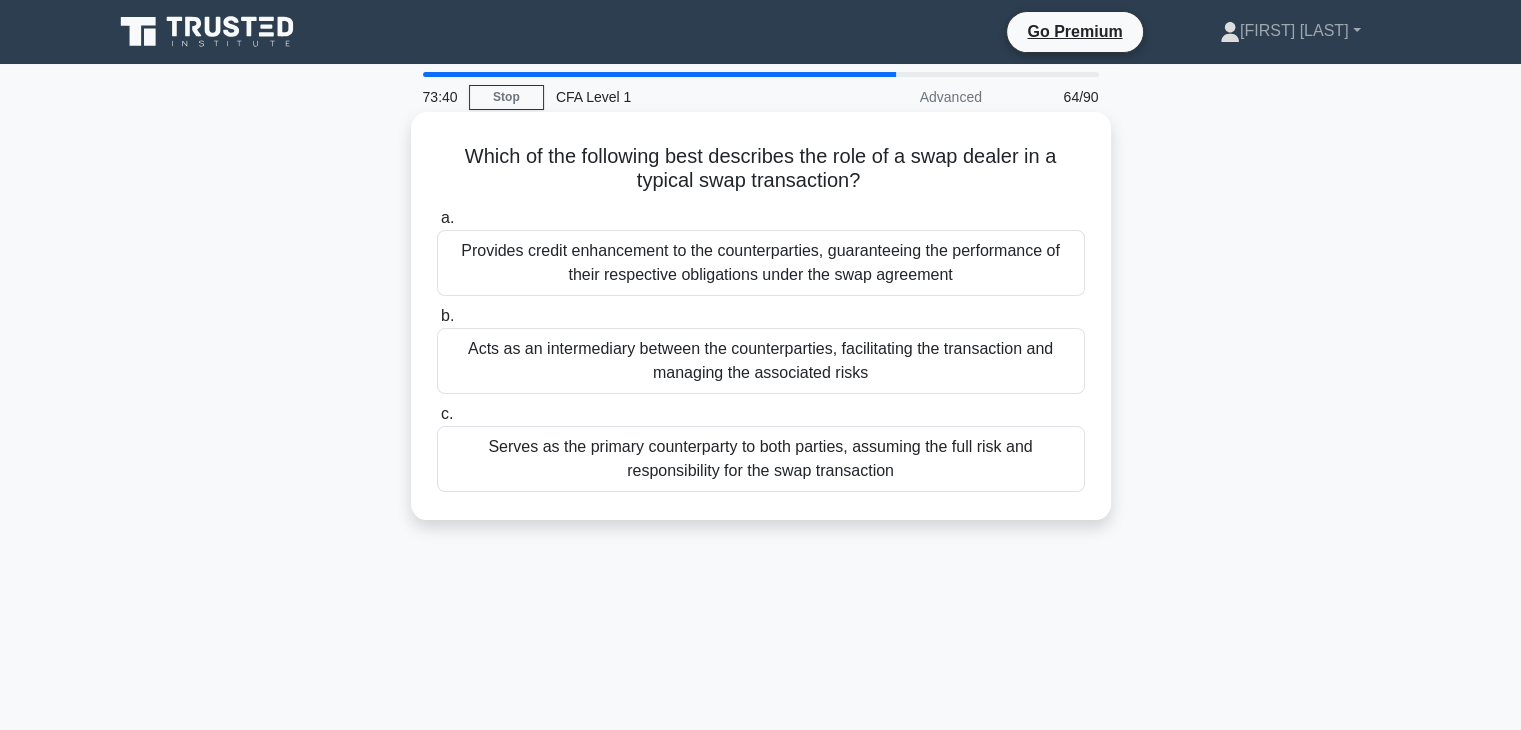 click on "Acts as an intermediary between the counterparties, facilitating the transaction and managing the associated risks" at bounding box center [761, 361] 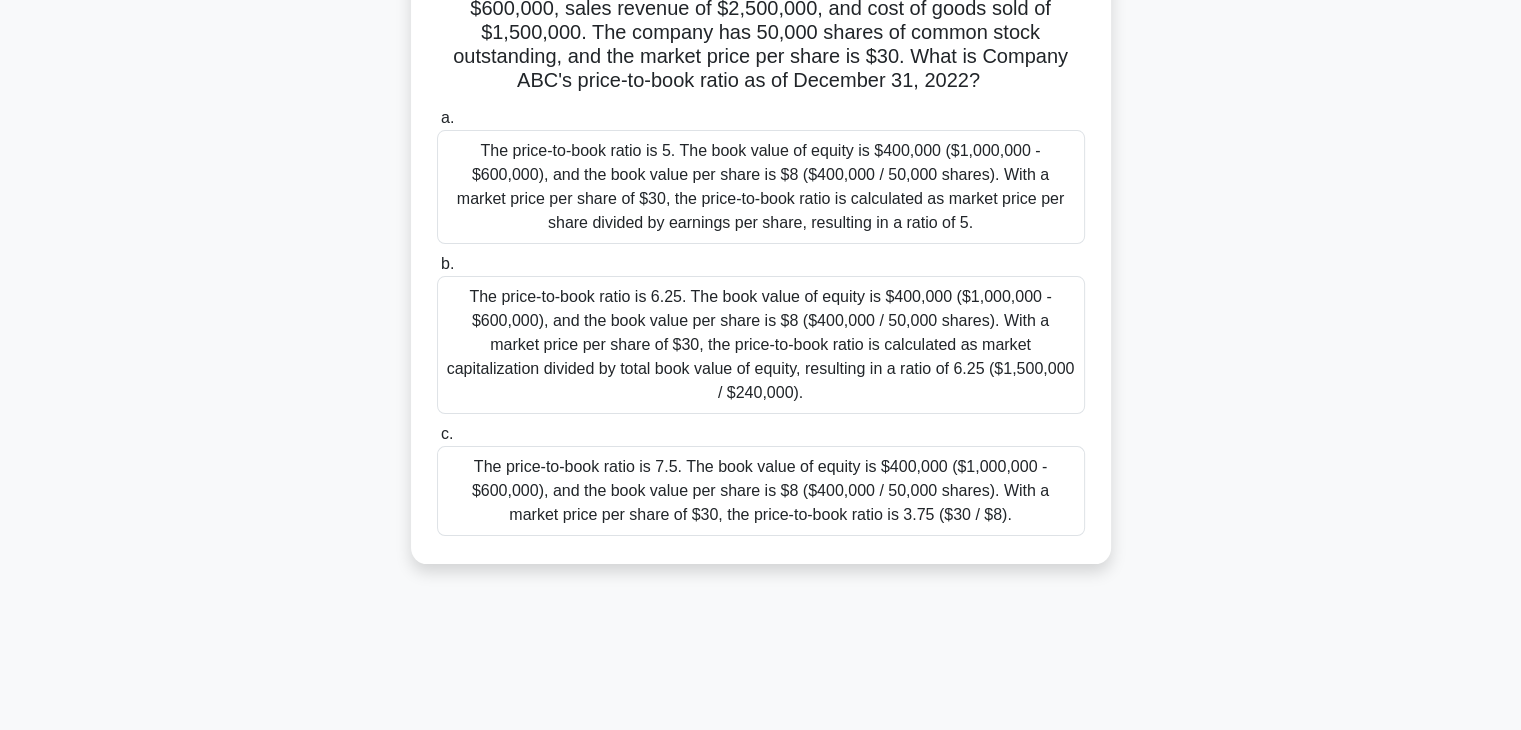 scroll, scrollTop: 200, scrollLeft: 0, axis: vertical 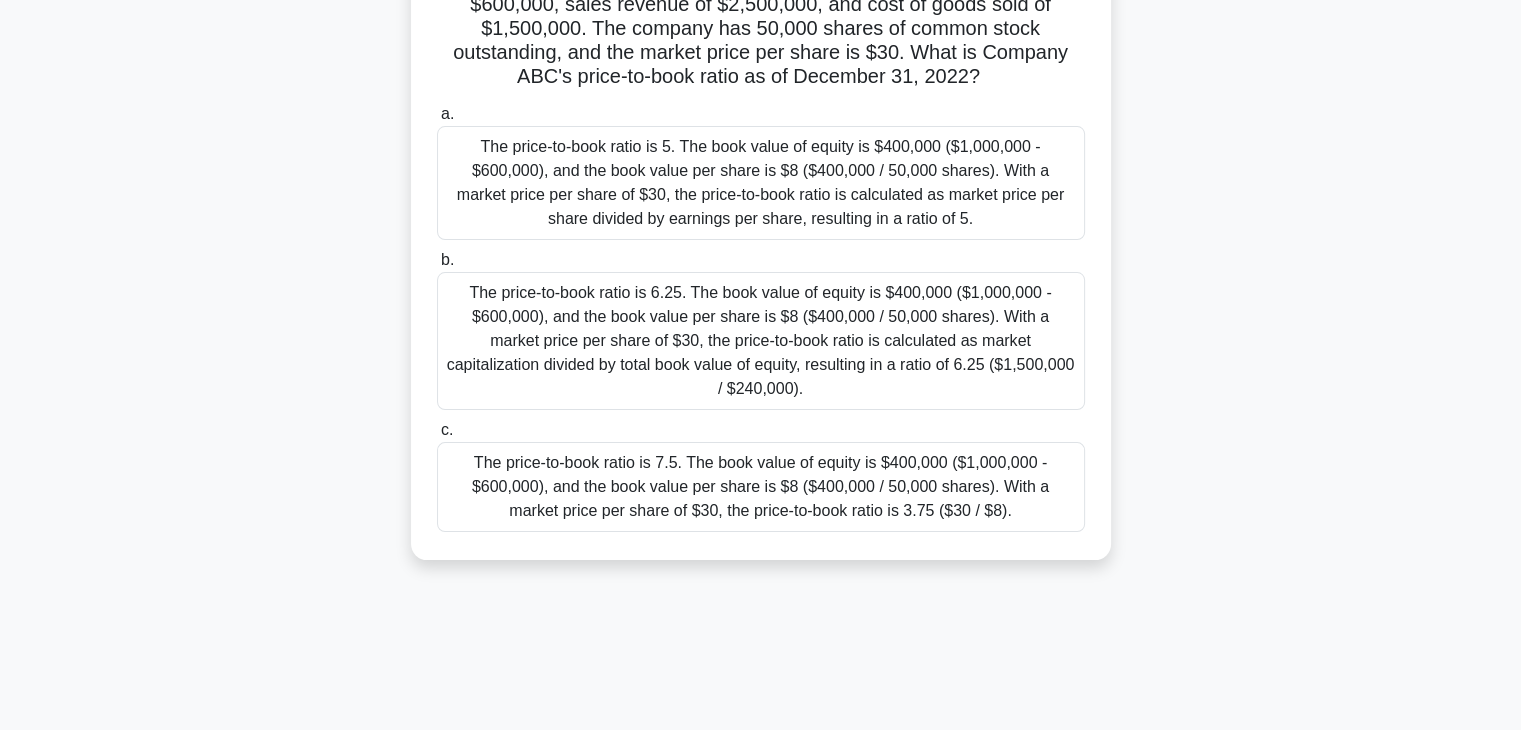 click on "The price-to-book ratio is 7.5. The book value of equity is $400,000 ($1,000,000 - $600,000), and the book value per share is $8 ($400,000 / 50,000 shares). With a market price per share of $30, the price-to-book ratio is 3.75 ($30 / $8)." at bounding box center [761, 487] 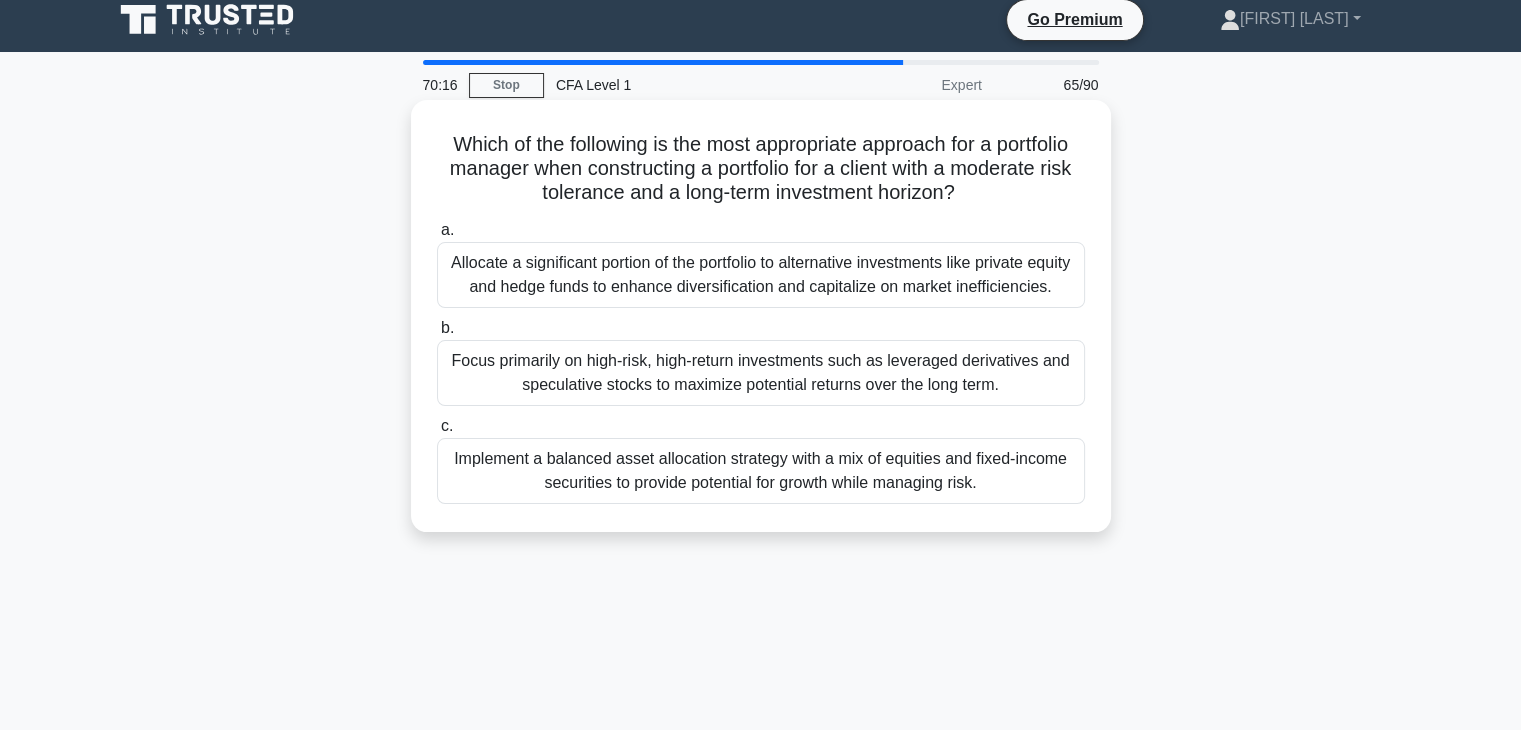 scroll, scrollTop: 0, scrollLeft: 0, axis: both 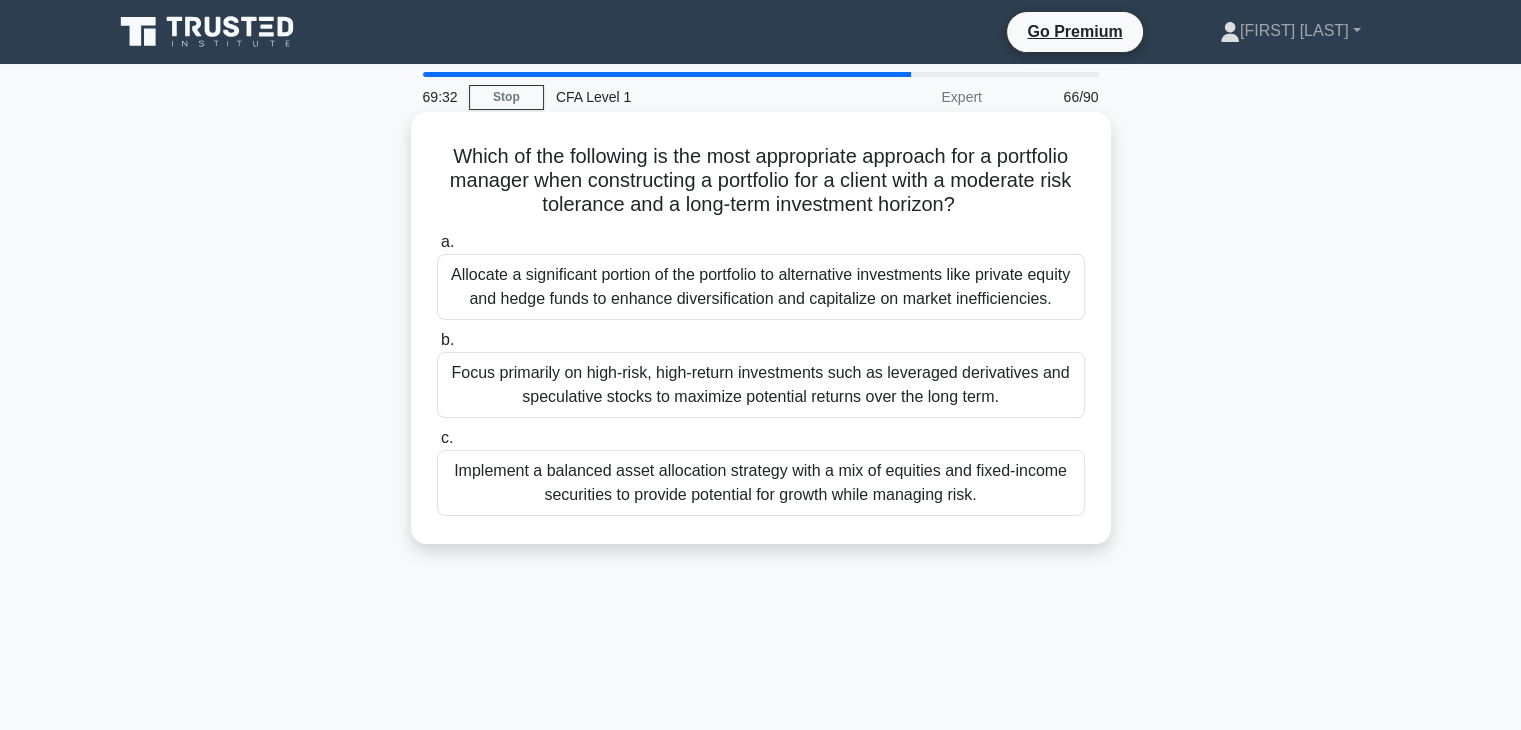 click on "Implement a balanced asset allocation strategy with a mix of equities and fixed-income securities to provide potential for growth while managing risk." at bounding box center (761, 483) 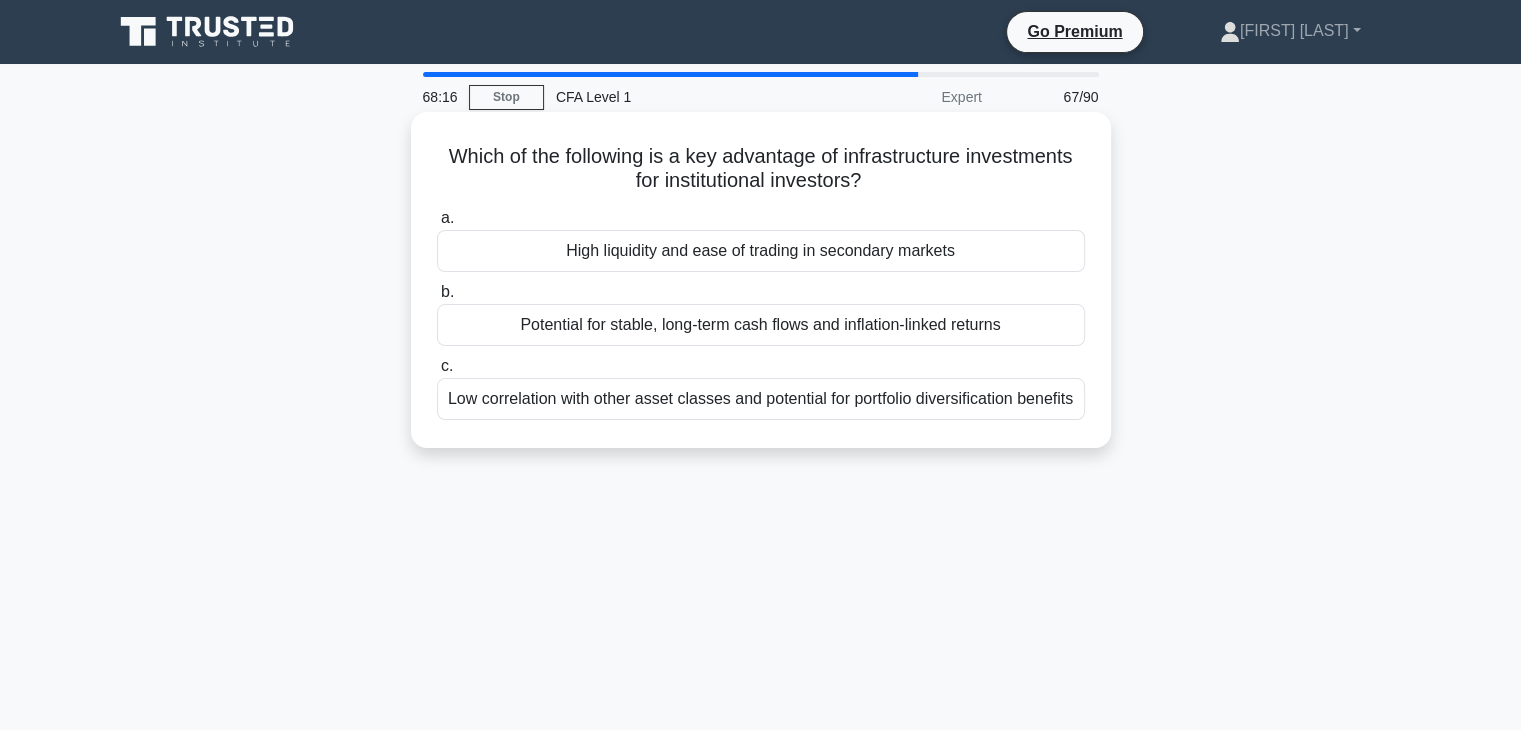 click on "Low correlation with other asset classes and potential for portfolio diversification benefits" at bounding box center (761, 399) 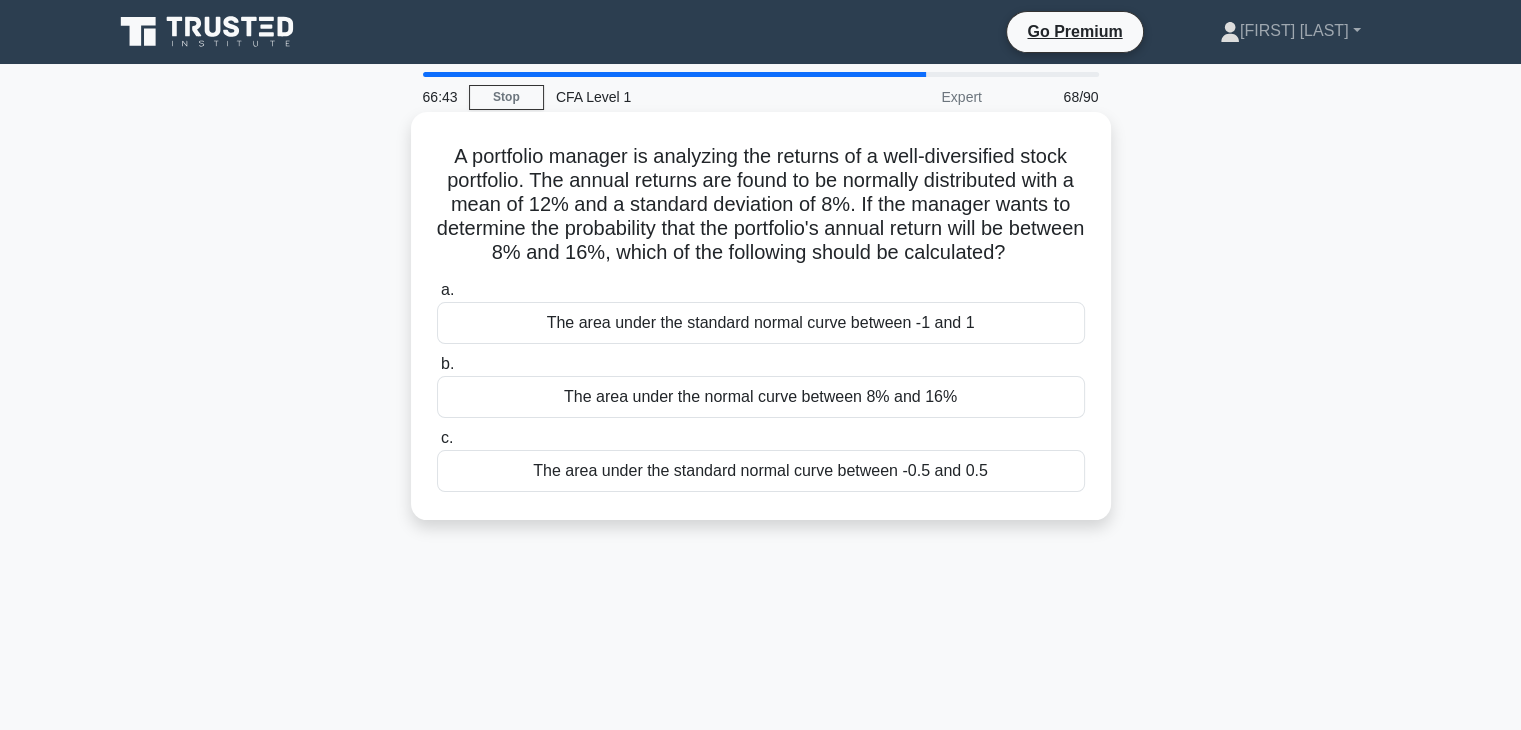 click on "The area under the normal curve between 8% and 16%" at bounding box center (761, 397) 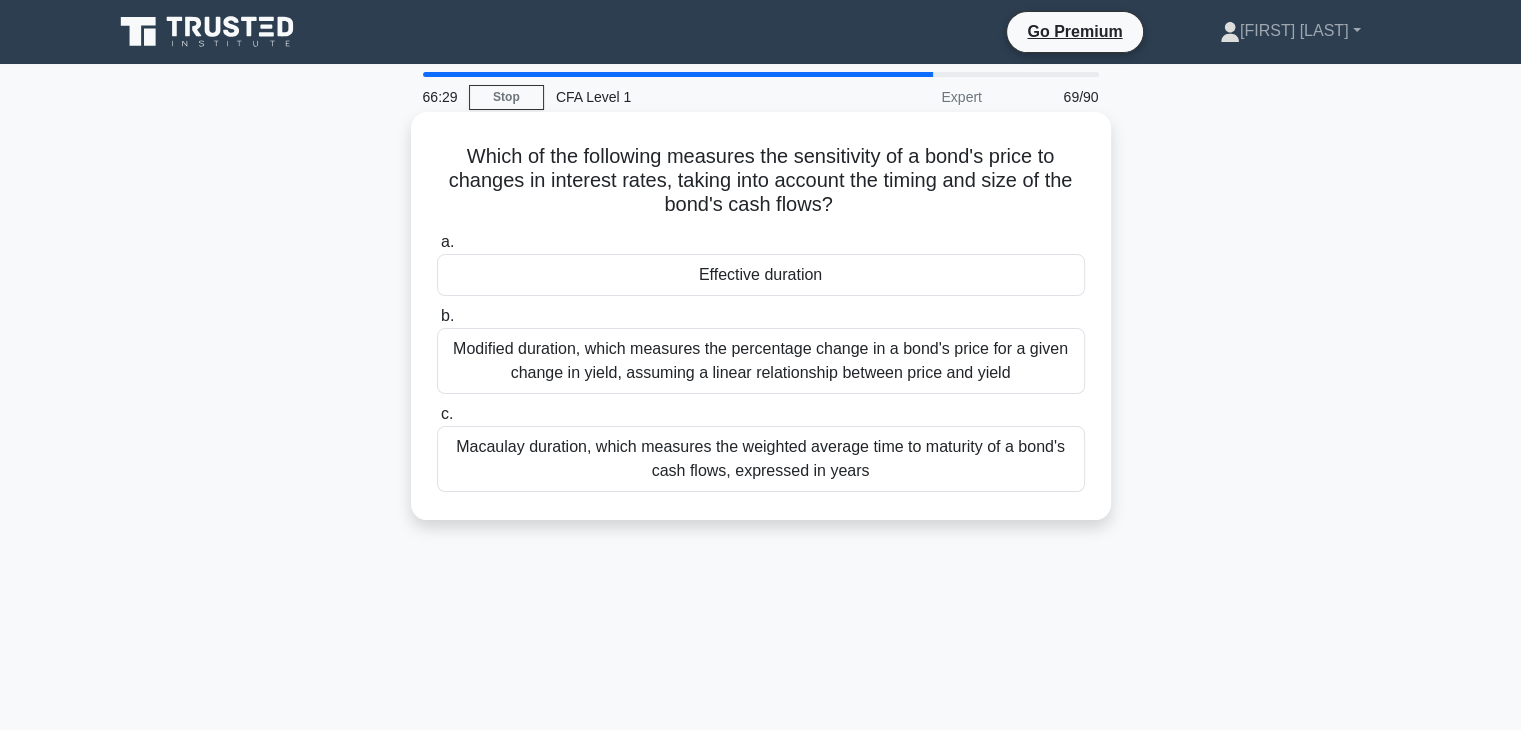 click on "Effective duration" at bounding box center (761, 275) 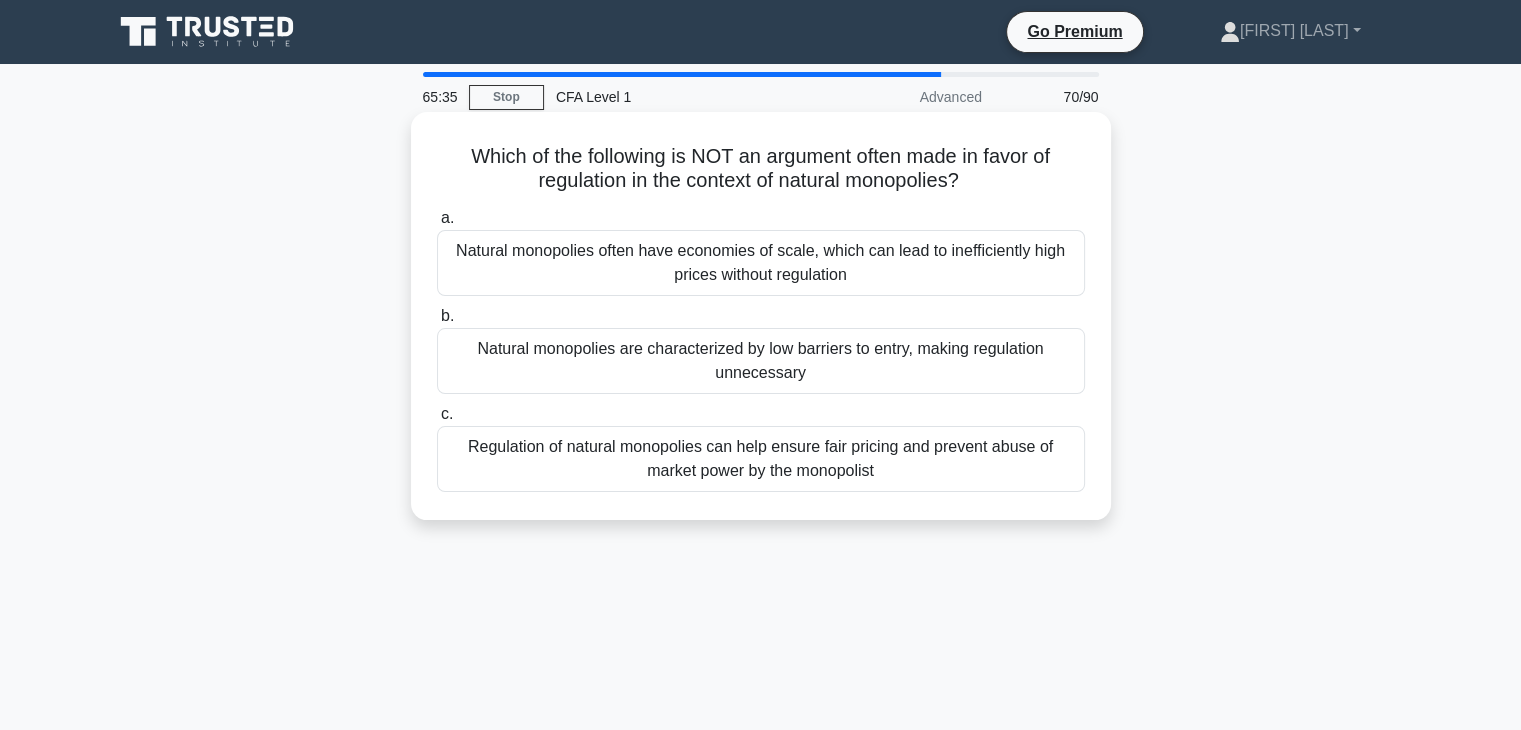 click on "Natural monopolies are characterized by low barriers to entry, making regulation unnecessary" at bounding box center [761, 361] 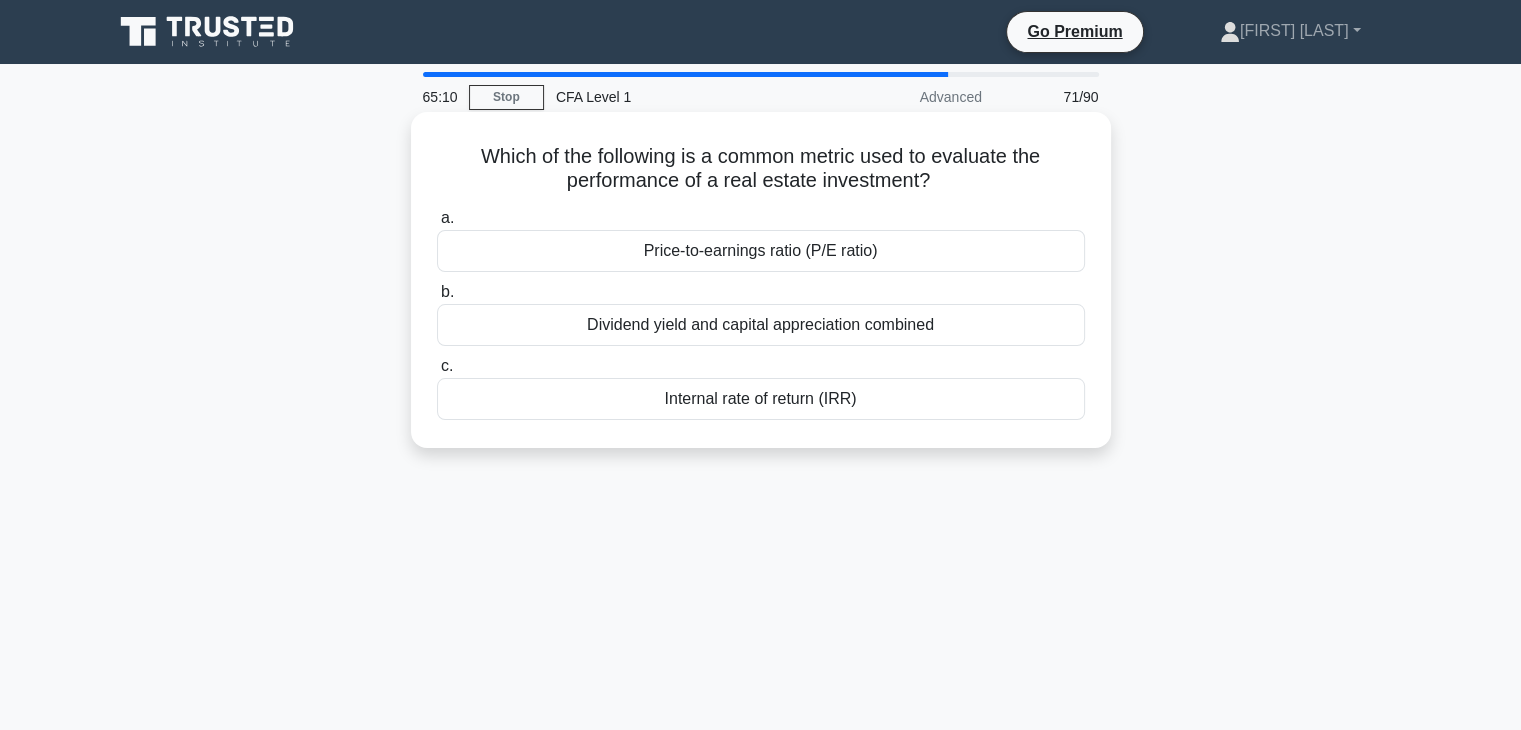 click on "Dividend yield and capital appreciation combined" at bounding box center [761, 325] 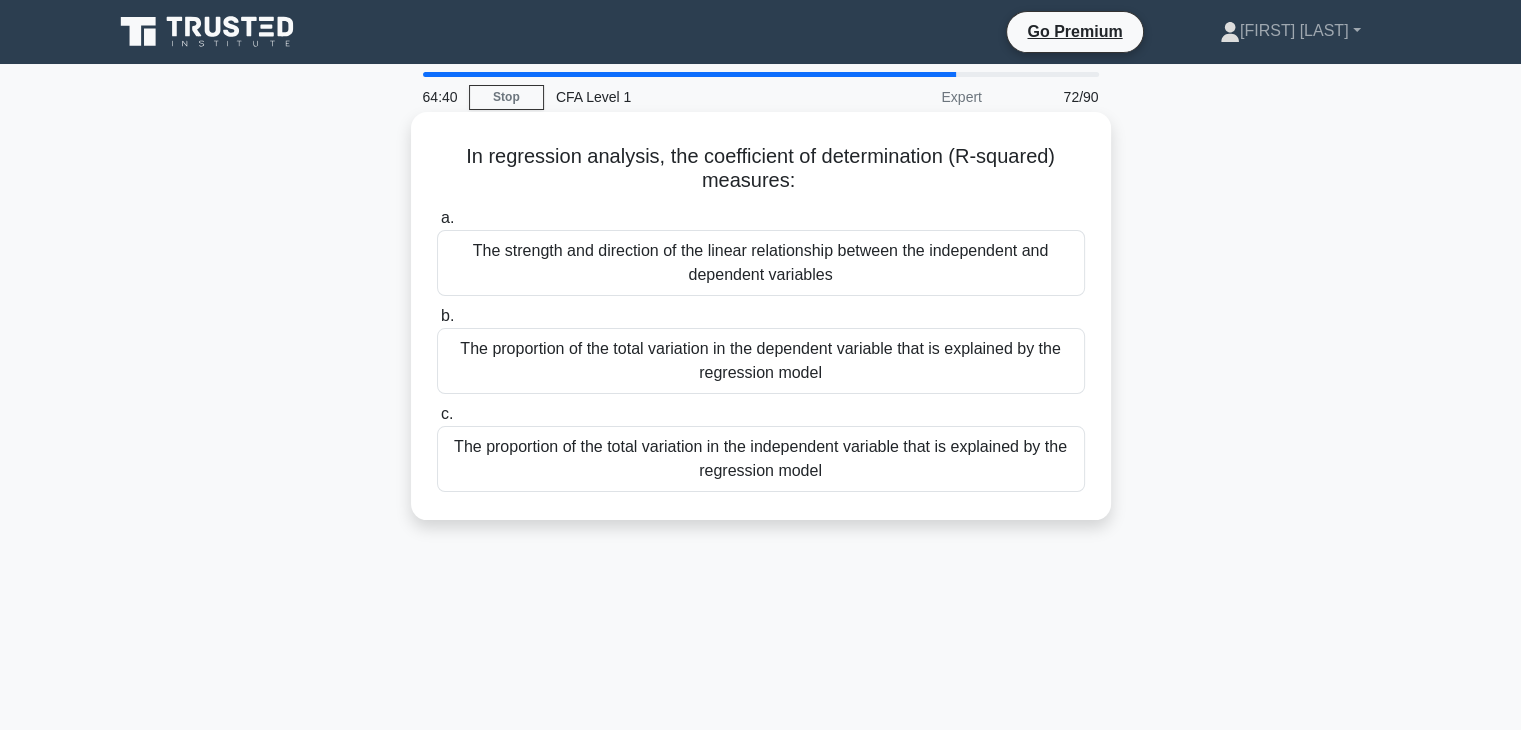 click on "The strength and direction of the linear relationship between the independent and dependent variables" at bounding box center (761, 263) 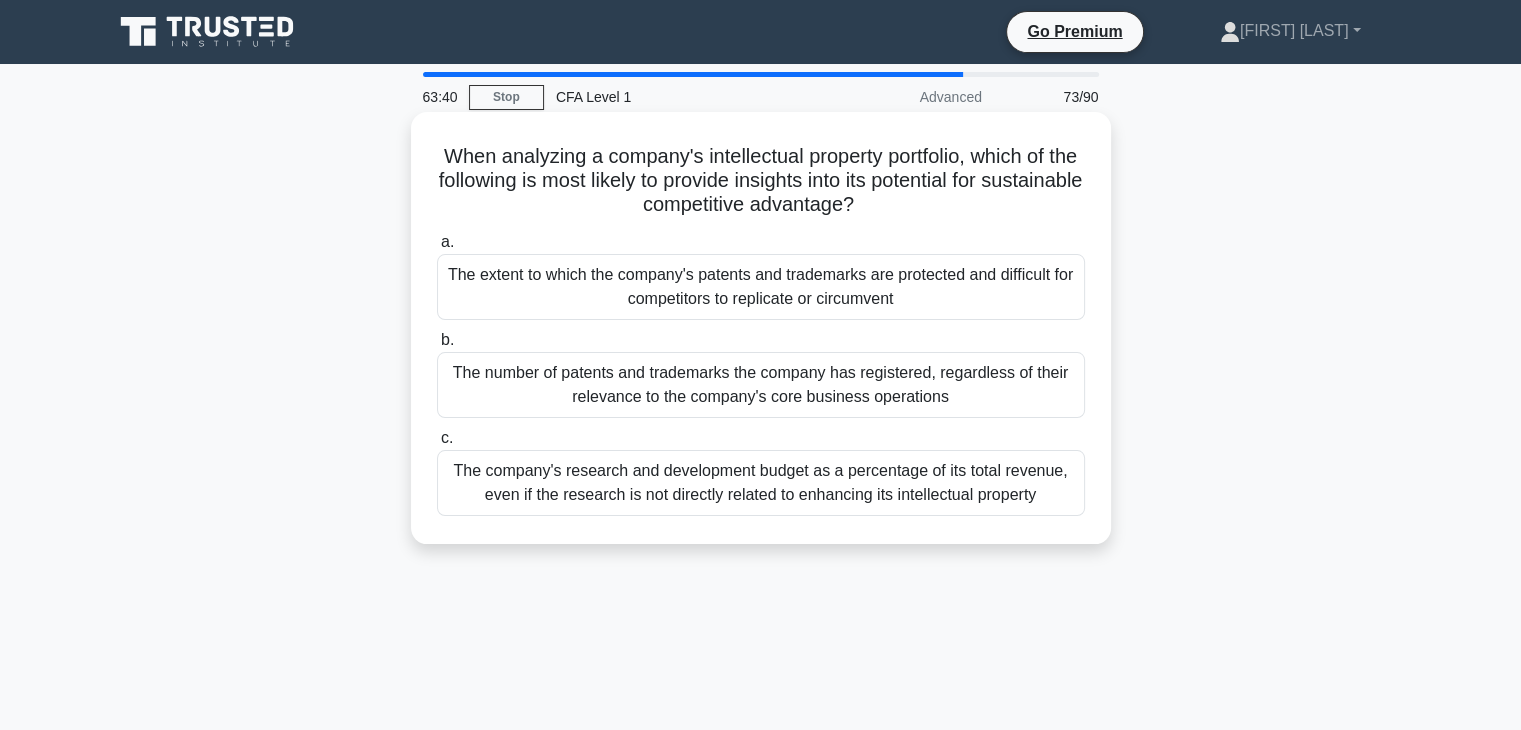 click on "The extent to which the company's patents and trademarks are protected and difficult for competitors to replicate or circumvent" at bounding box center (761, 287) 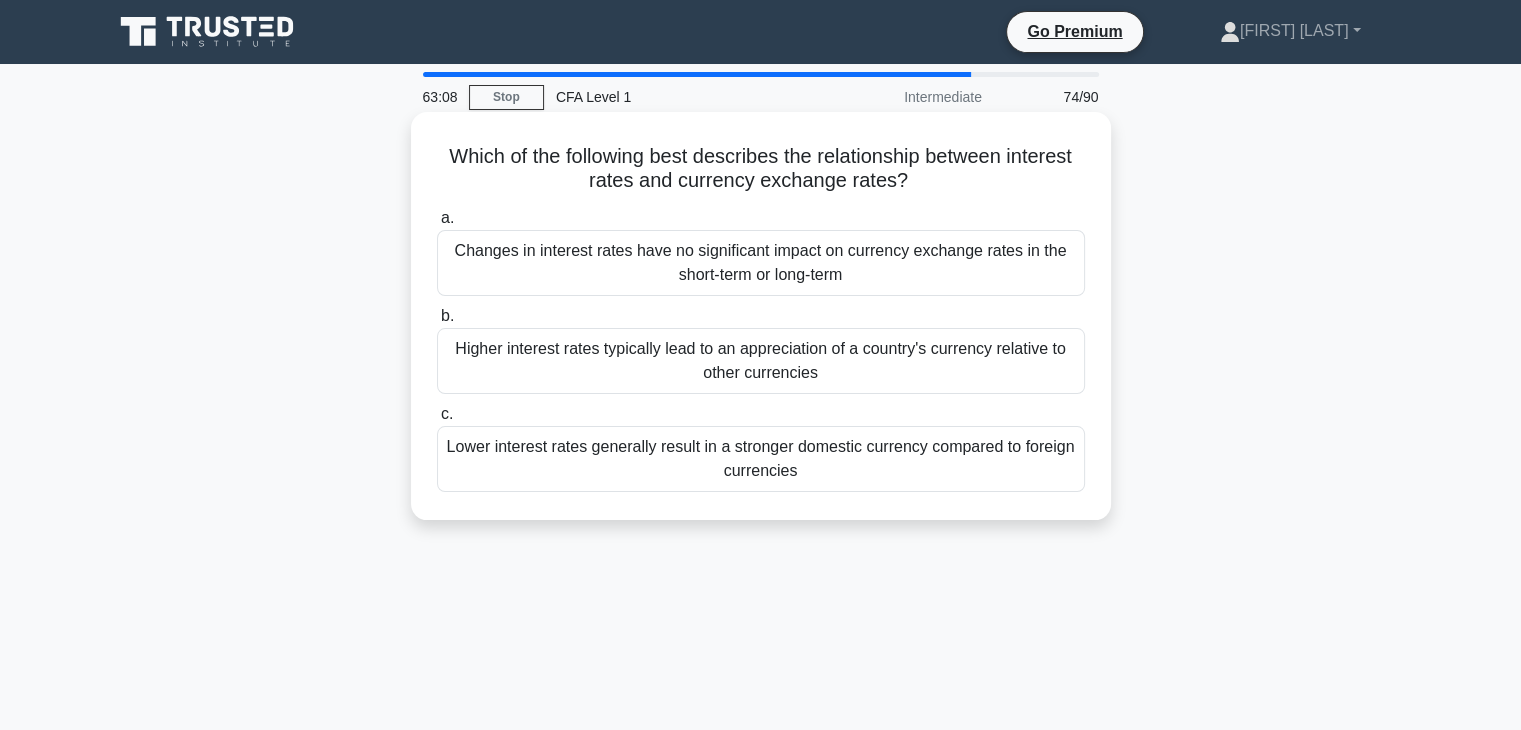 click on "Higher interest rates typically lead to an appreciation of a country's currency relative to other currencies" at bounding box center [761, 361] 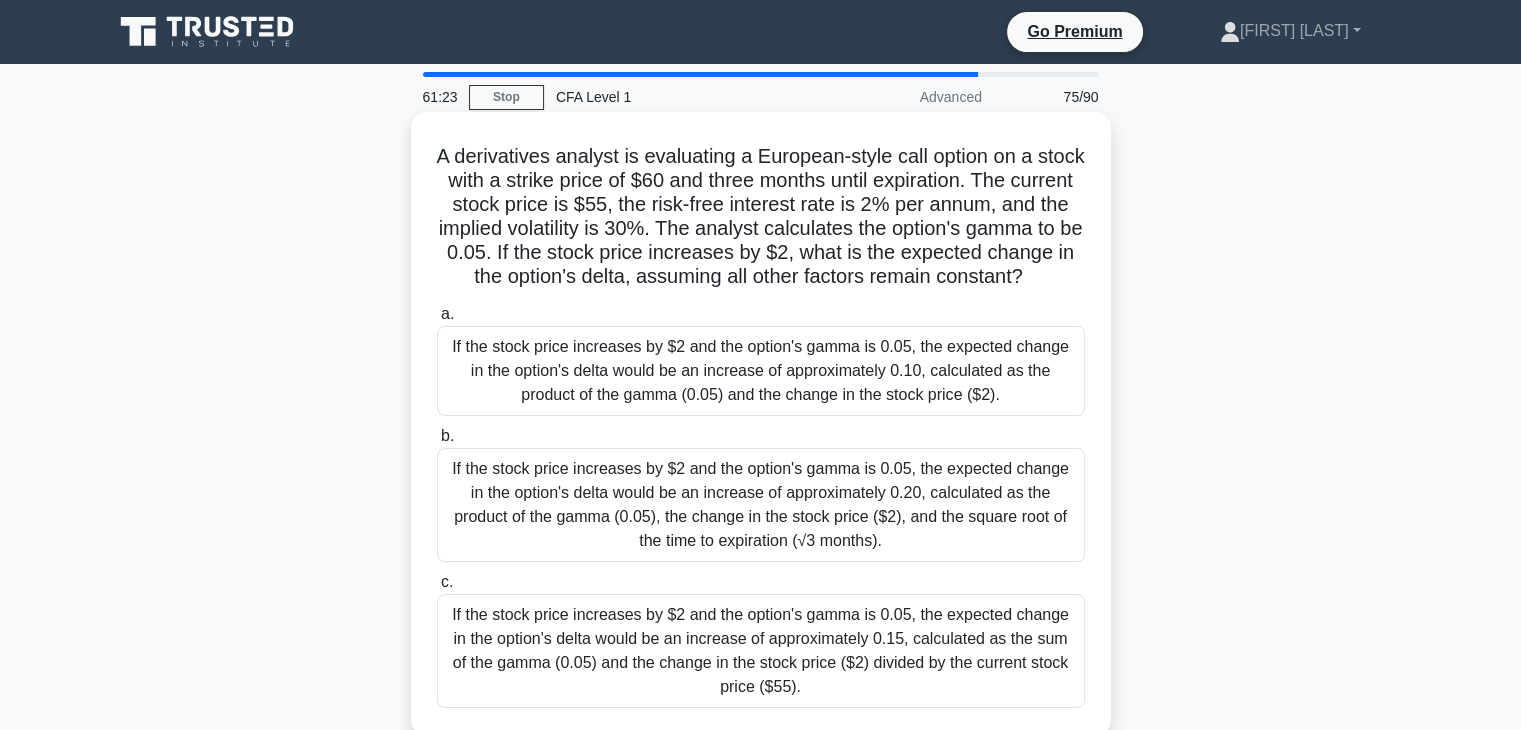 scroll, scrollTop: 100, scrollLeft: 0, axis: vertical 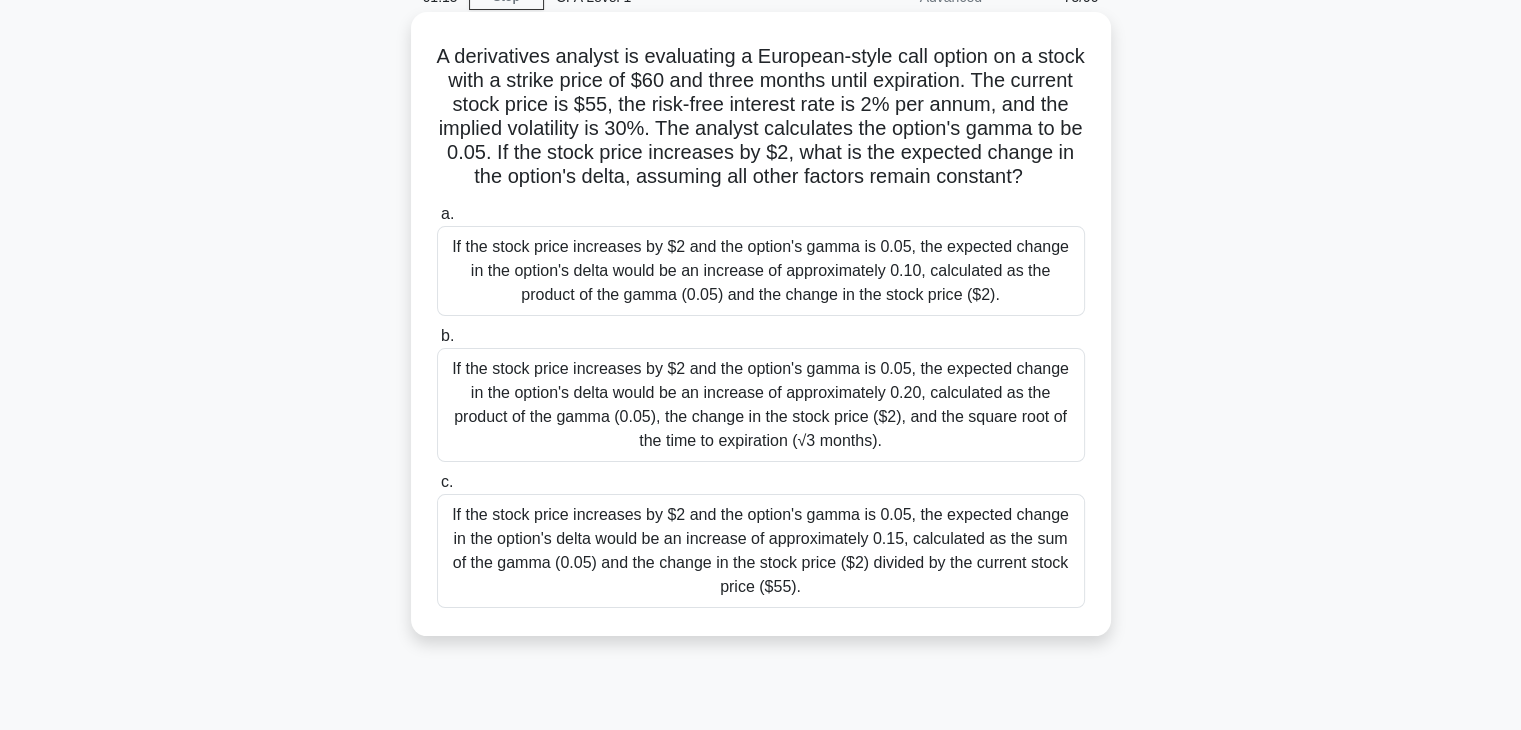 click on "If the stock price increases by $2 and the option's gamma is 0.05, the expected change in the option's delta would be an increase of approximately 0.10, calculated as the product of the gamma (0.05) and the change in the stock price ($2)." at bounding box center [761, 271] 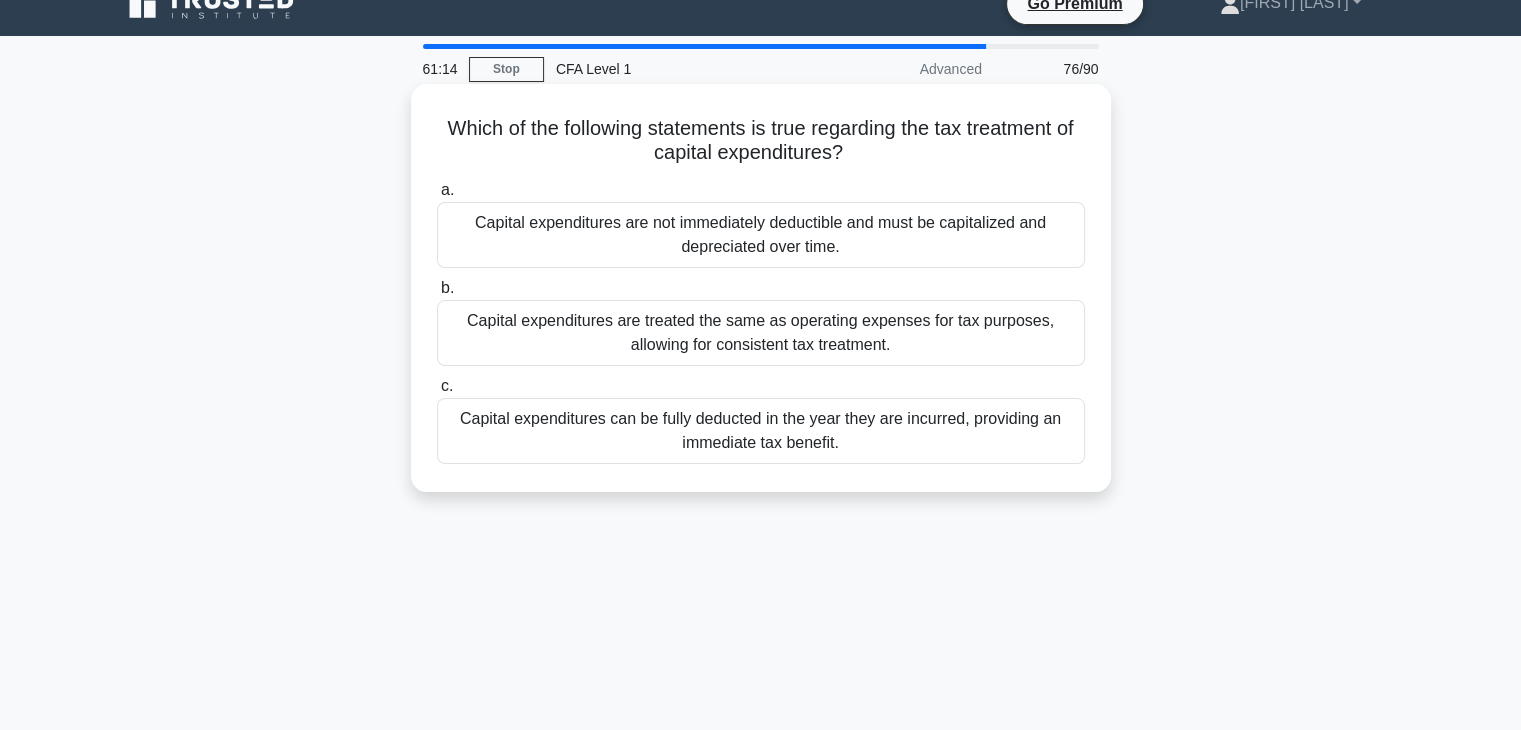 scroll, scrollTop: 0, scrollLeft: 0, axis: both 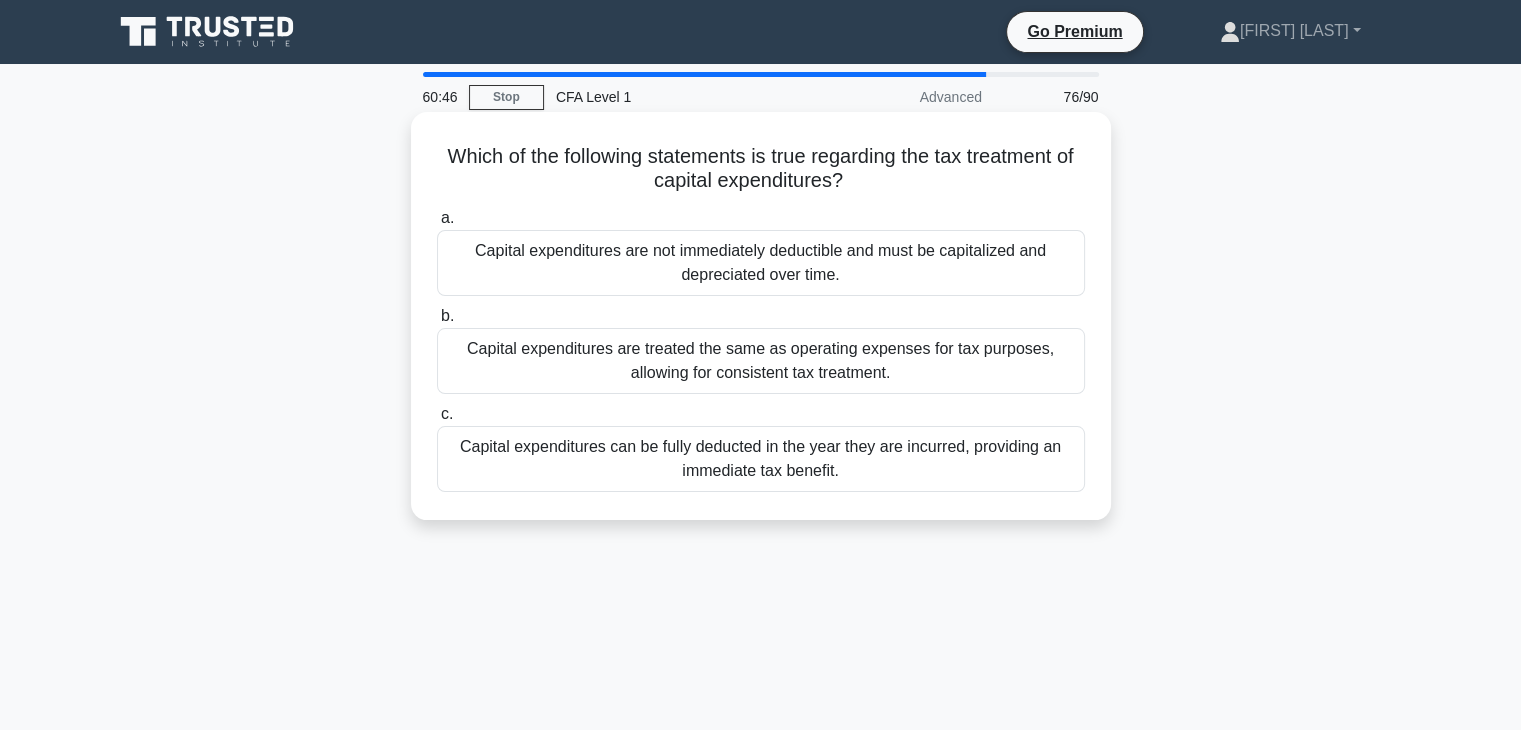 click on "Capital expenditures are not immediately deductible and must be capitalized and depreciated over time." at bounding box center [761, 263] 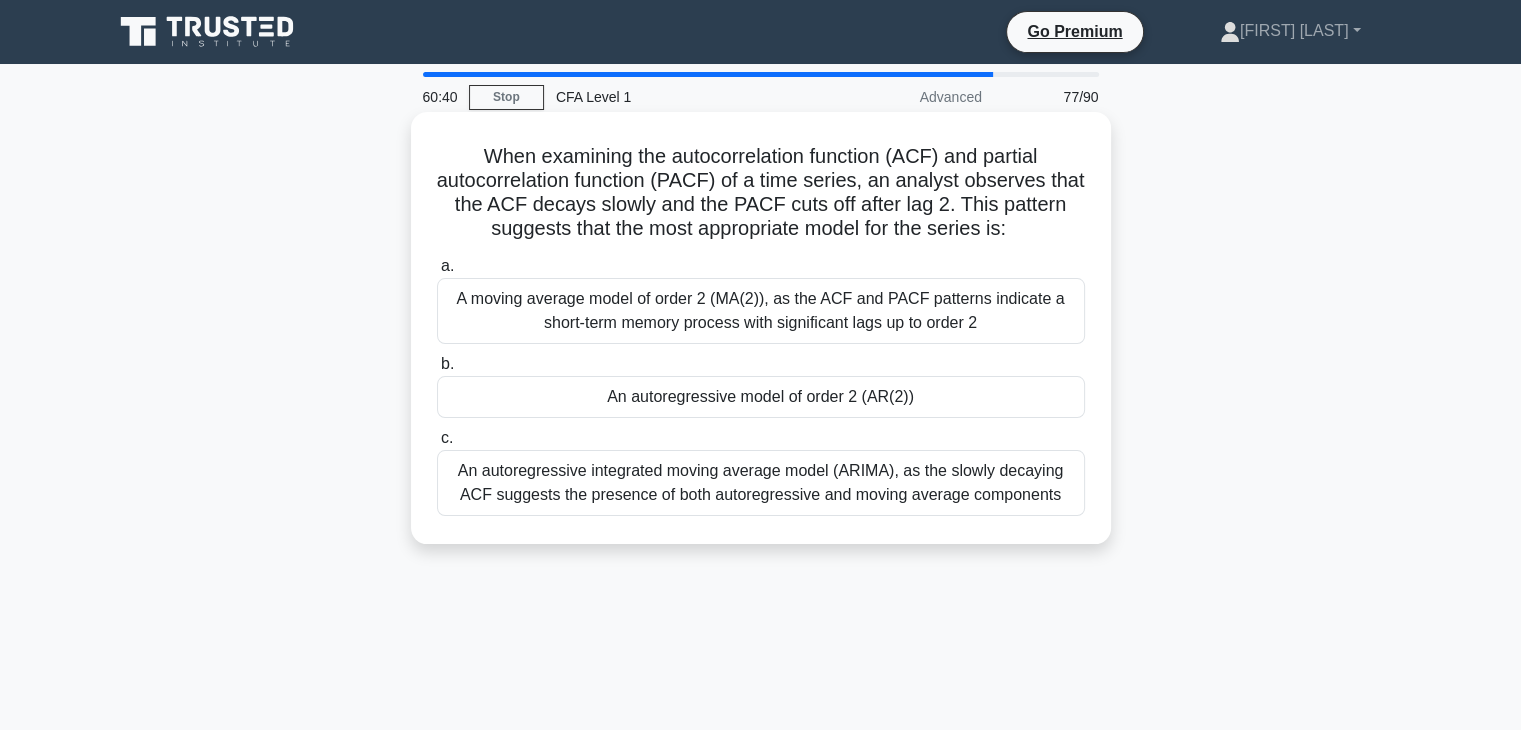 click on "An autoregressive model of order 2 (AR(2))" at bounding box center (761, 397) 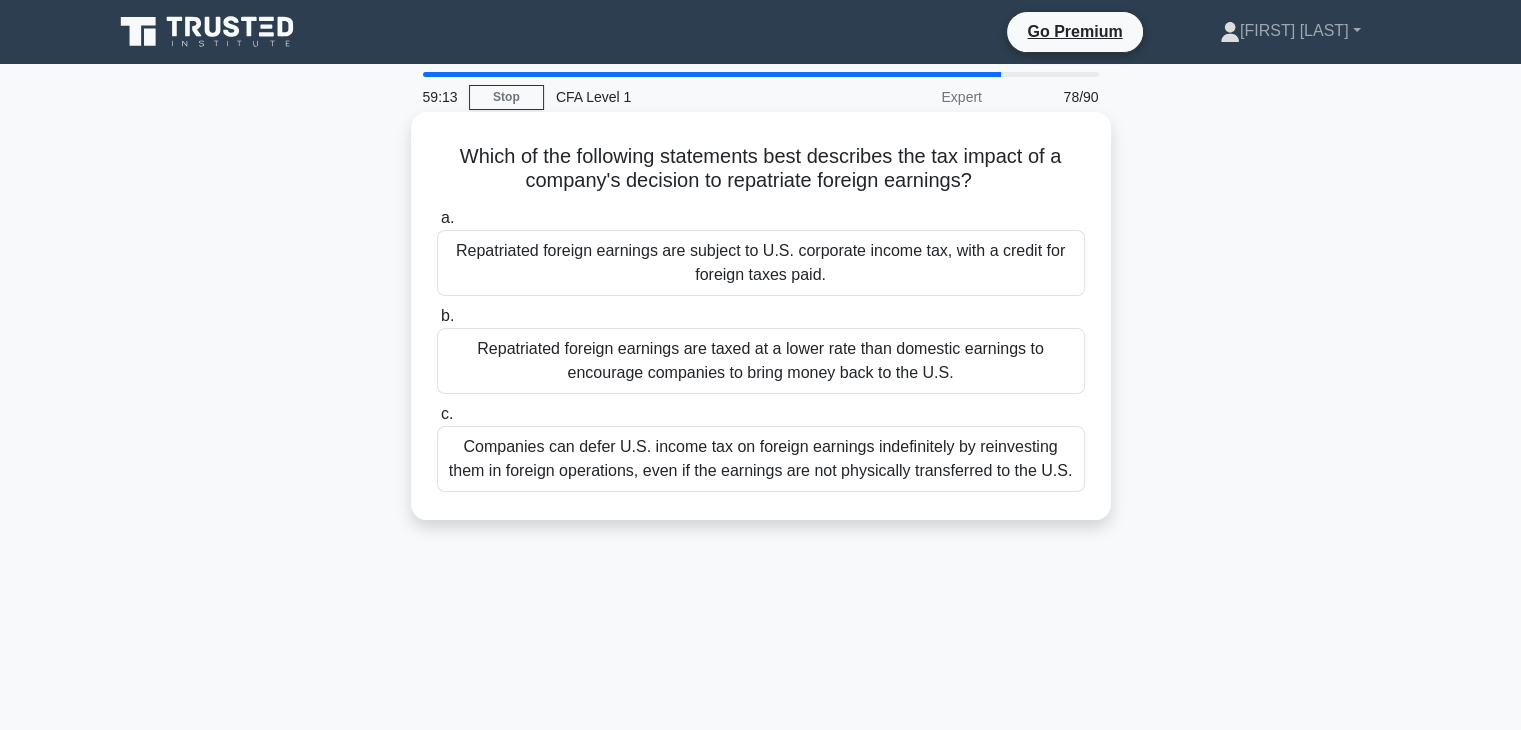 click on "Repatriated foreign earnings are taxed at a lower rate than domestic earnings to encourage companies to bring money back to the U.S." at bounding box center (761, 361) 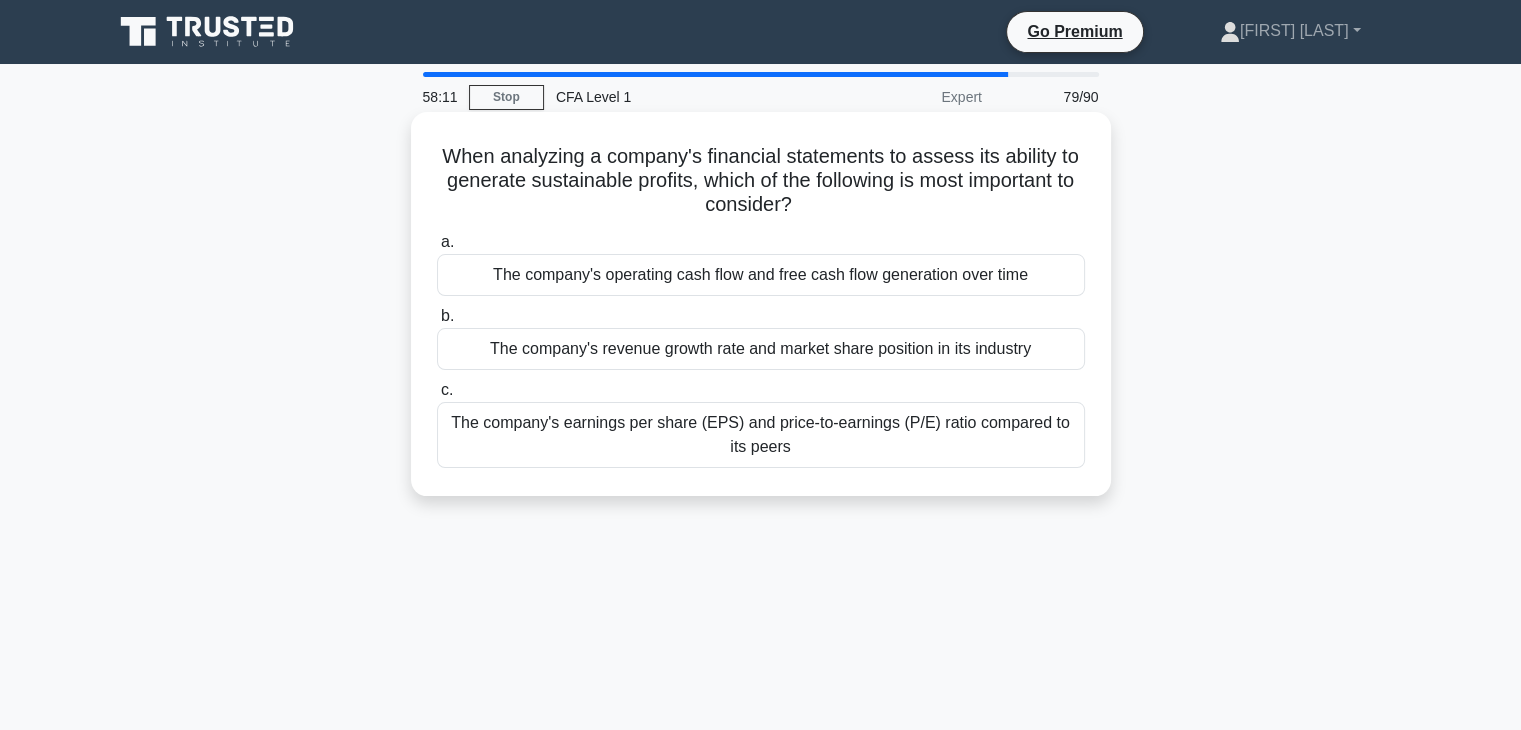 click on "The company's operating cash flow and free cash flow generation over time" at bounding box center [761, 275] 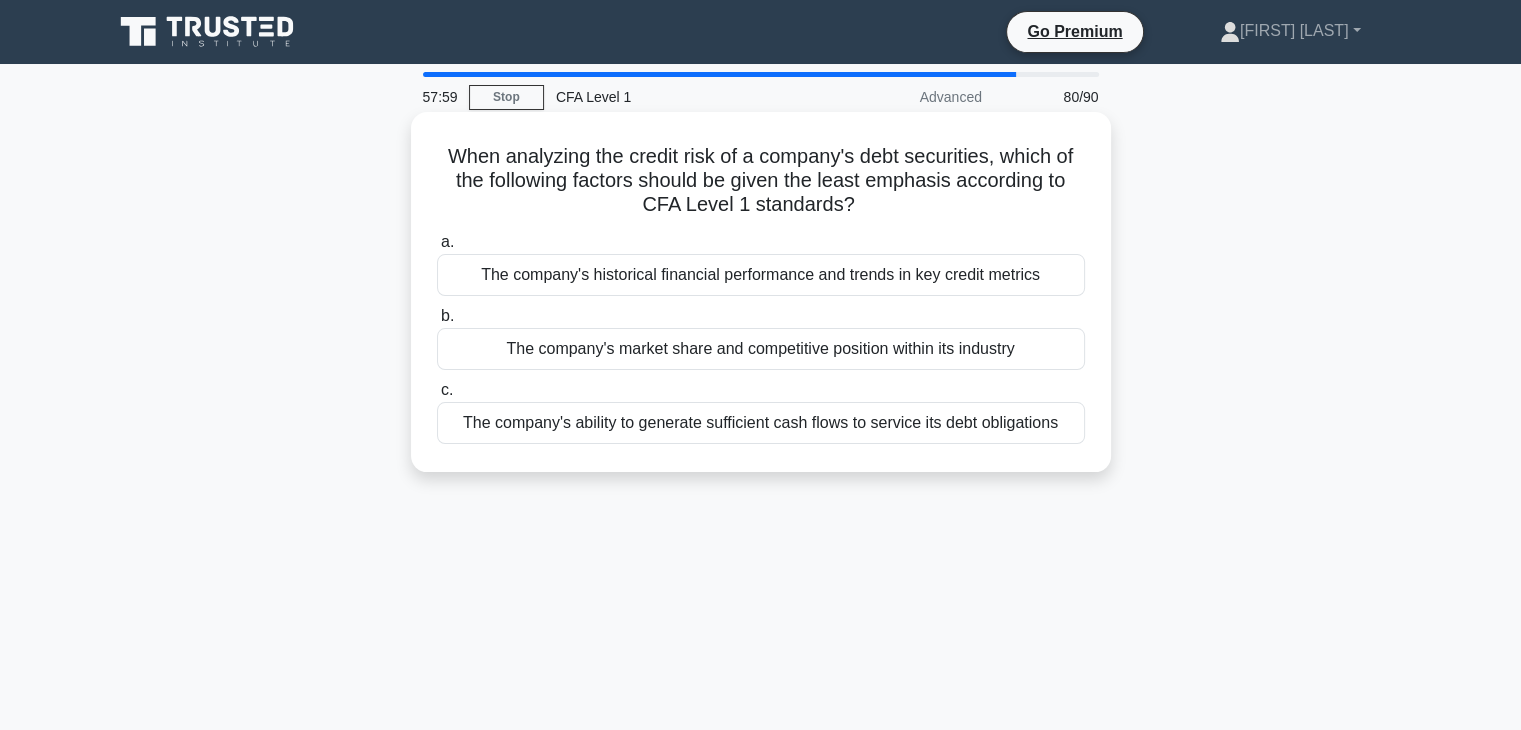 click on "The company's ability to generate sufficient cash flows to service its debt obligations" at bounding box center [761, 423] 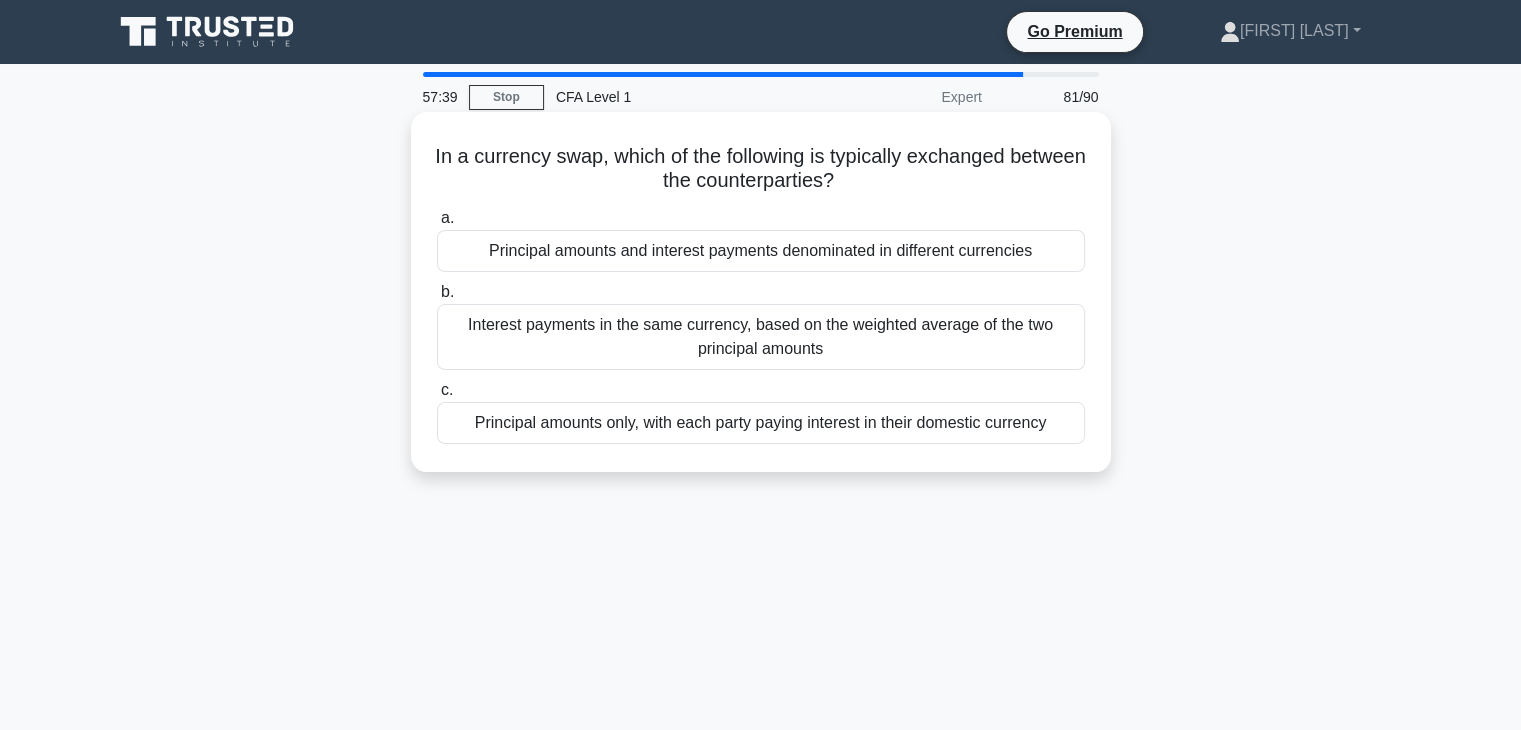 click on "Principal amounts and interest payments denominated in different currencies" at bounding box center [761, 251] 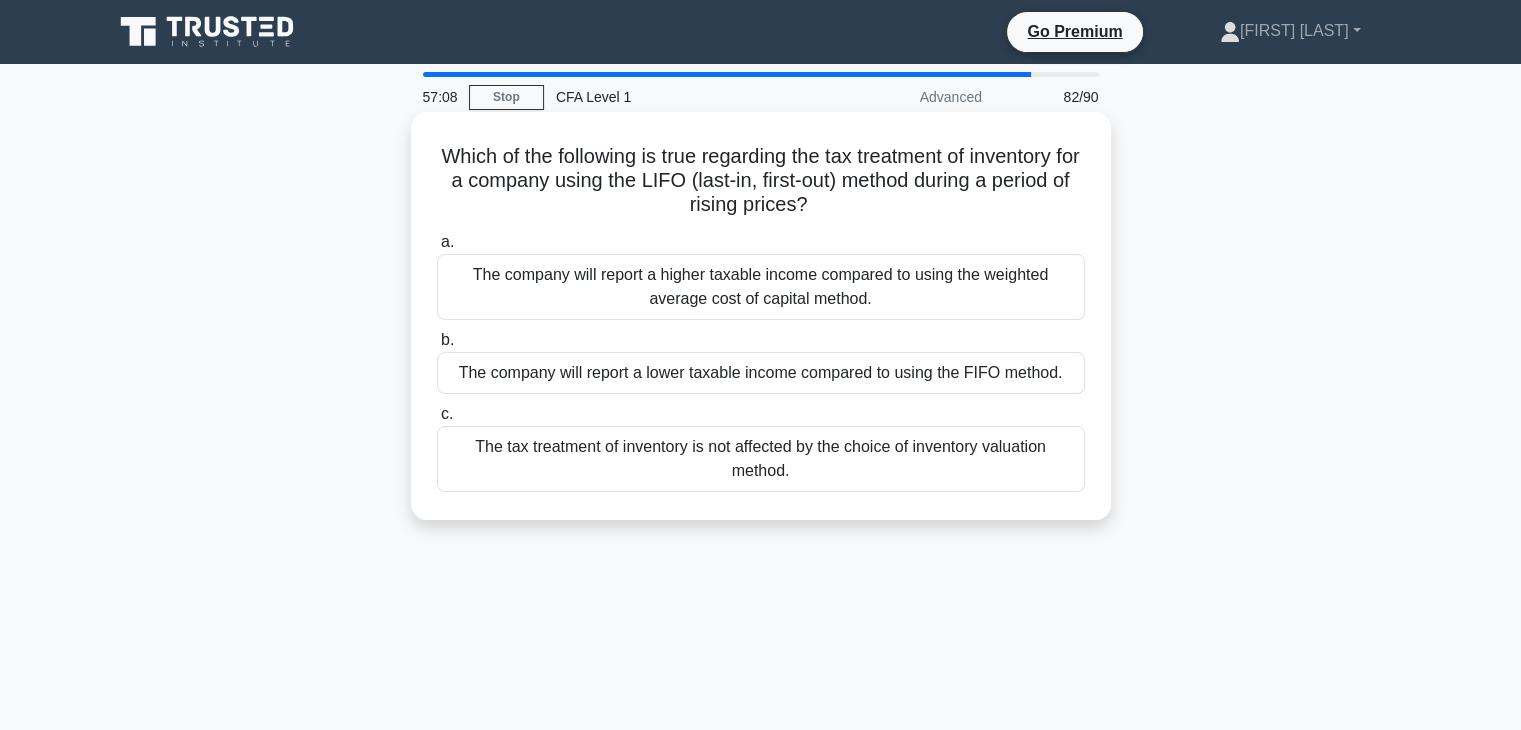 click on "The company will report a lower taxable income compared to using the FIFO method." at bounding box center (761, 373) 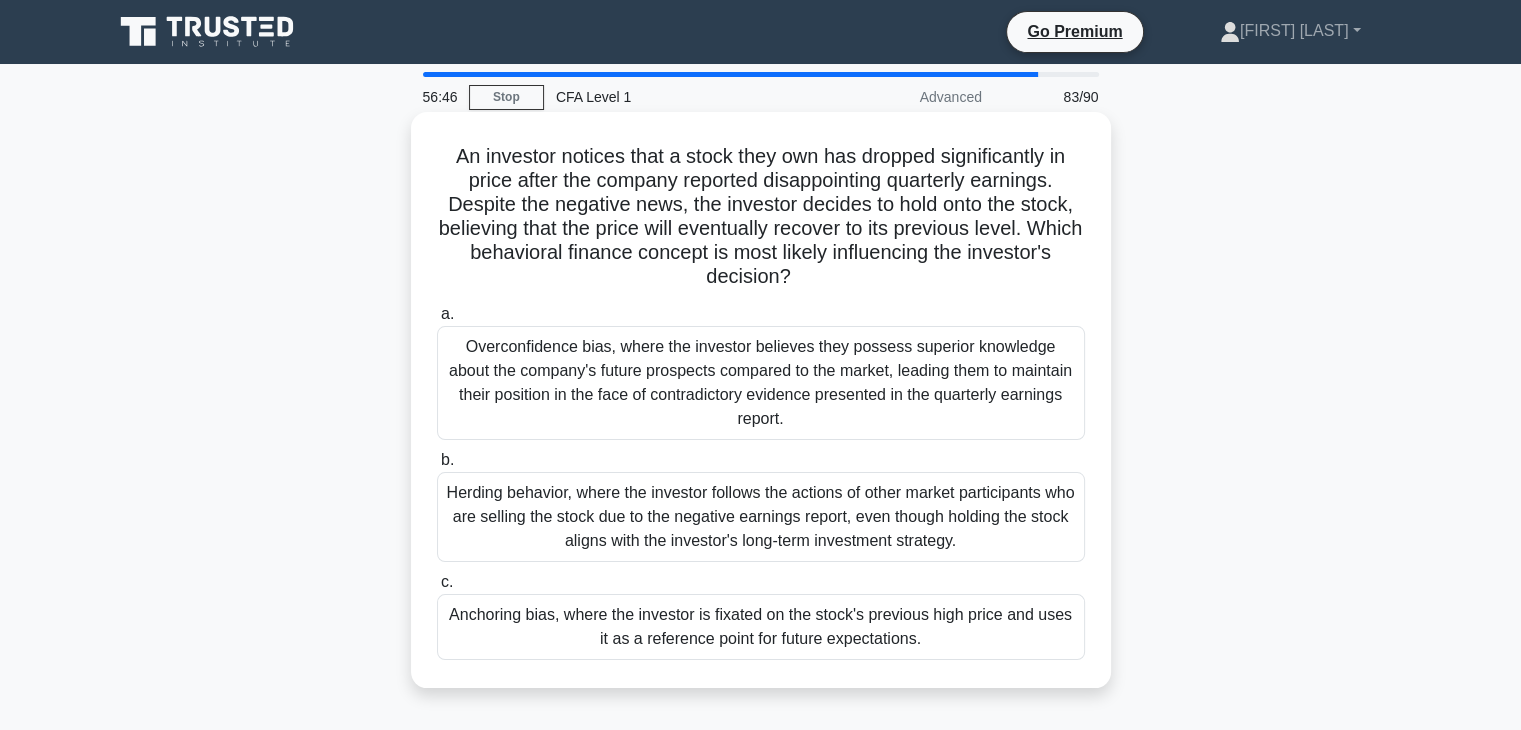 click on "Anchoring bias, where the investor is fixated on the stock's previous high price and uses it as a reference point for future expectations." at bounding box center [761, 627] 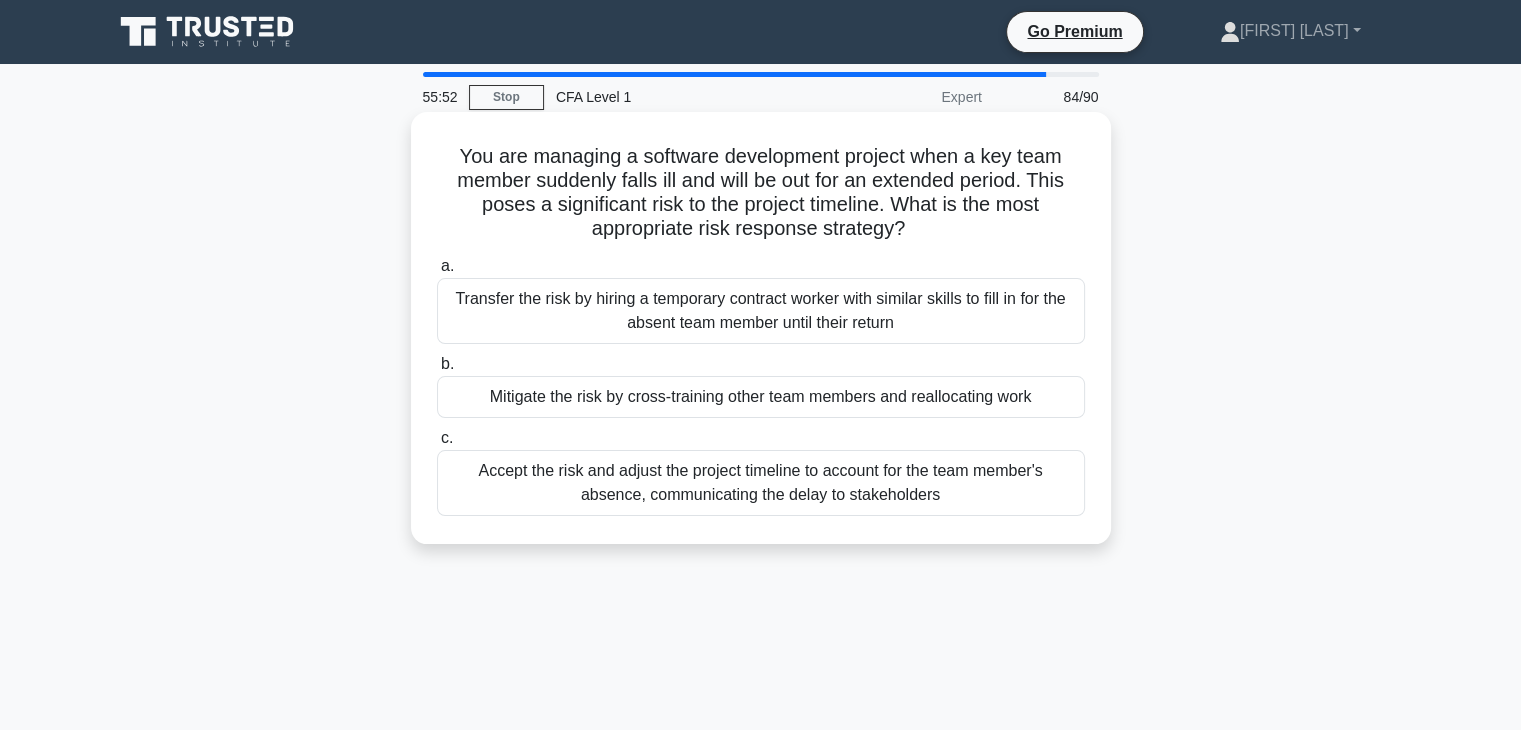 click on "Accept the risk and adjust the project timeline to account for the team member's absence, communicating the delay to stakeholders" at bounding box center [761, 483] 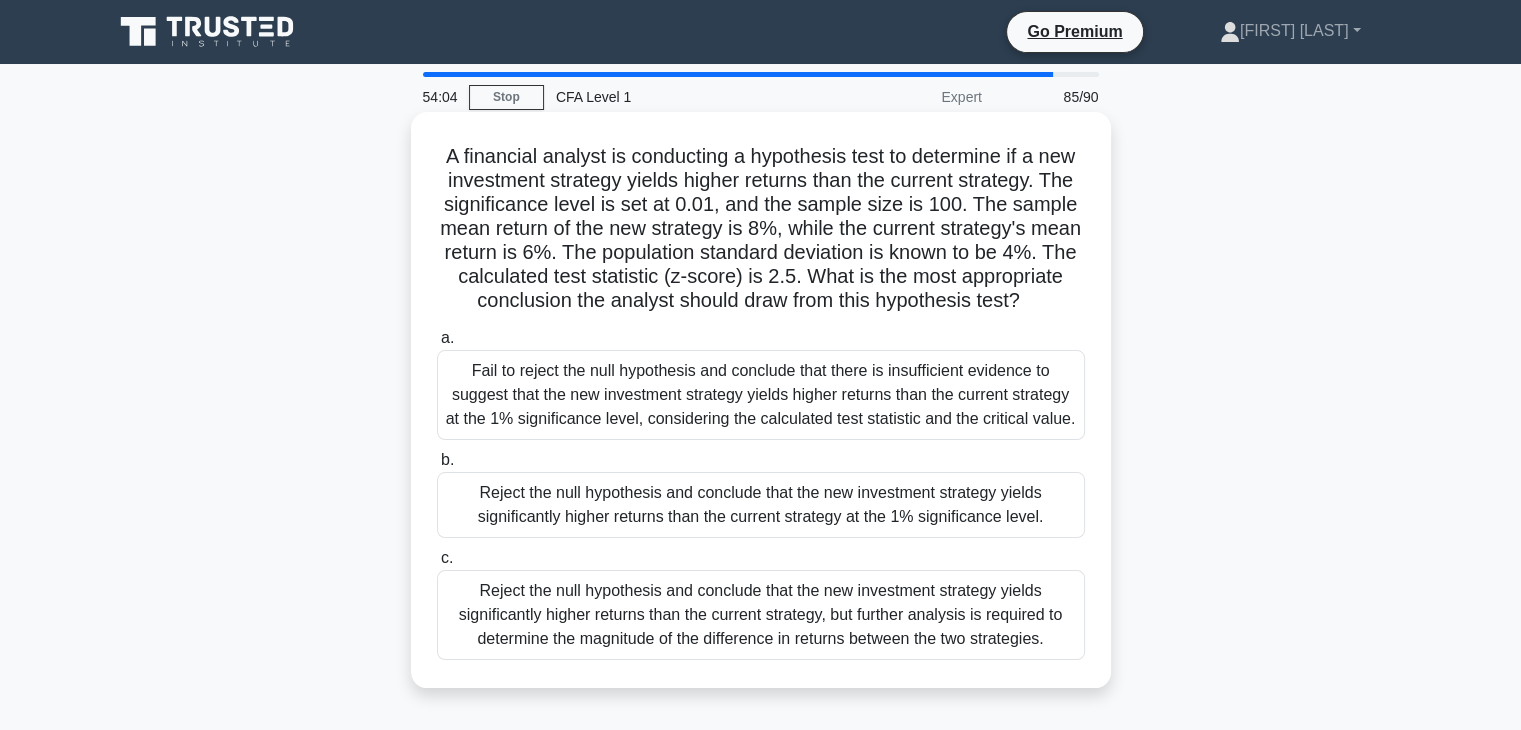 click on "Reject the null hypothesis and conclude that the new investment strategy yields significantly higher returns than the current strategy at the 1% significance level." at bounding box center [761, 505] 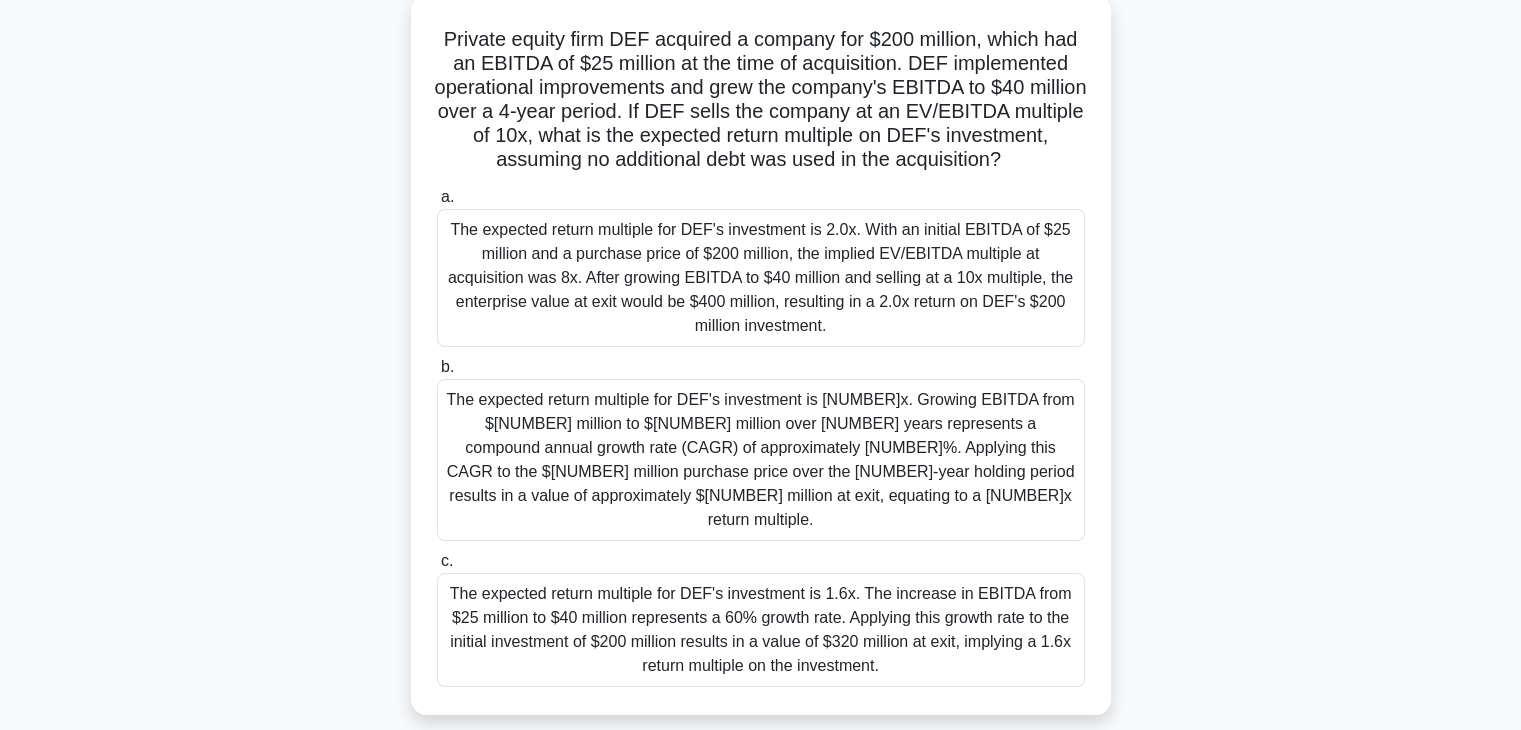 scroll, scrollTop: 100, scrollLeft: 0, axis: vertical 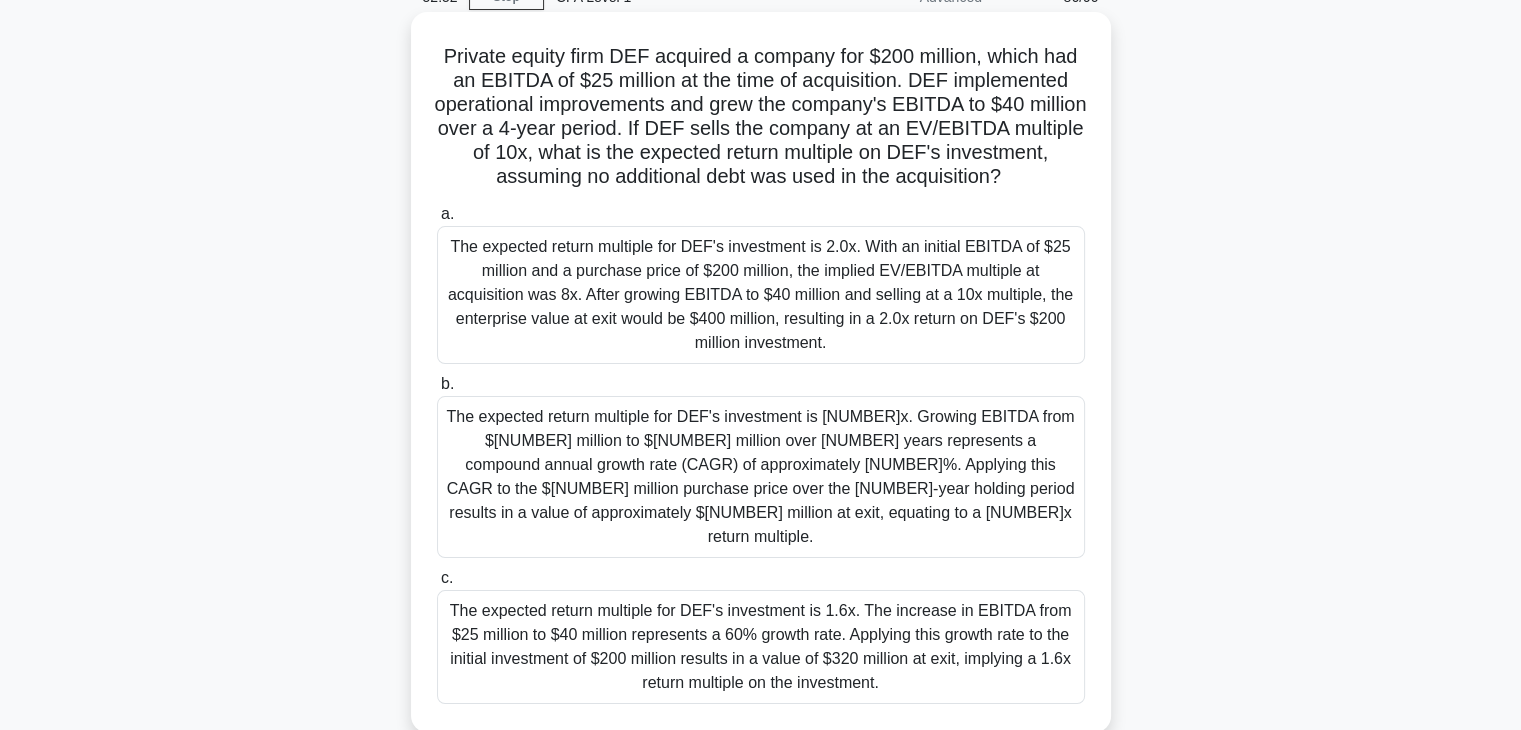 click on "The expected return multiple for DEF's investment is 2.0x. With an initial EBITDA of $25 million and a purchase price of $200 million, the implied EV/EBITDA multiple at acquisition was 8x. After growing EBITDA to $40 million and selling at a 10x multiple, the enterprise value at exit would be $400 million, resulting in a 2.0x return on DEF's $200 million investment." at bounding box center (761, 295) 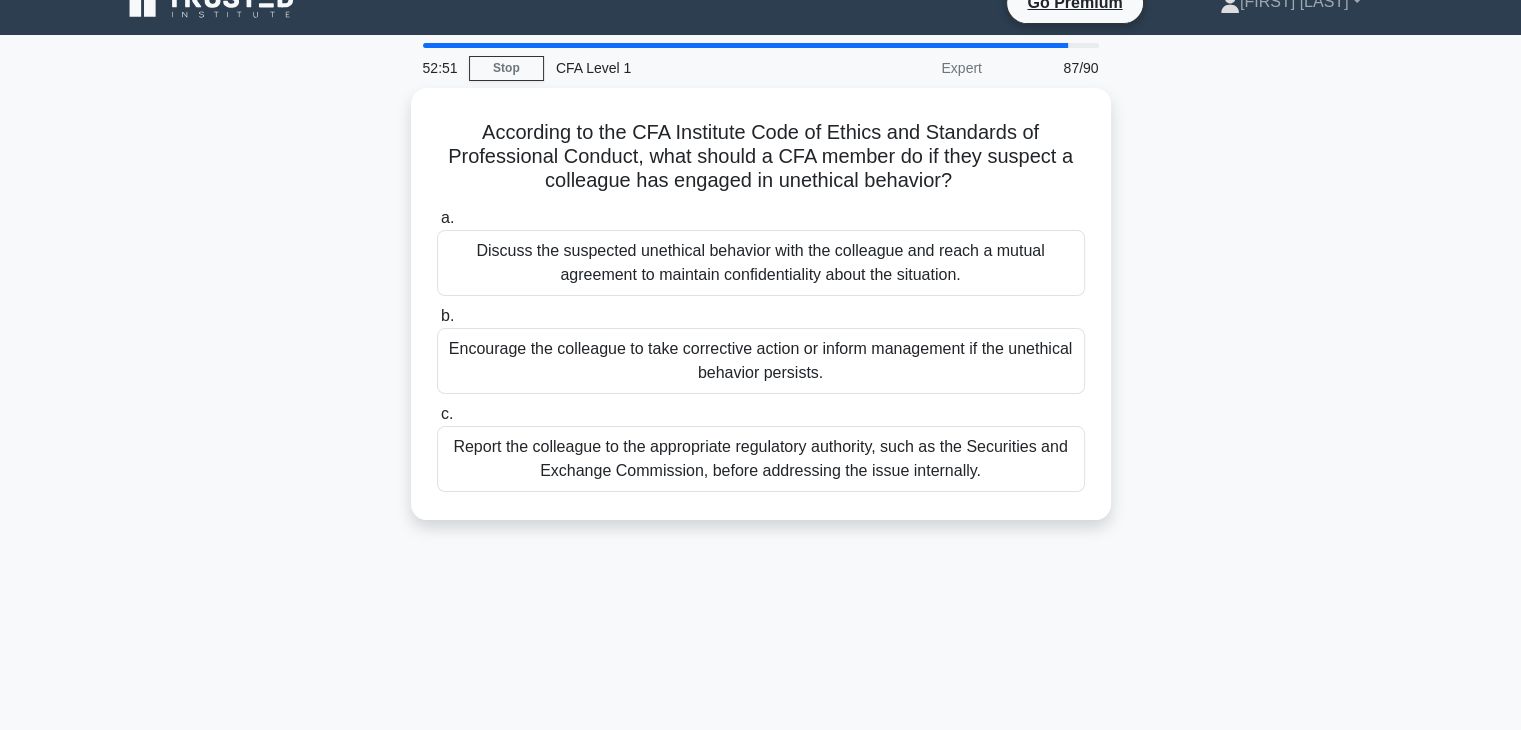 scroll, scrollTop: 0, scrollLeft: 0, axis: both 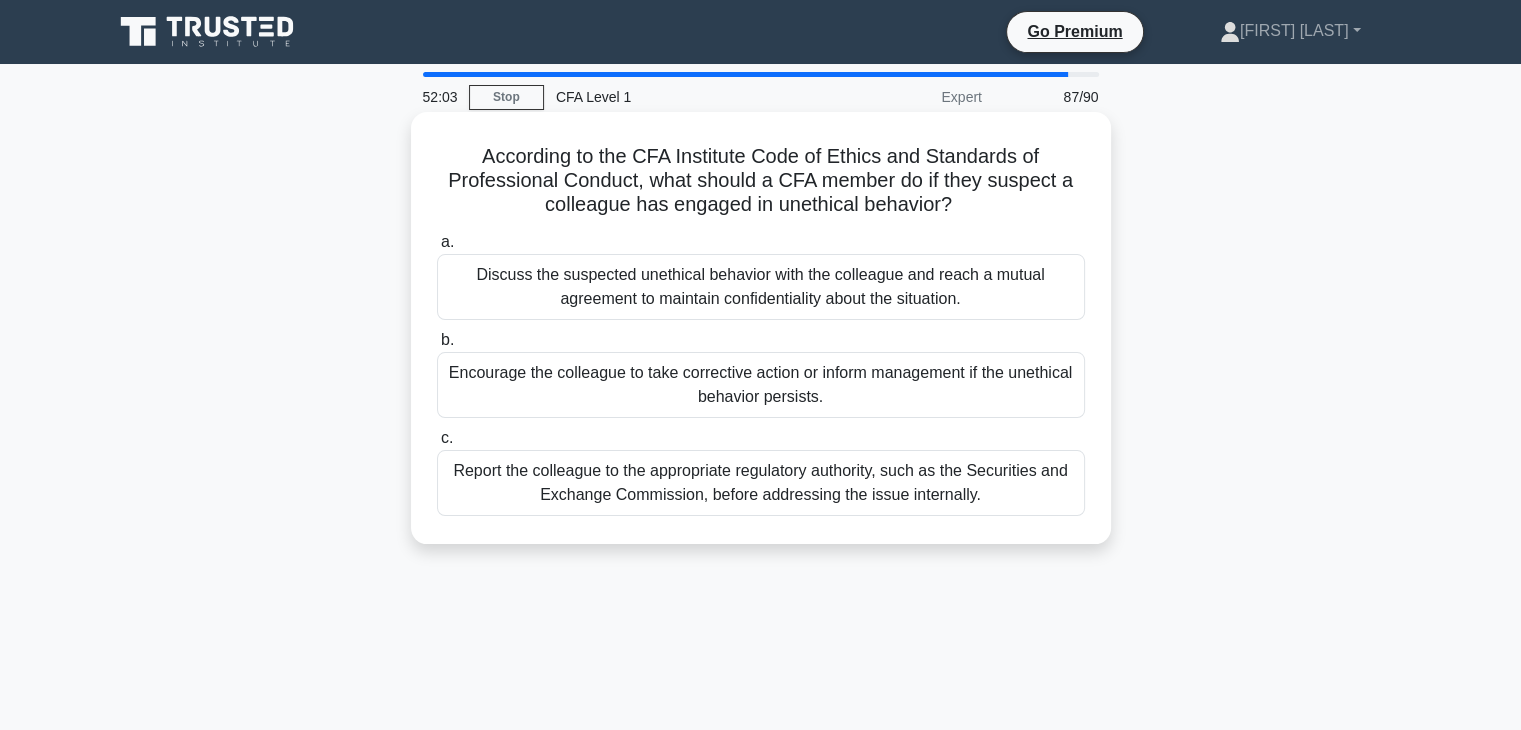 click on "Encourage the colleague to take corrective action or inform management if the unethical behavior persists." at bounding box center (761, 385) 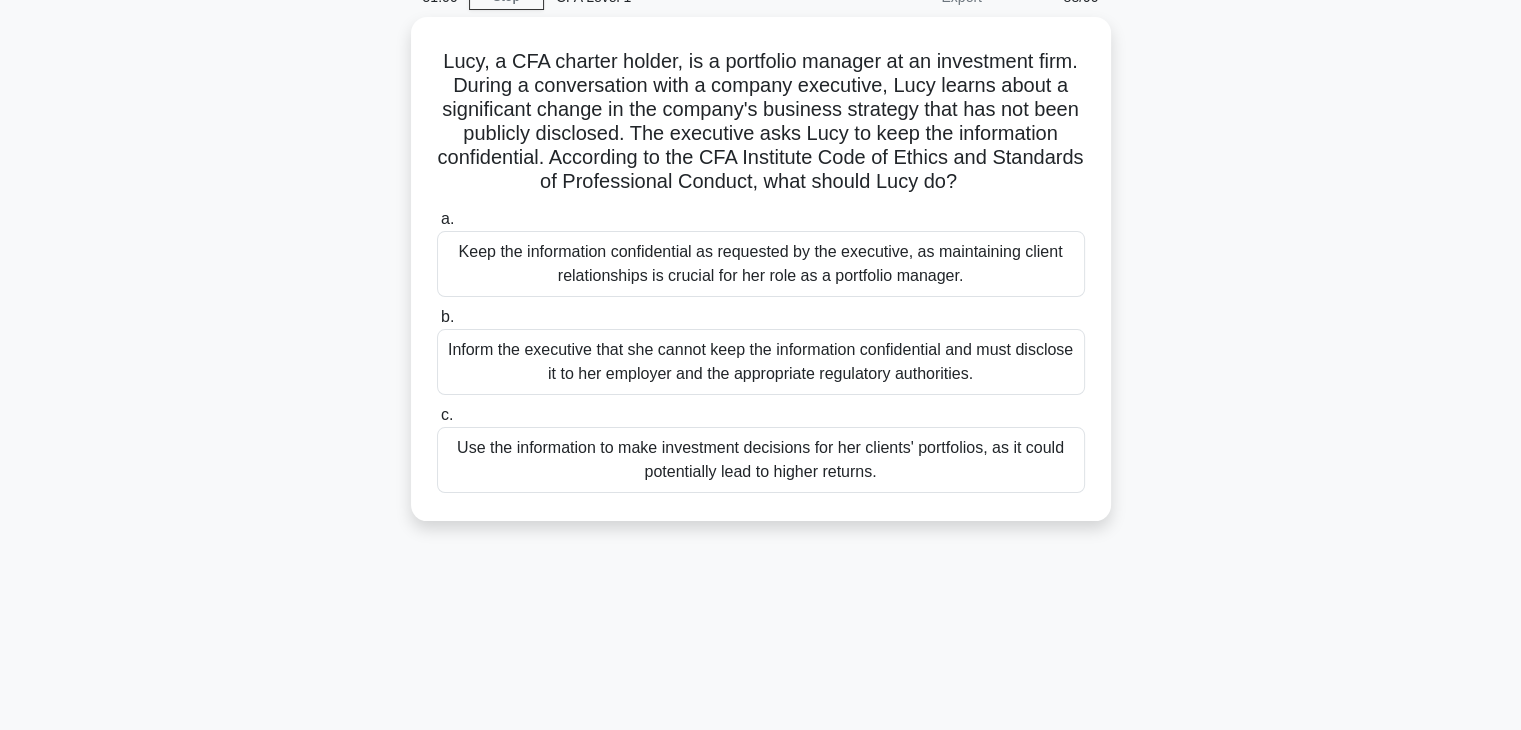 scroll, scrollTop: 0, scrollLeft: 0, axis: both 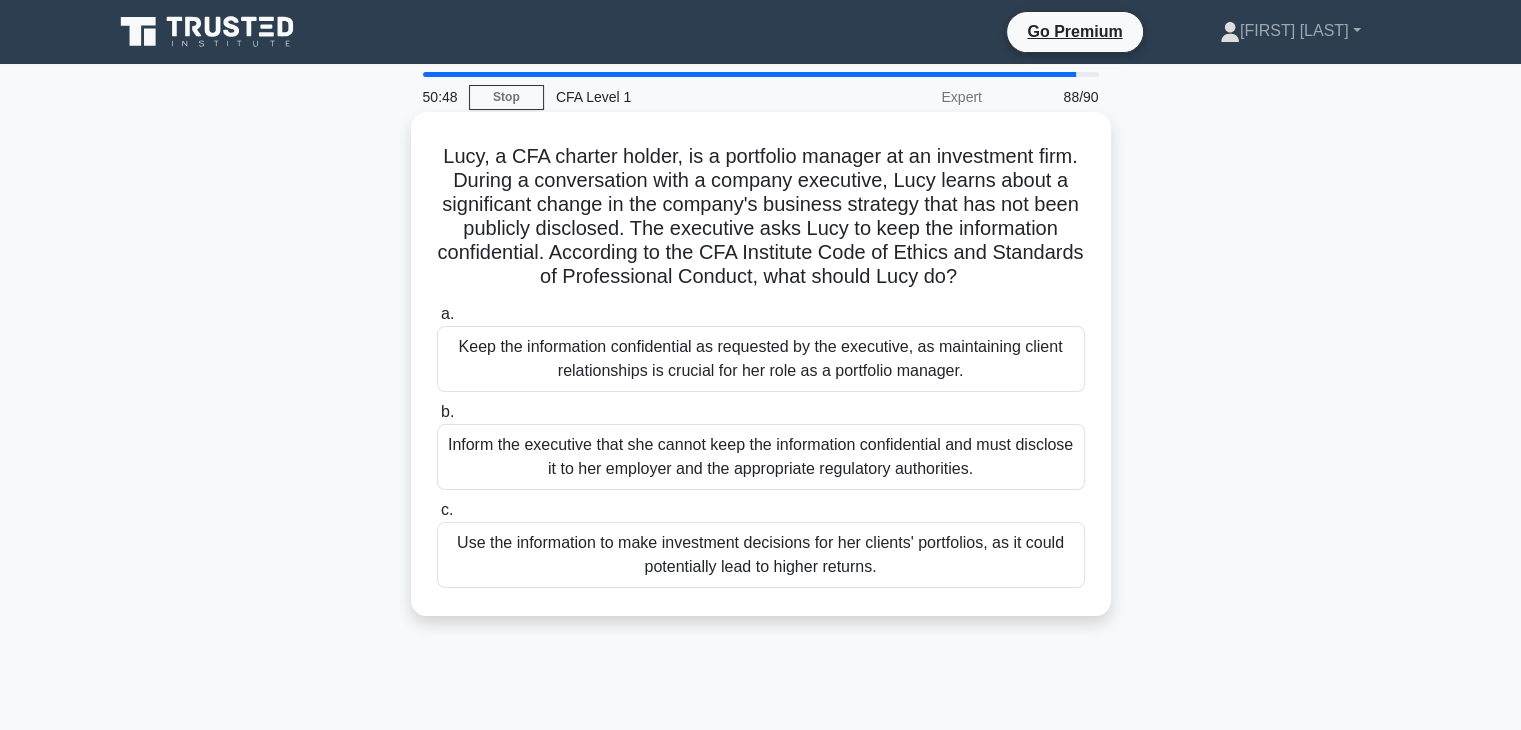 click on "Keep the information confidential as requested by the executive, as maintaining client relationships is crucial for her role as a portfolio manager." at bounding box center [761, 359] 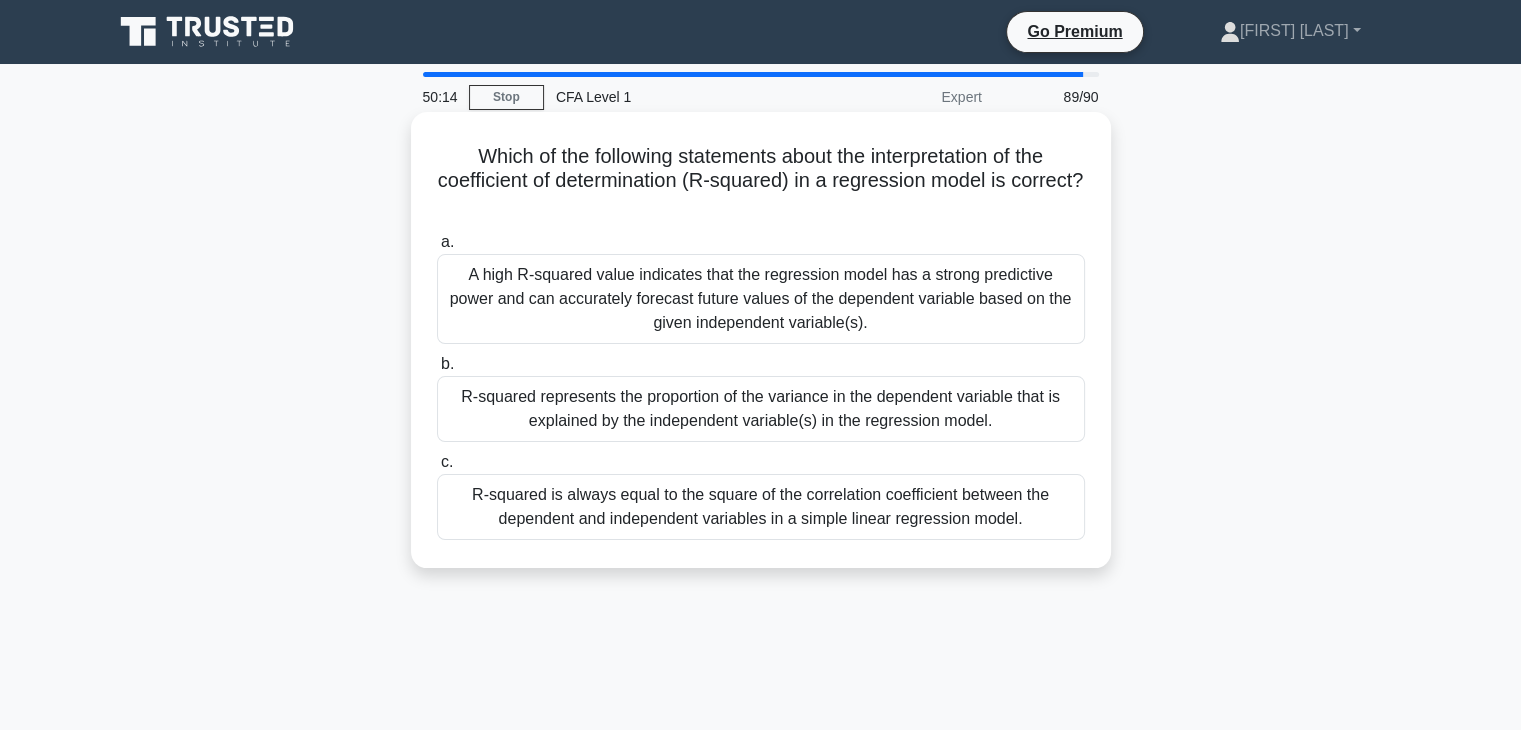 click on "R-squared represents the proportion of the variance in the dependent variable that is explained by the independent variable(s) in the regression model." at bounding box center [761, 409] 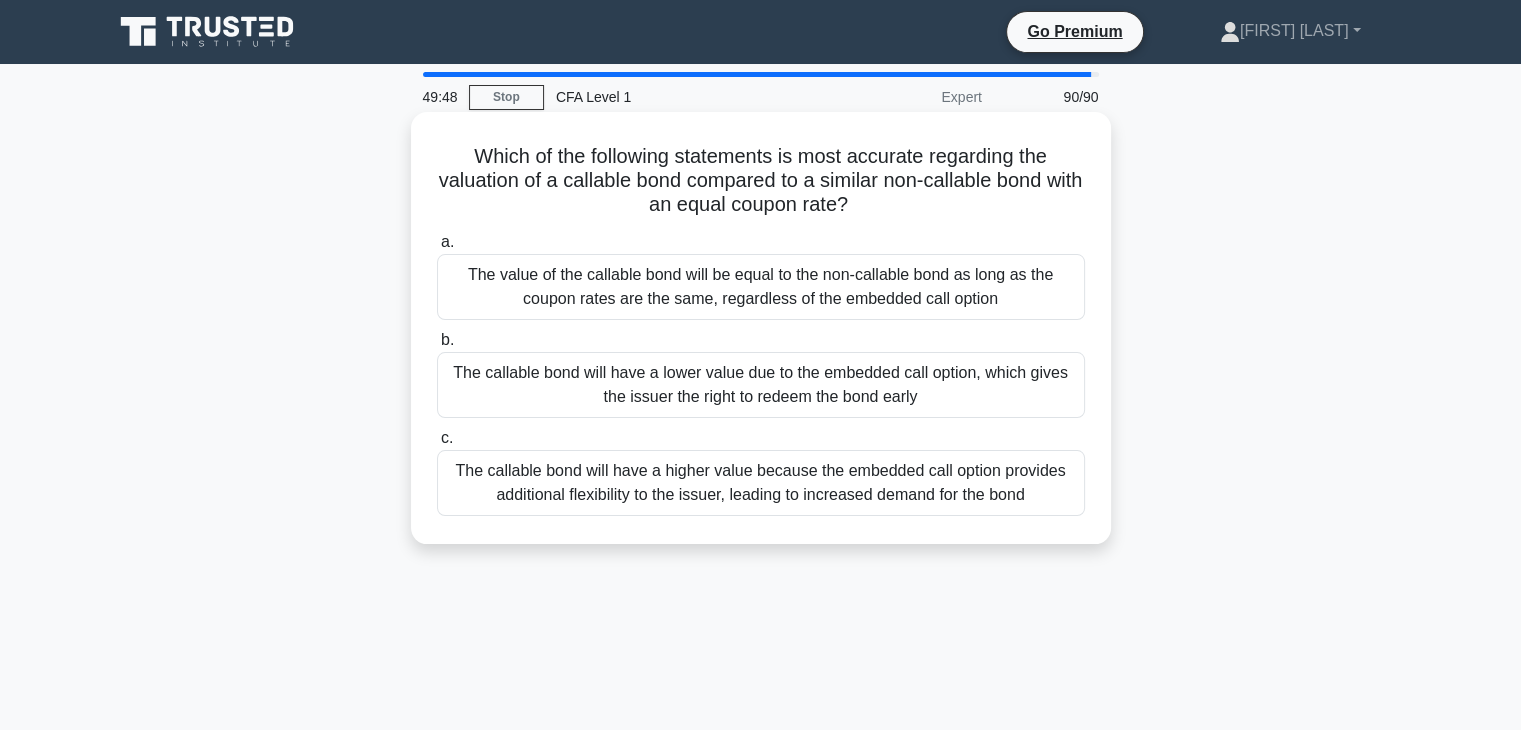 click on "The callable bond will have a lower value due to the embedded call option, which gives the issuer the right to redeem the bond early" at bounding box center [761, 385] 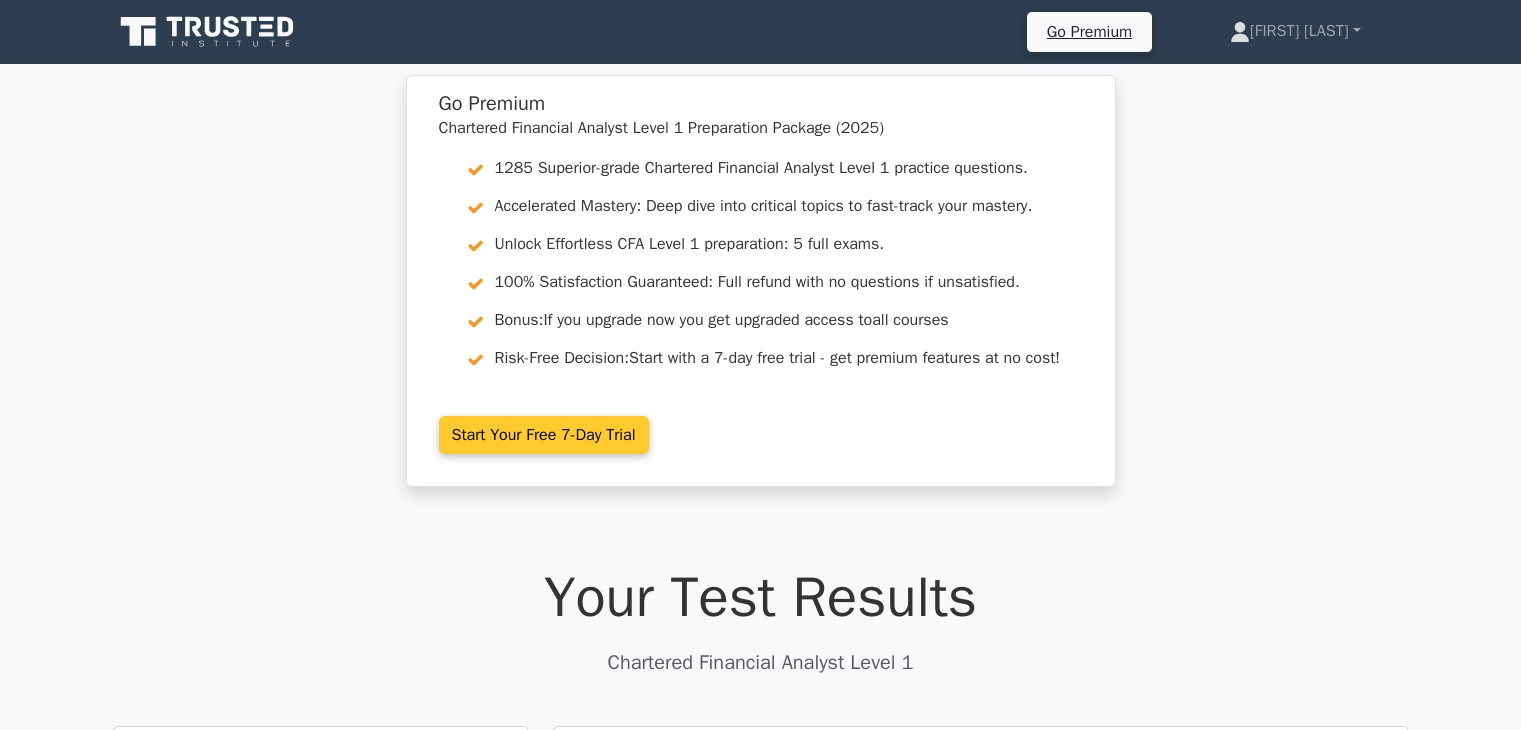 scroll, scrollTop: 0, scrollLeft: 0, axis: both 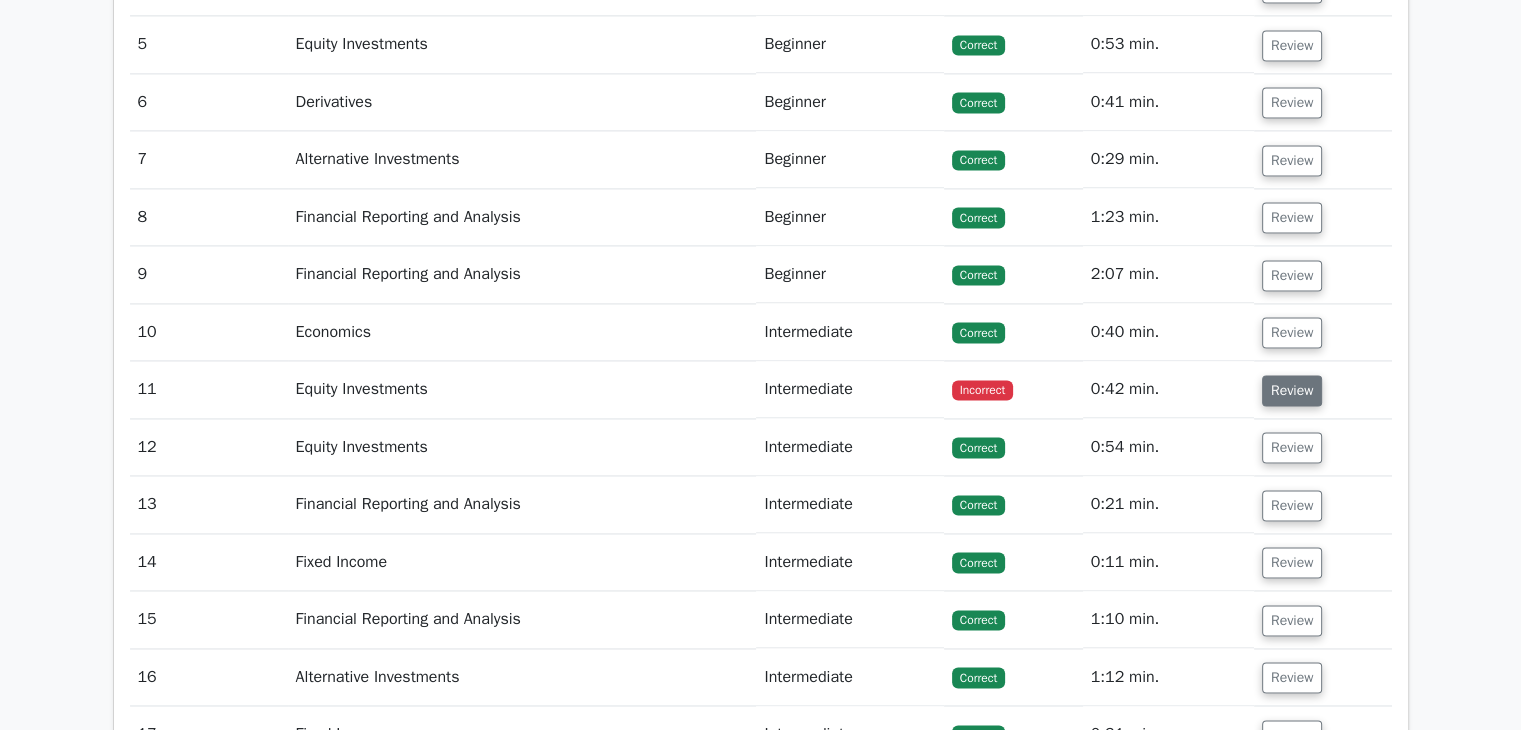 click on "Review" at bounding box center (1292, 390) 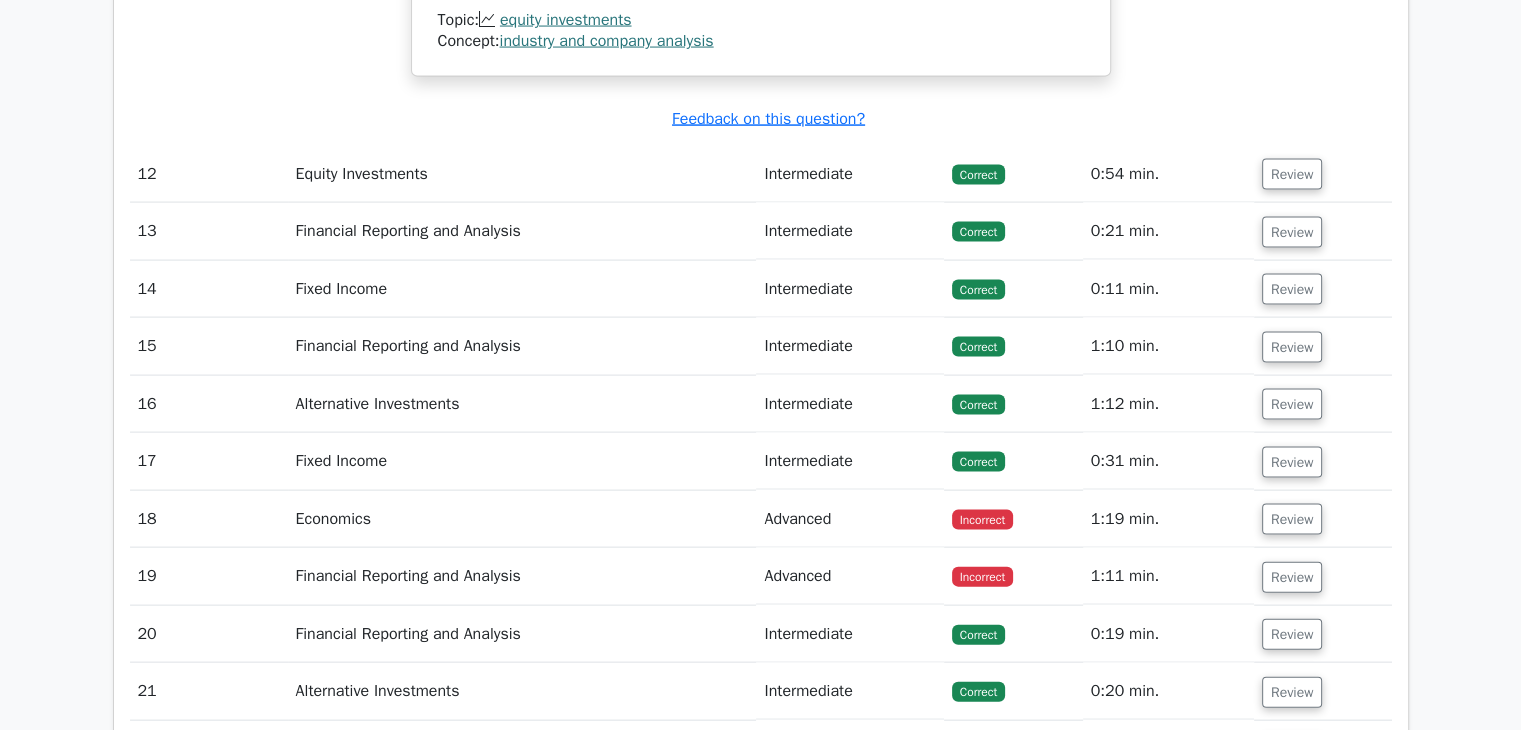 scroll, scrollTop: 4400, scrollLeft: 0, axis: vertical 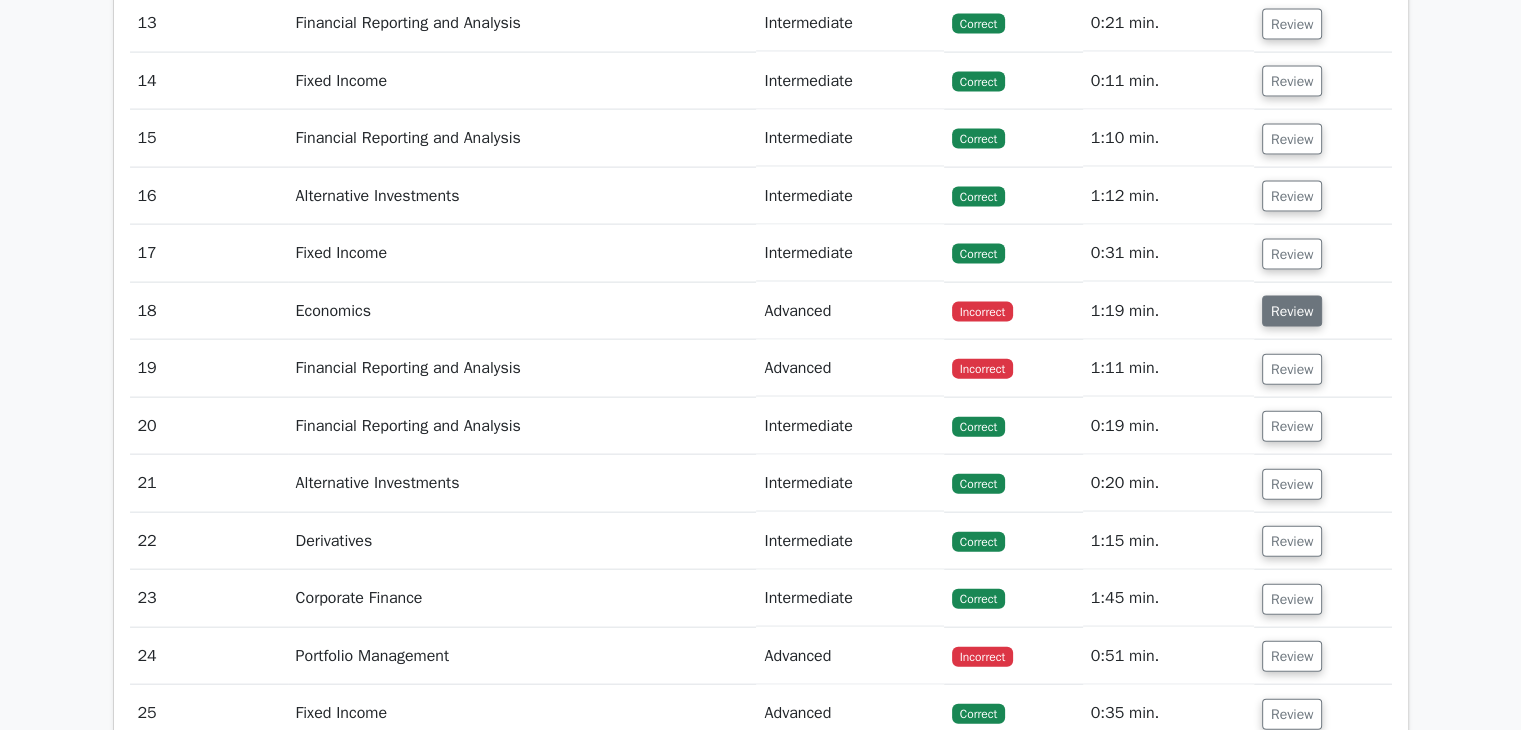 click on "Review" at bounding box center [1292, 311] 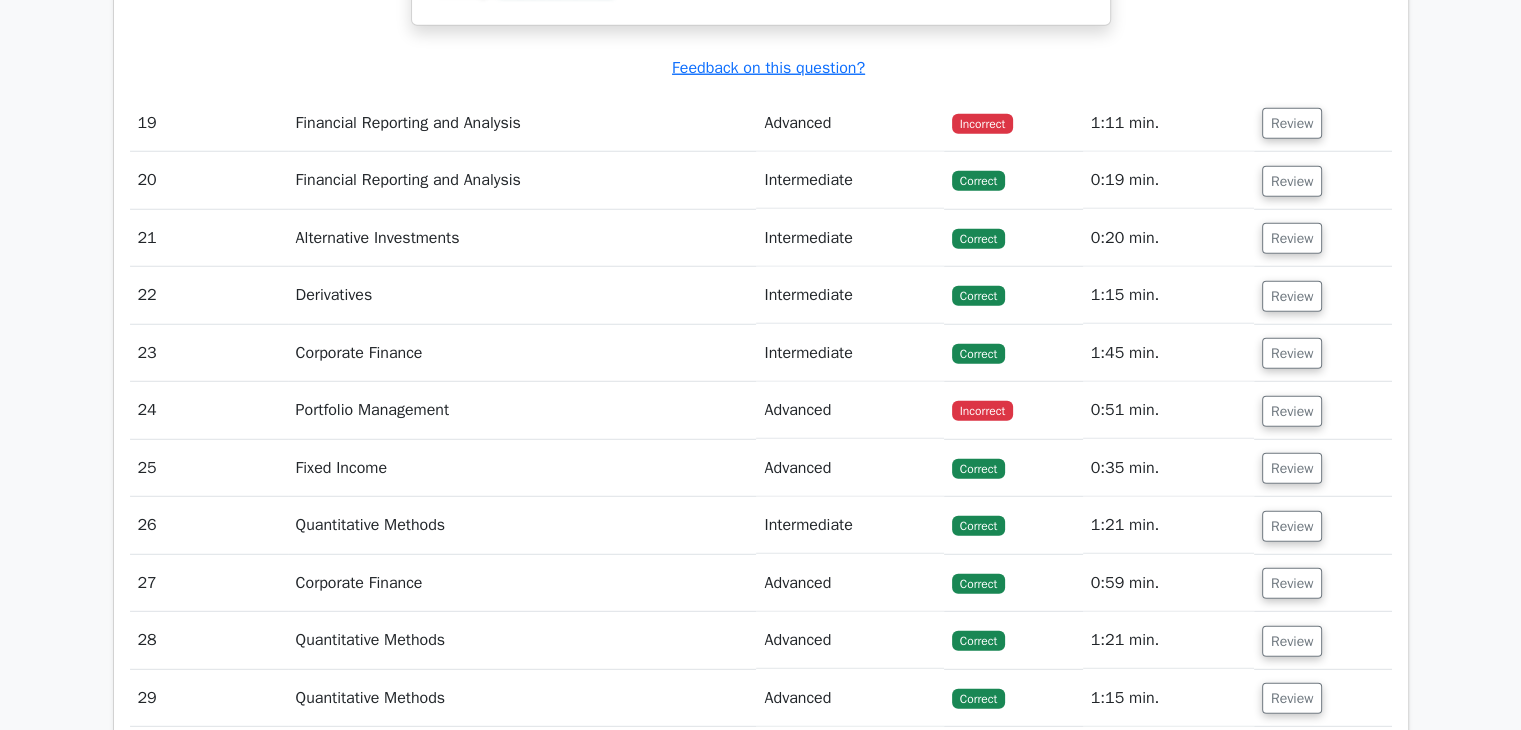 scroll, scrollTop: 5300, scrollLeft: 0, axis: vertical 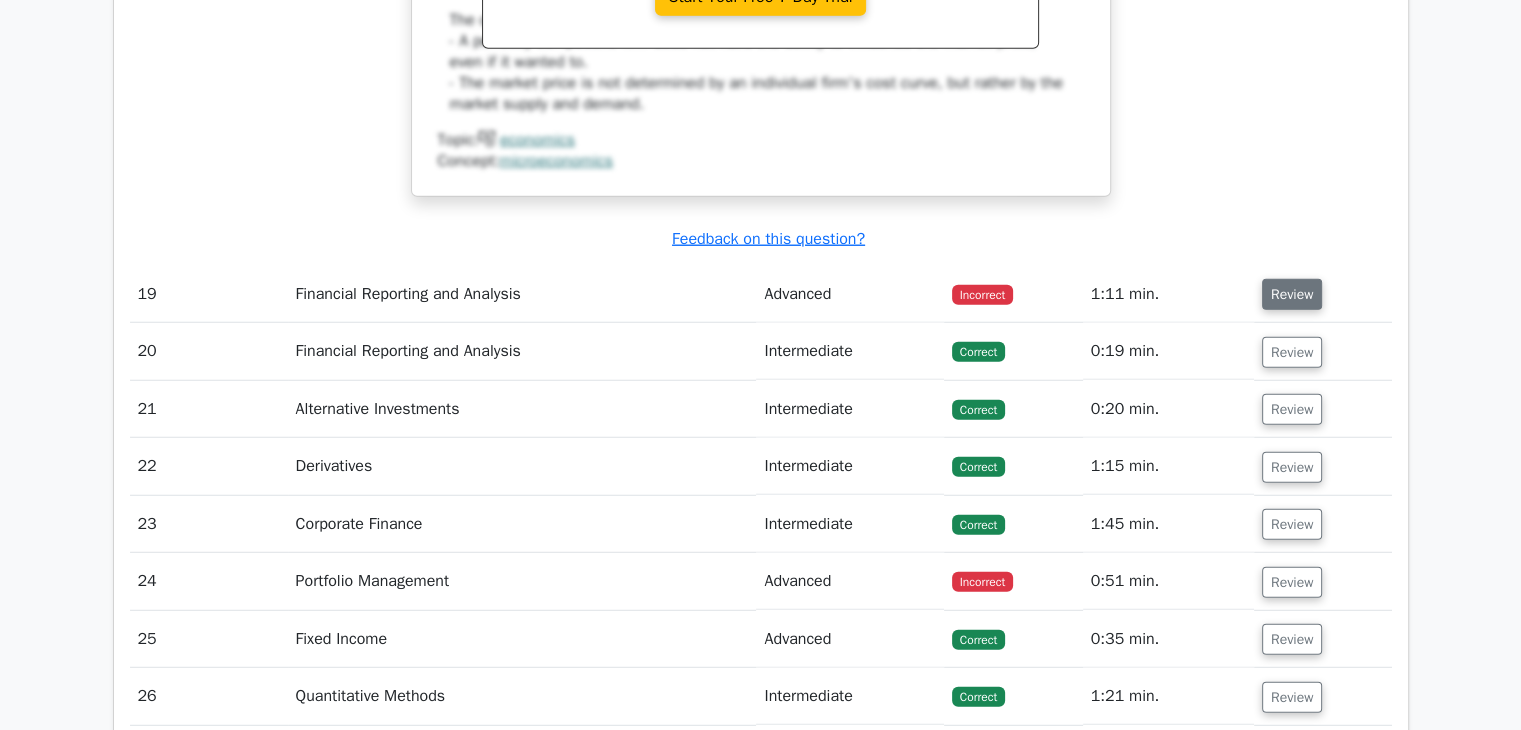 click on "Review" at bounding box center (1292, 294) 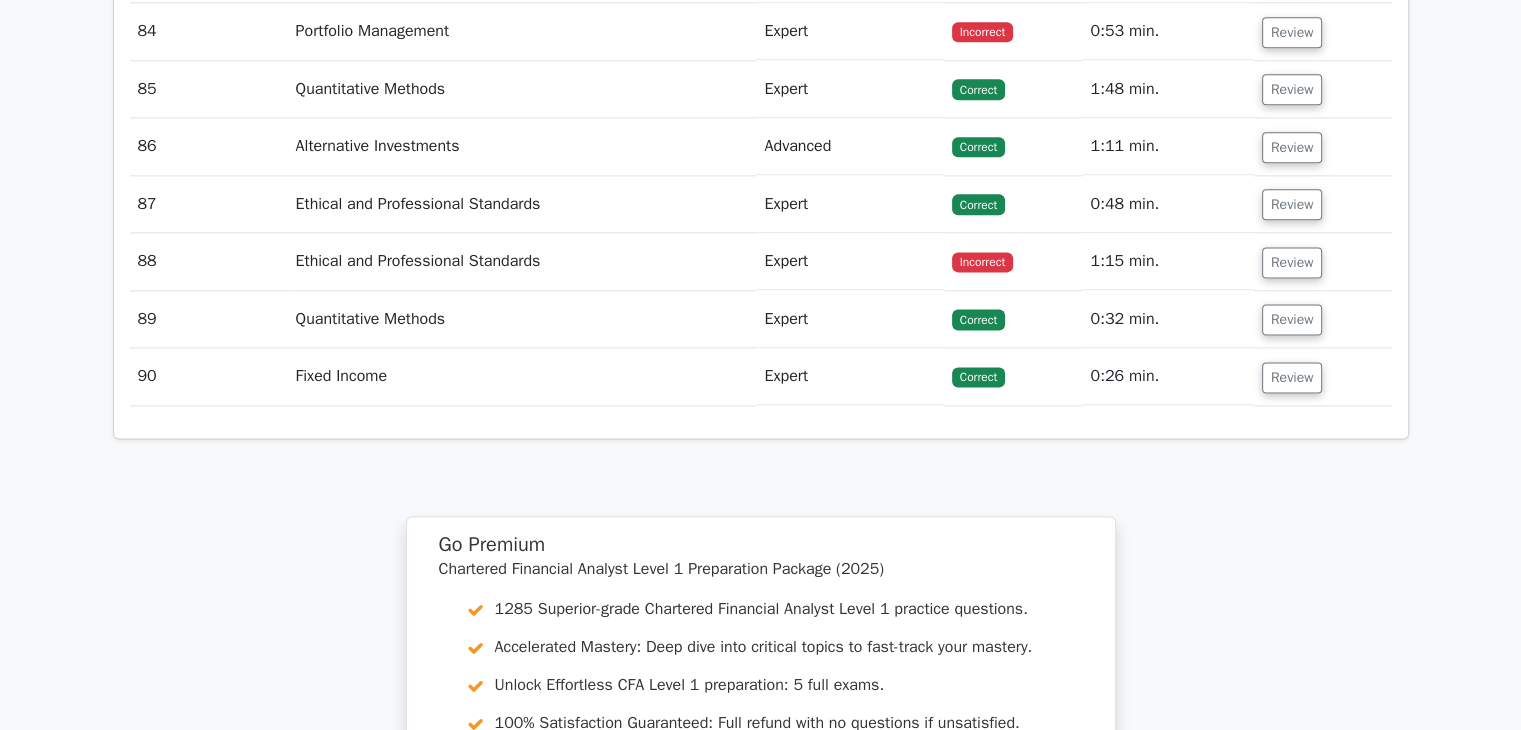 scroll, scrollTop: 10300, scrollLeft: 0, axis: vertical 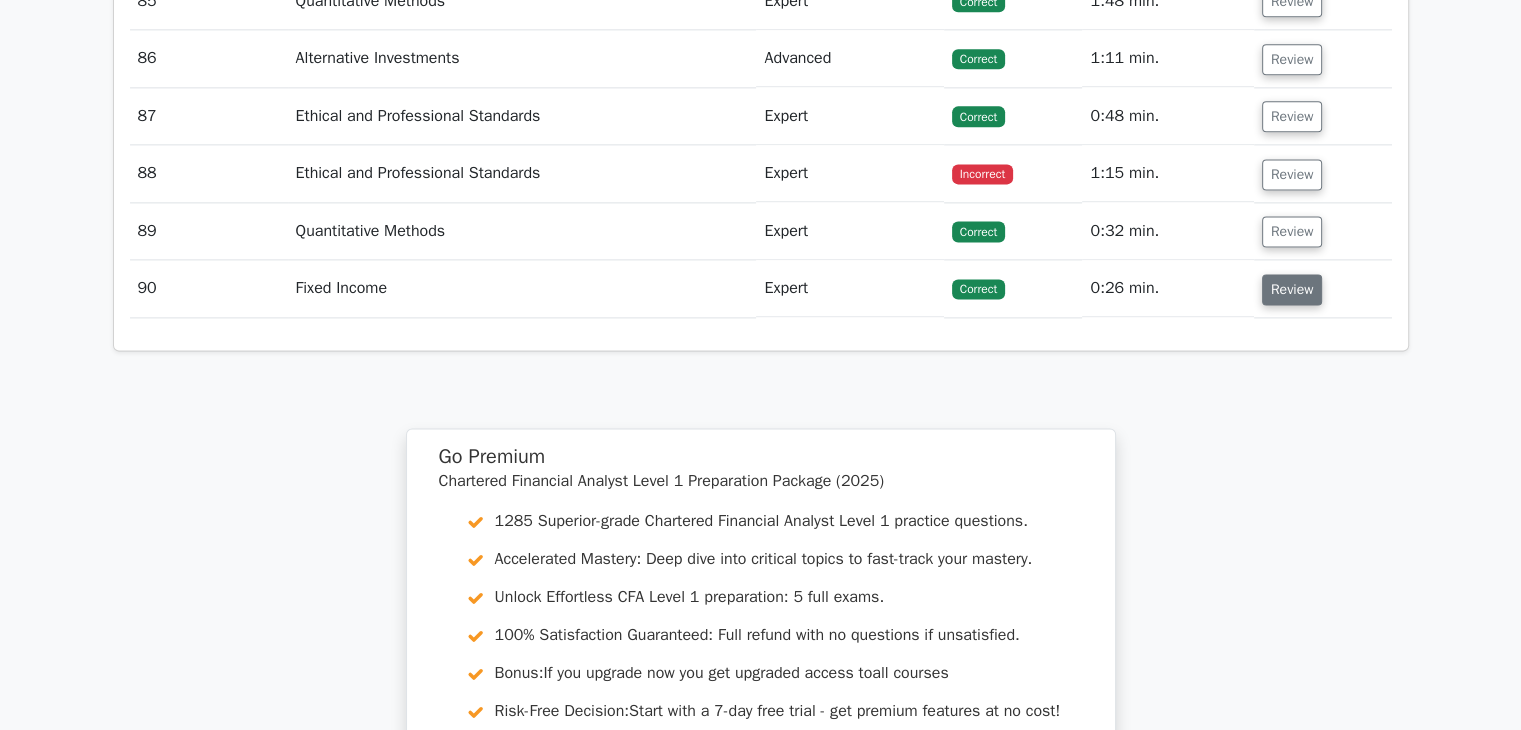 click on "Review" at bounding box center (1292, 289) 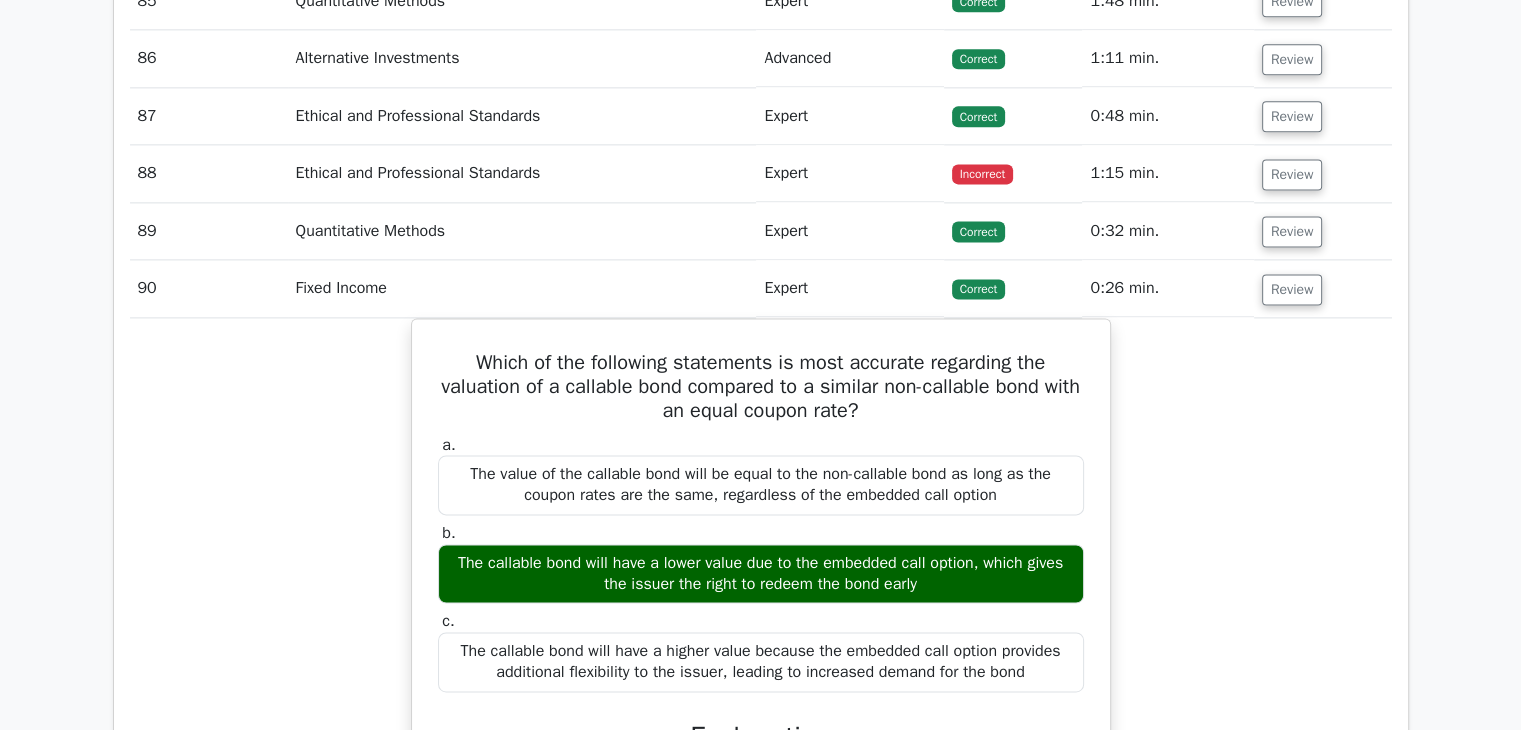 scroll, scrollTop: 10400, scrollLeft: 0, axis: vertical 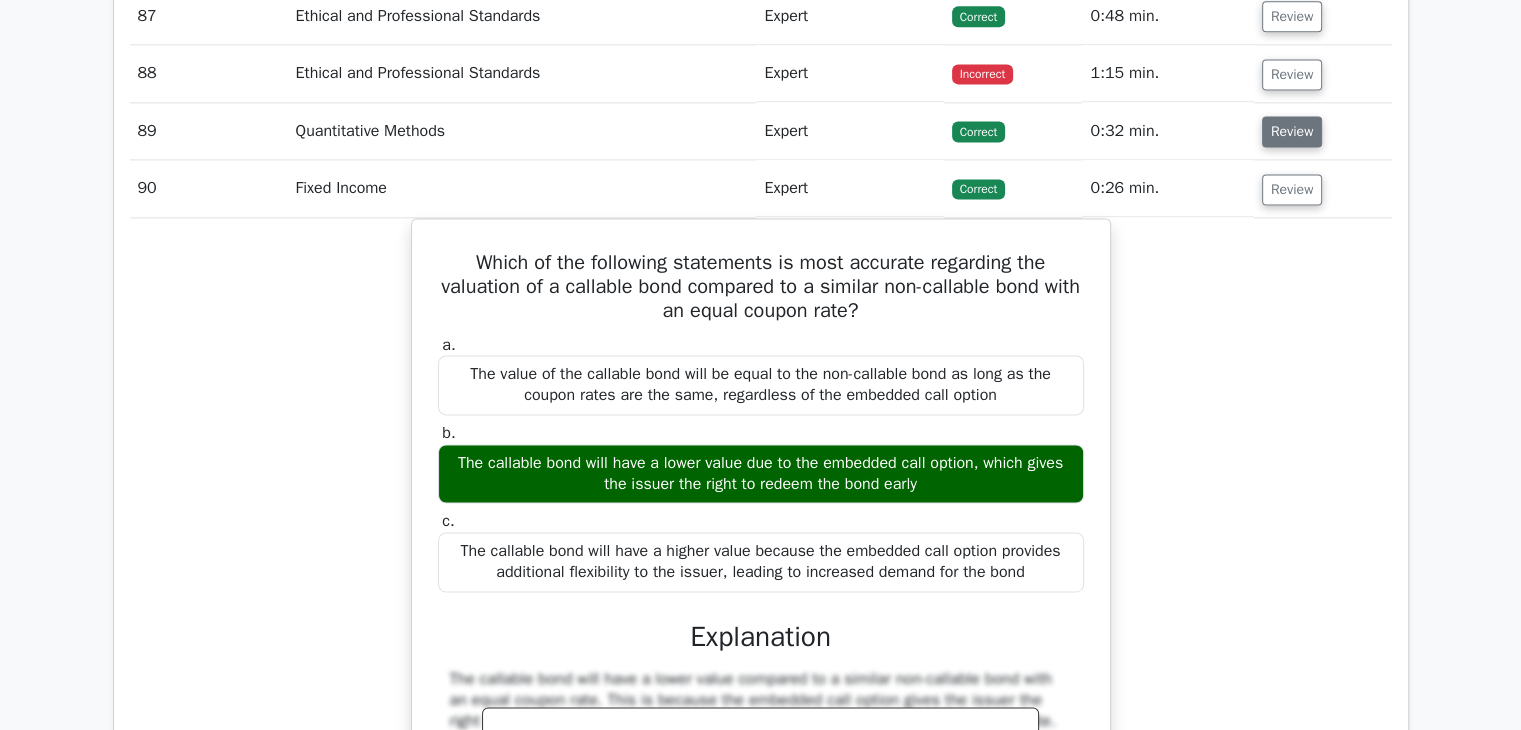 click on "Review" at bounding box center [1292, 131] 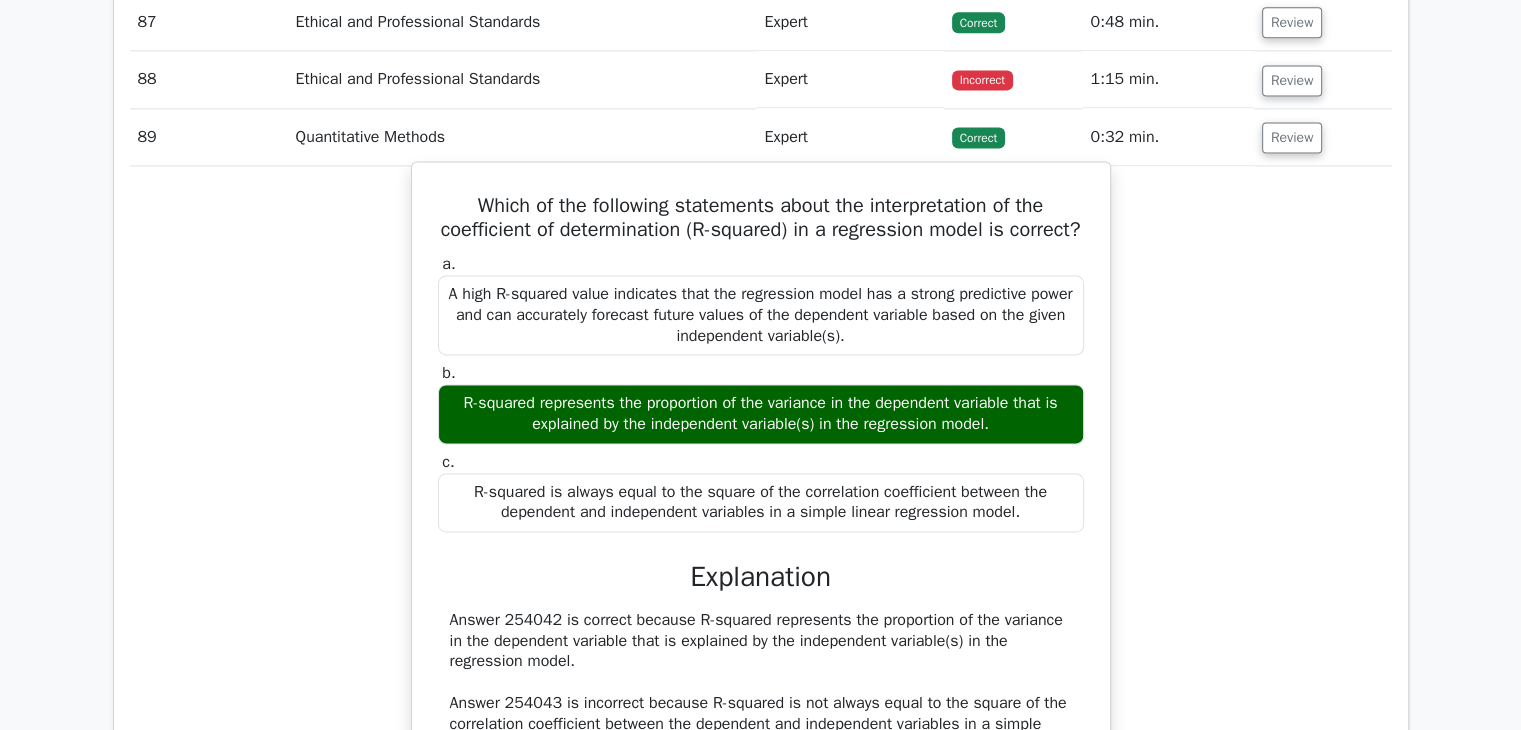scroll, scrollTop: 10300, scrollLeft: 0, axis: vertical 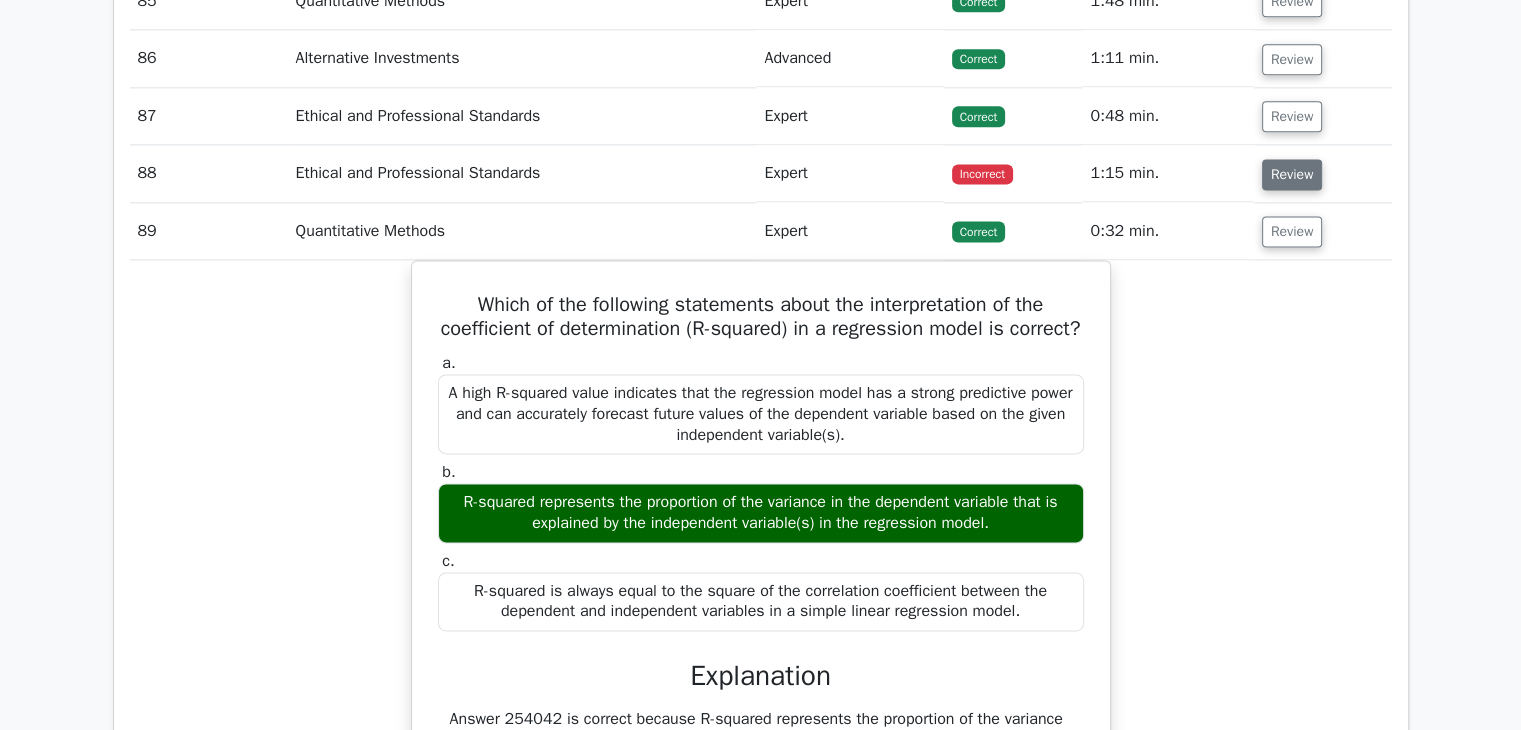 click on "Review" at bounding box center [1292, 174] 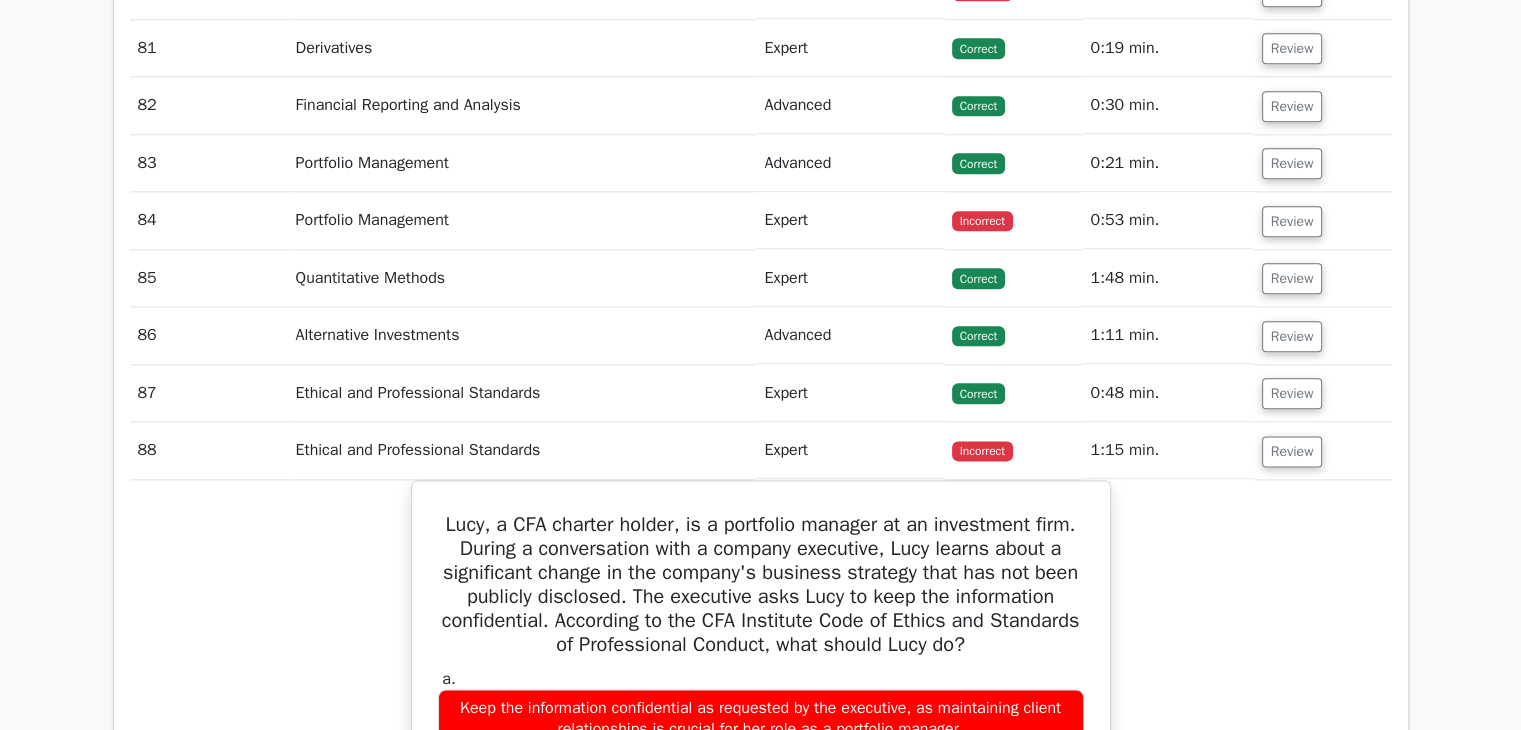 scroll, scrollTop: 9900, scrollLeft: 0, axis: vertical 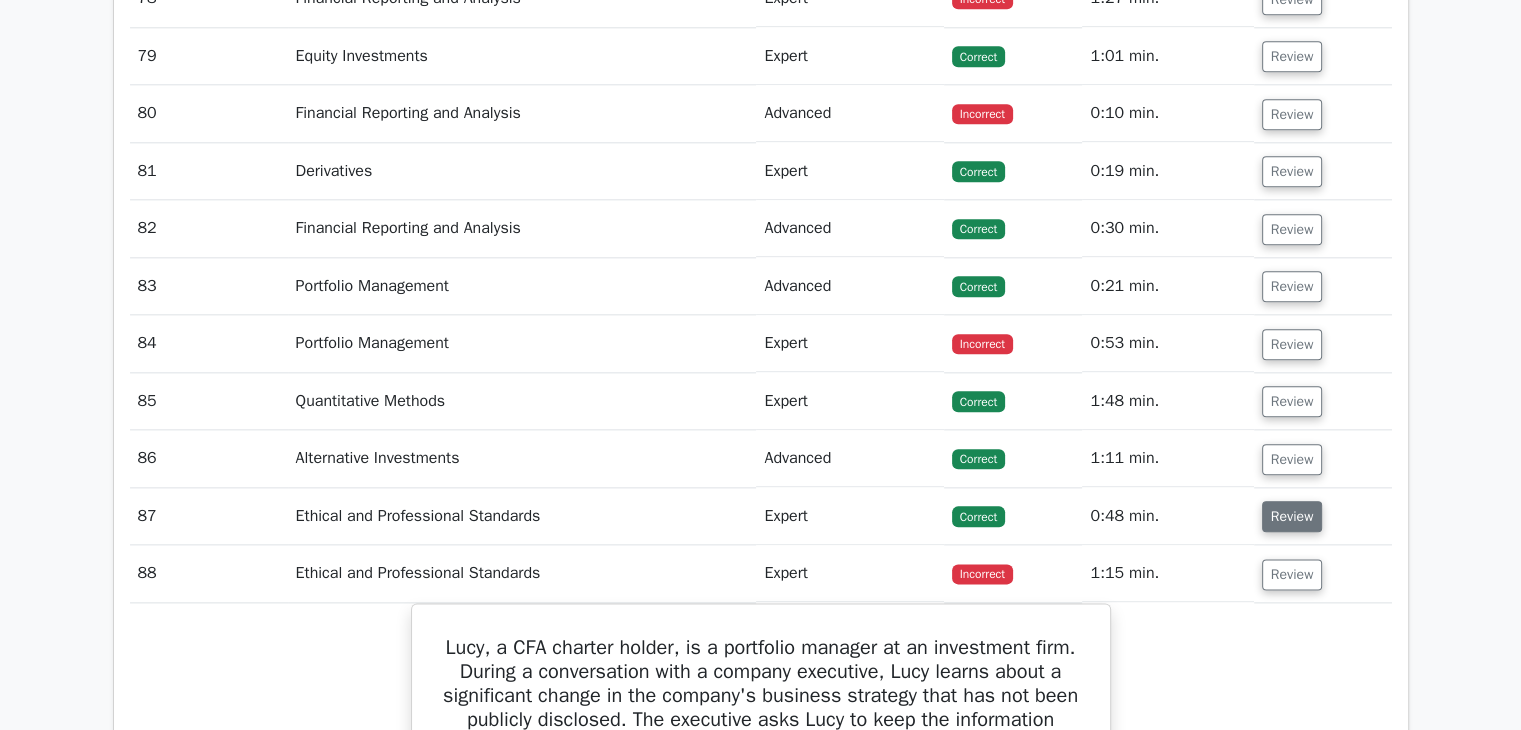 click on "Review" at bounding box center (1292, 516) 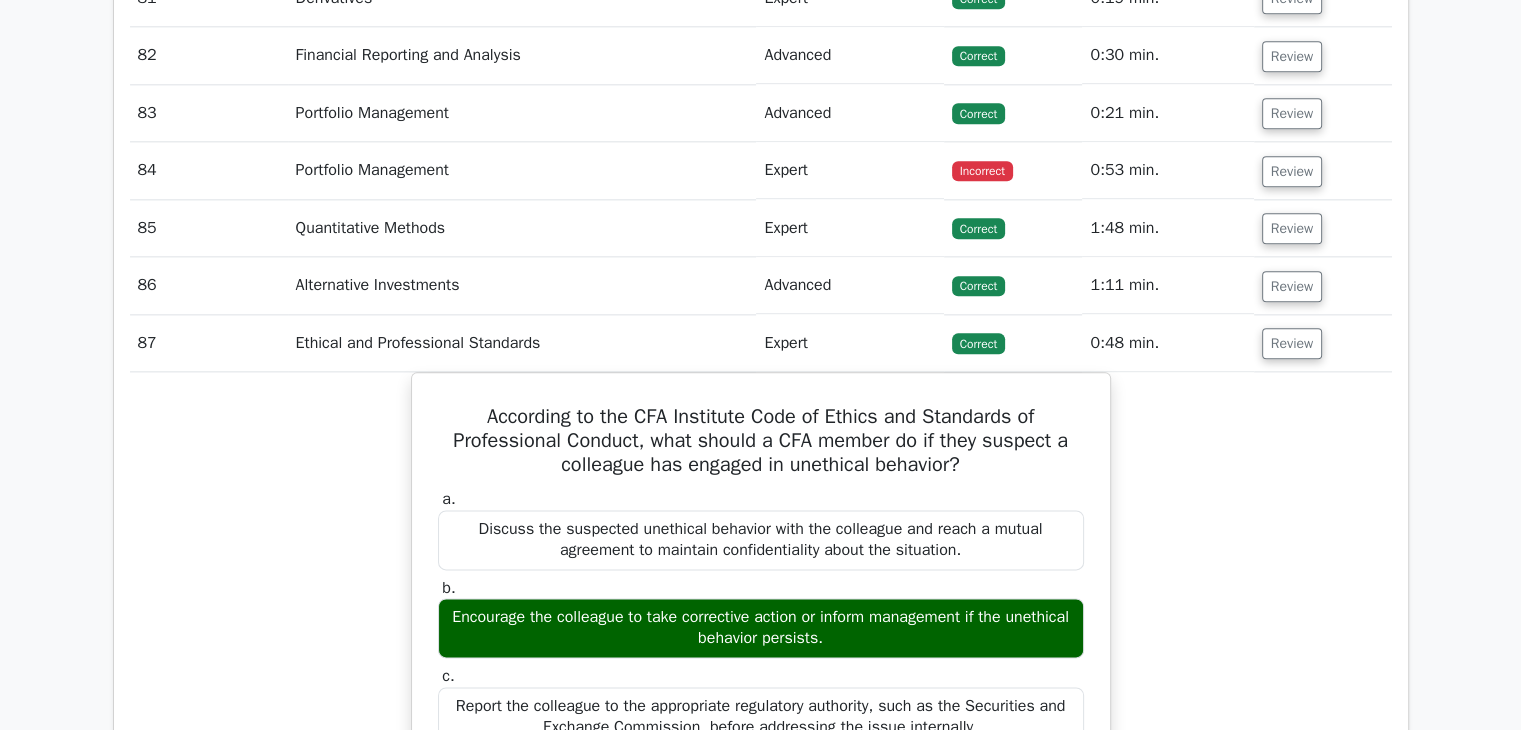 scroll, scrollTop: 9900, scrollLeft: 0, axis: vertical 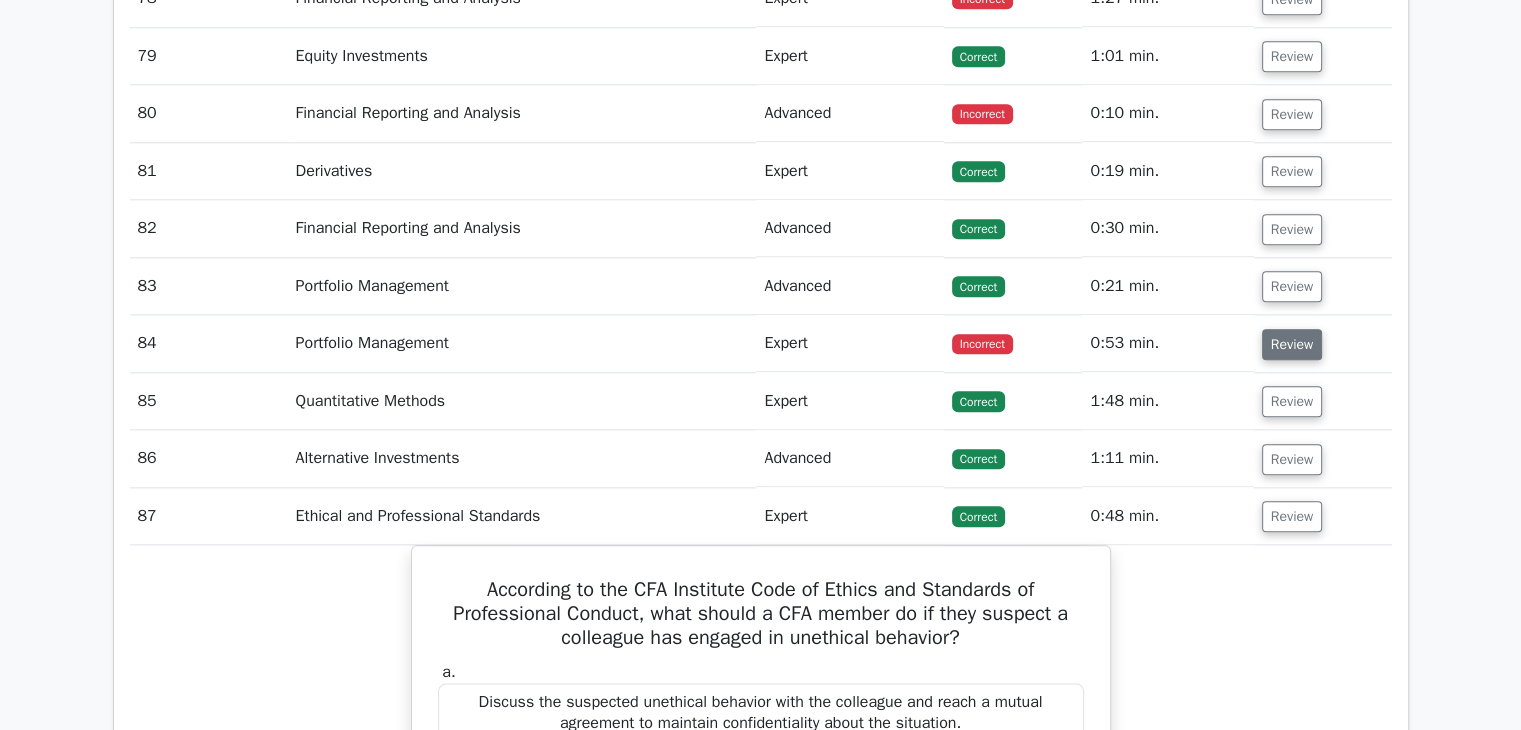 click on "Review" at bounding box center [1292, 344] 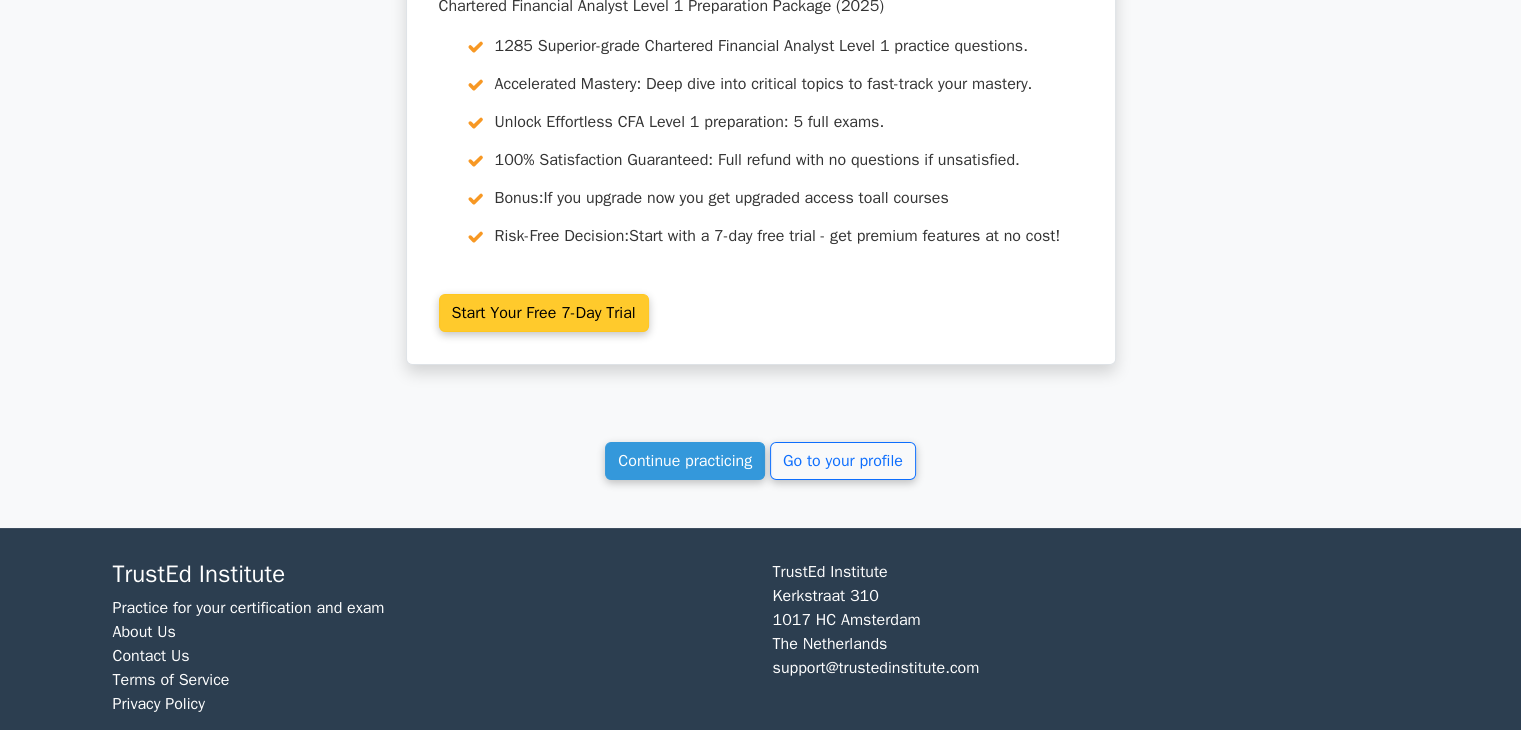 scroll, scrollTop: 15426, scrollLeft: 0, axis: vertical 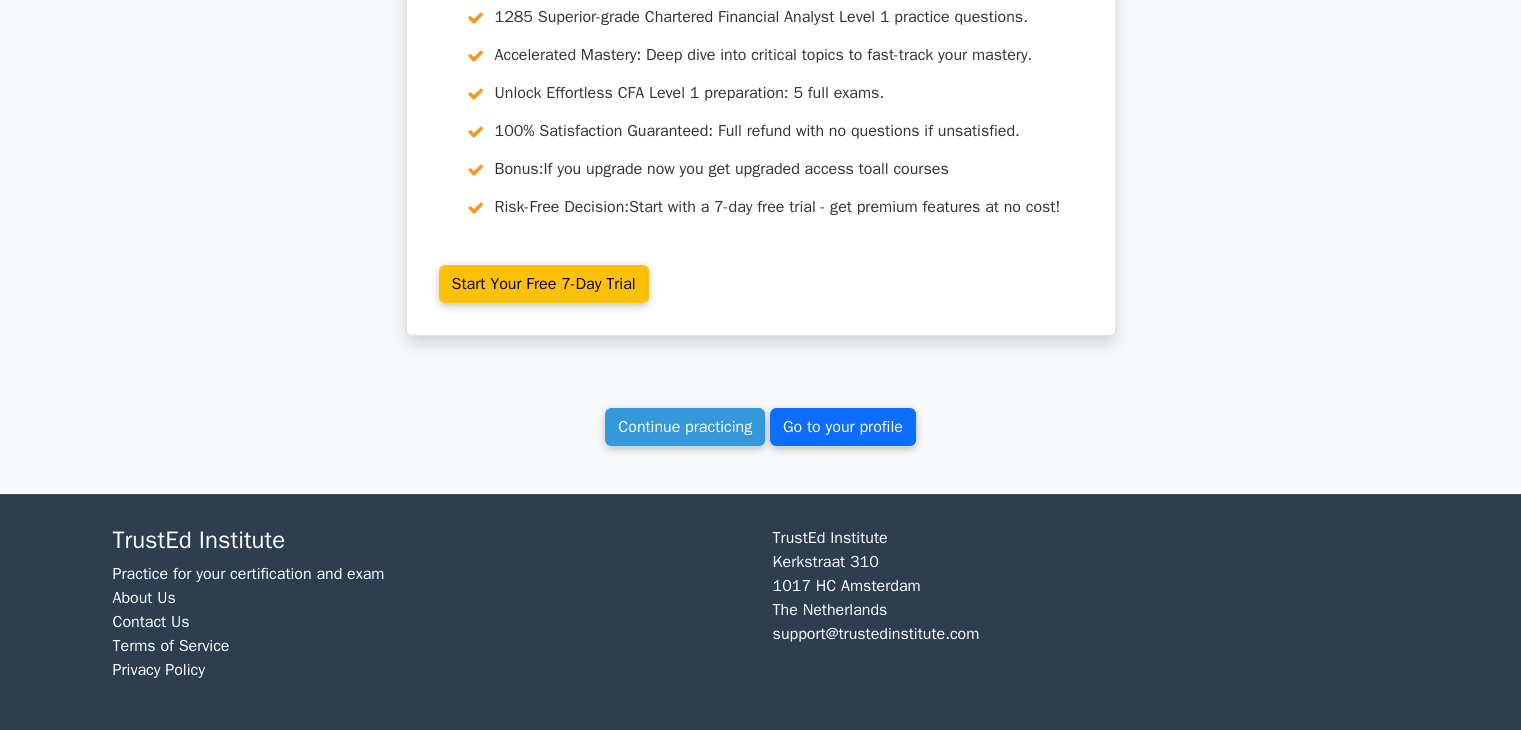 click on "Go to your profile" at bounding box center (843, 427) 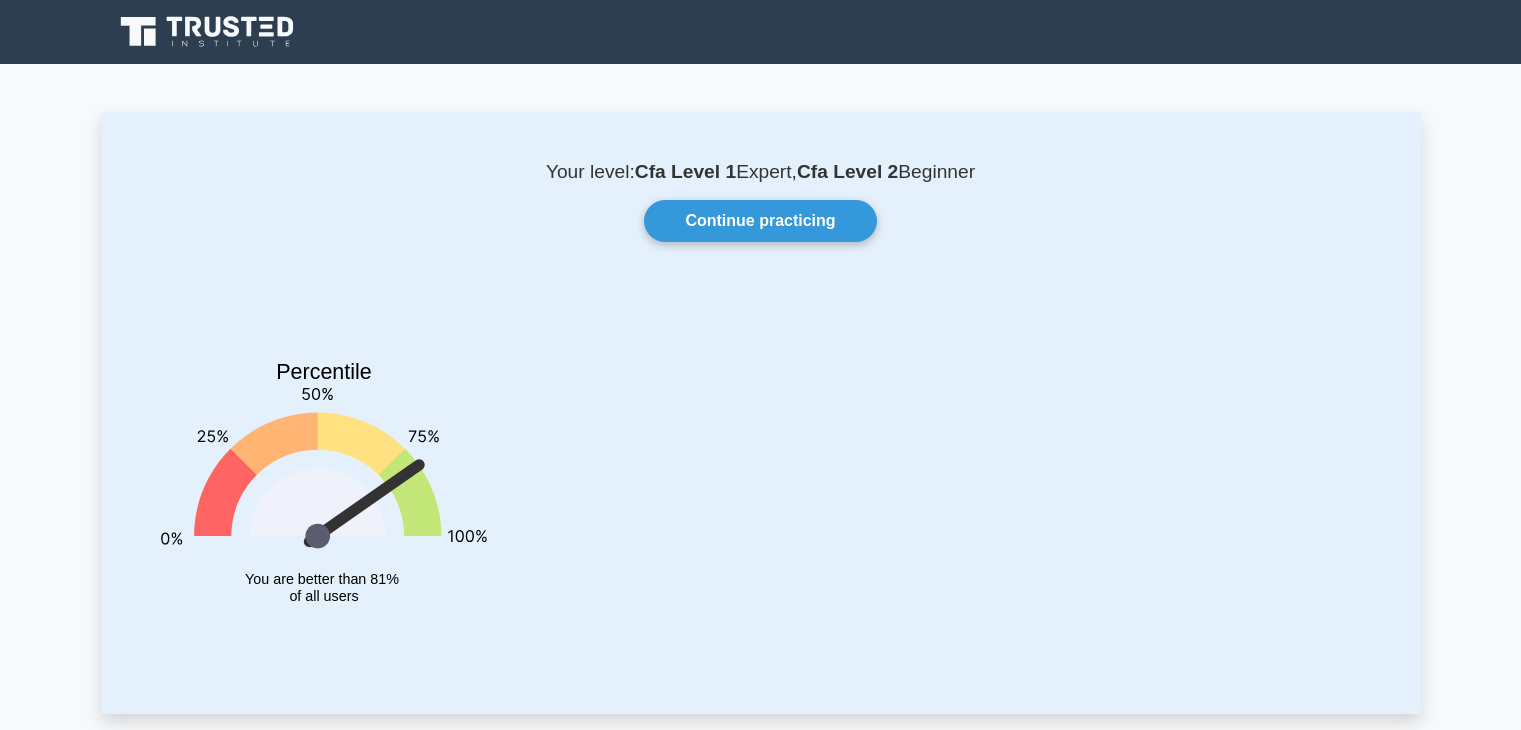 scroll, scrollTop: 0, scrollLeft: 0, axis: both 